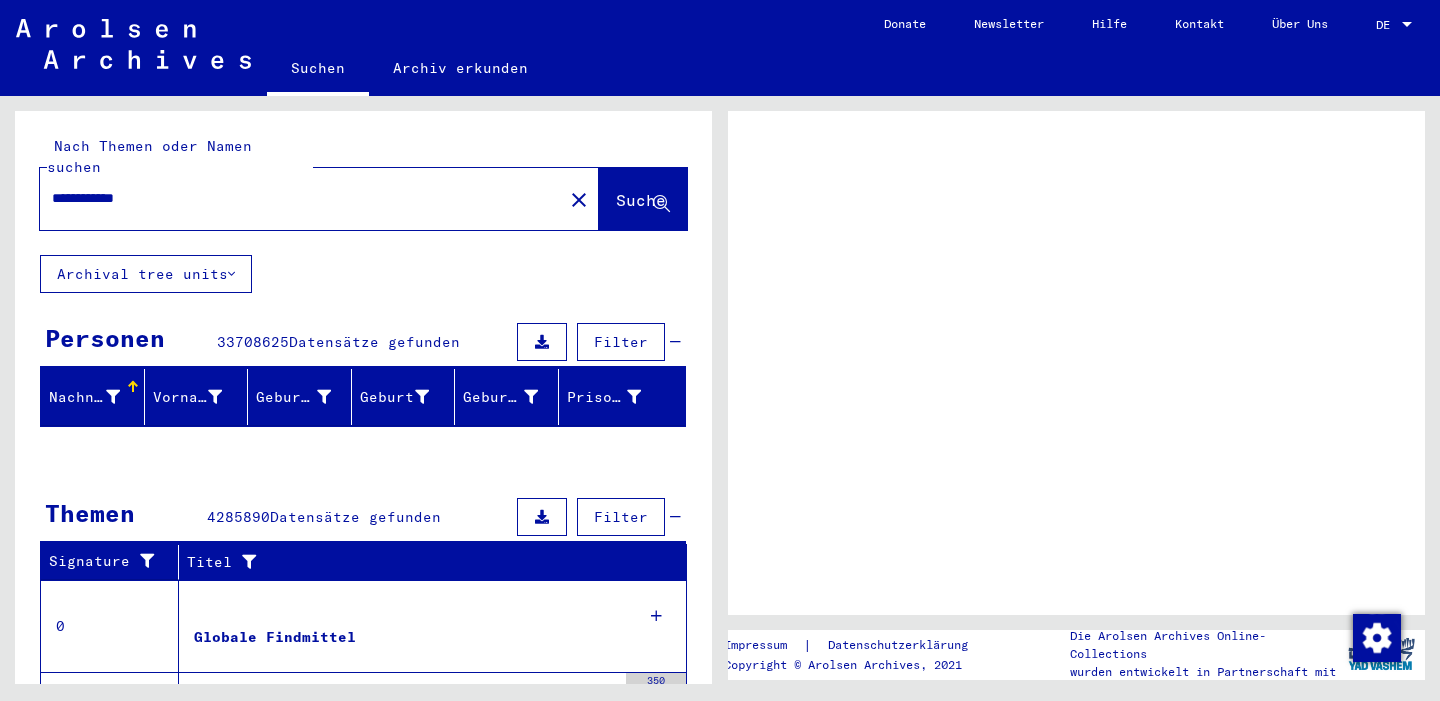 scroll, scrollTop: 0, scrollLeft: 0, axis: both 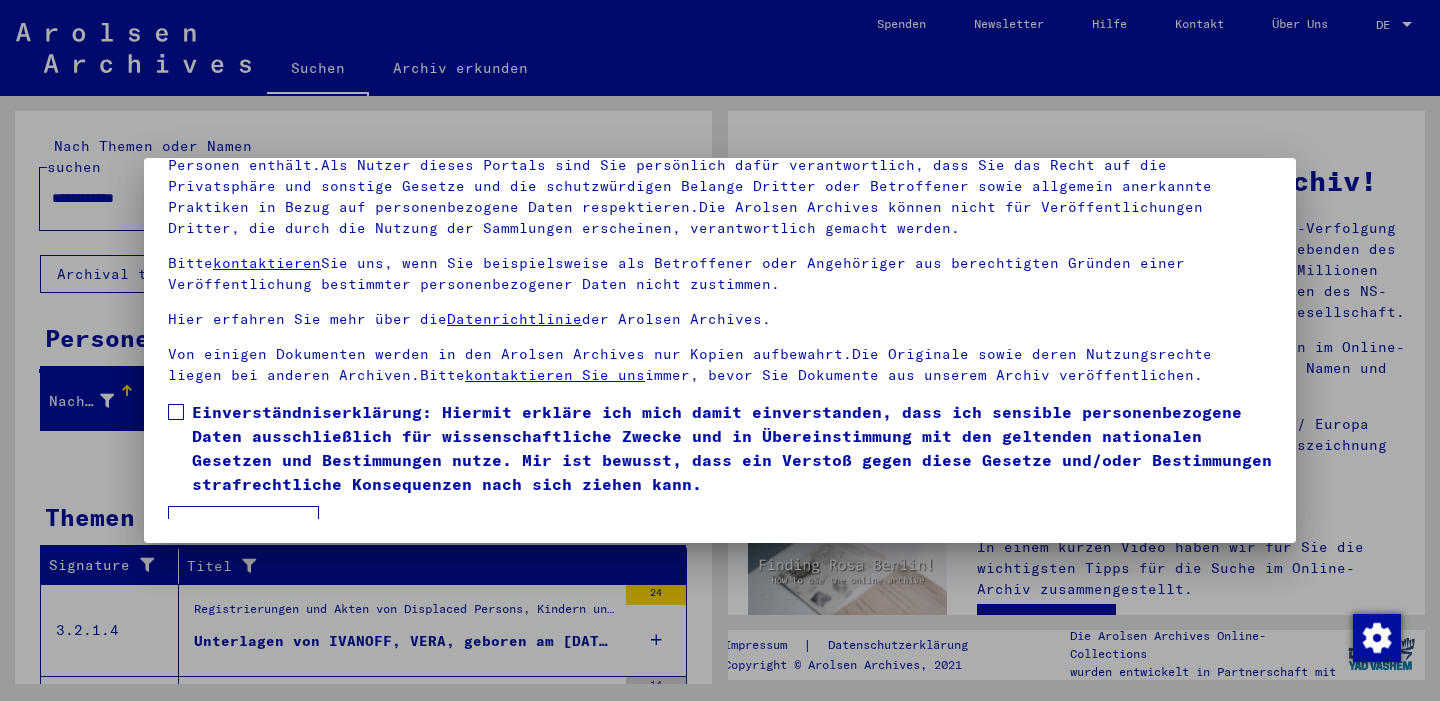 click at bounding box center (176, 412) 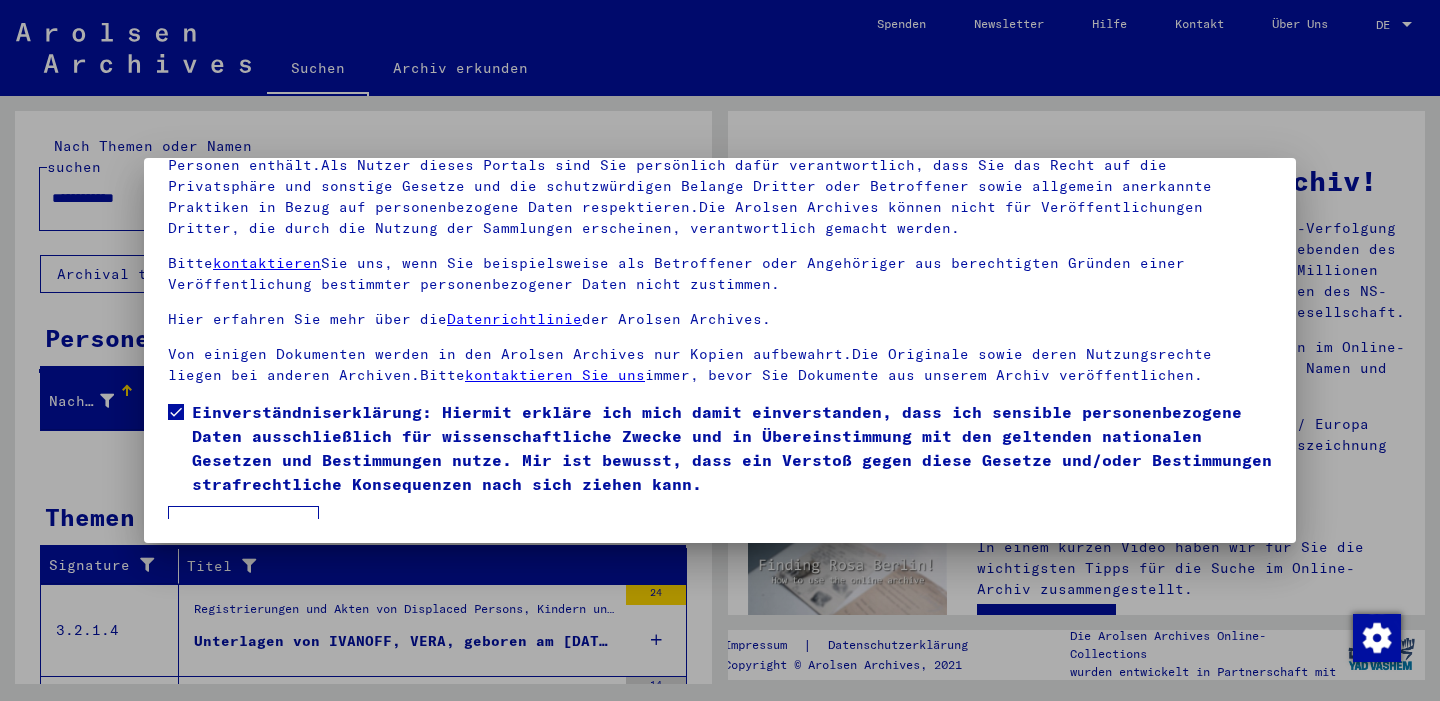 drag, startPoint x: 227, startPoint y: 518, endPoint x: 316, endPoint y: 505, distance: 89.94443 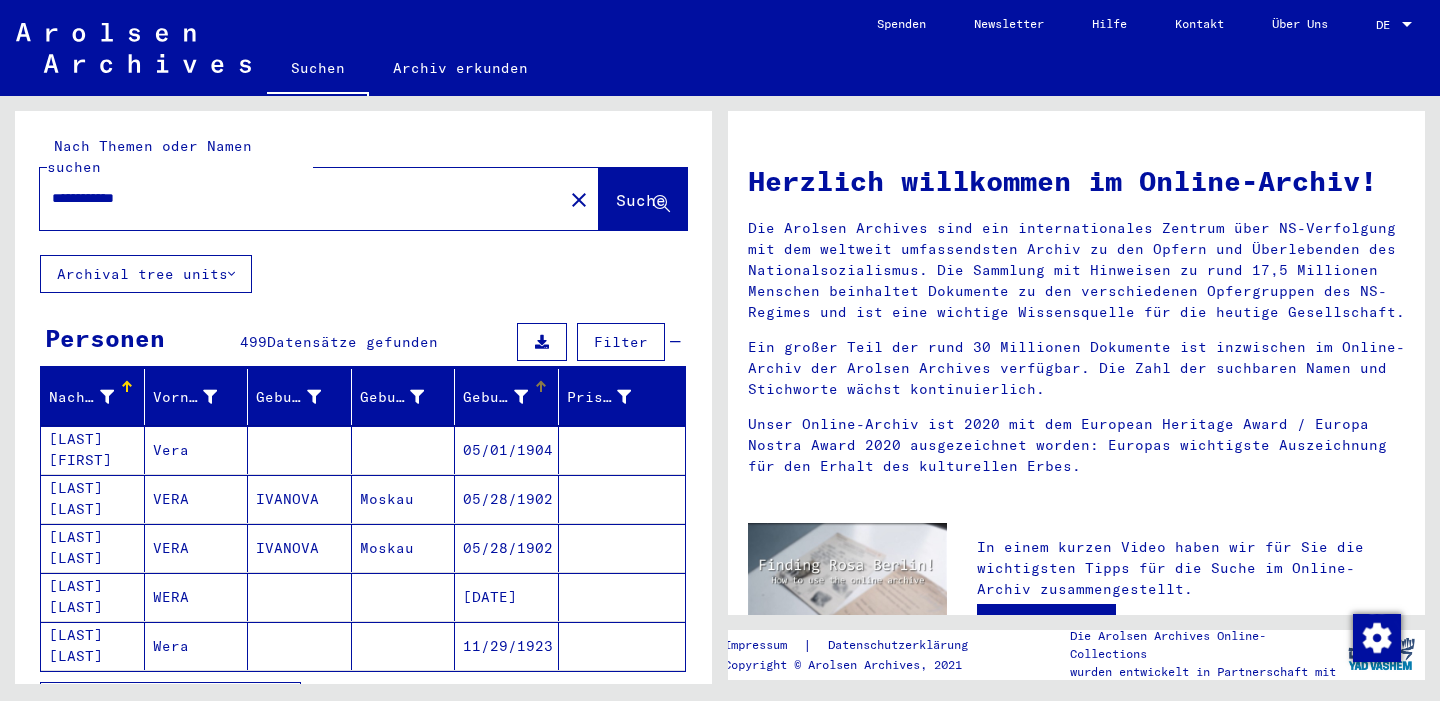 click at bounding box center [521, 397] 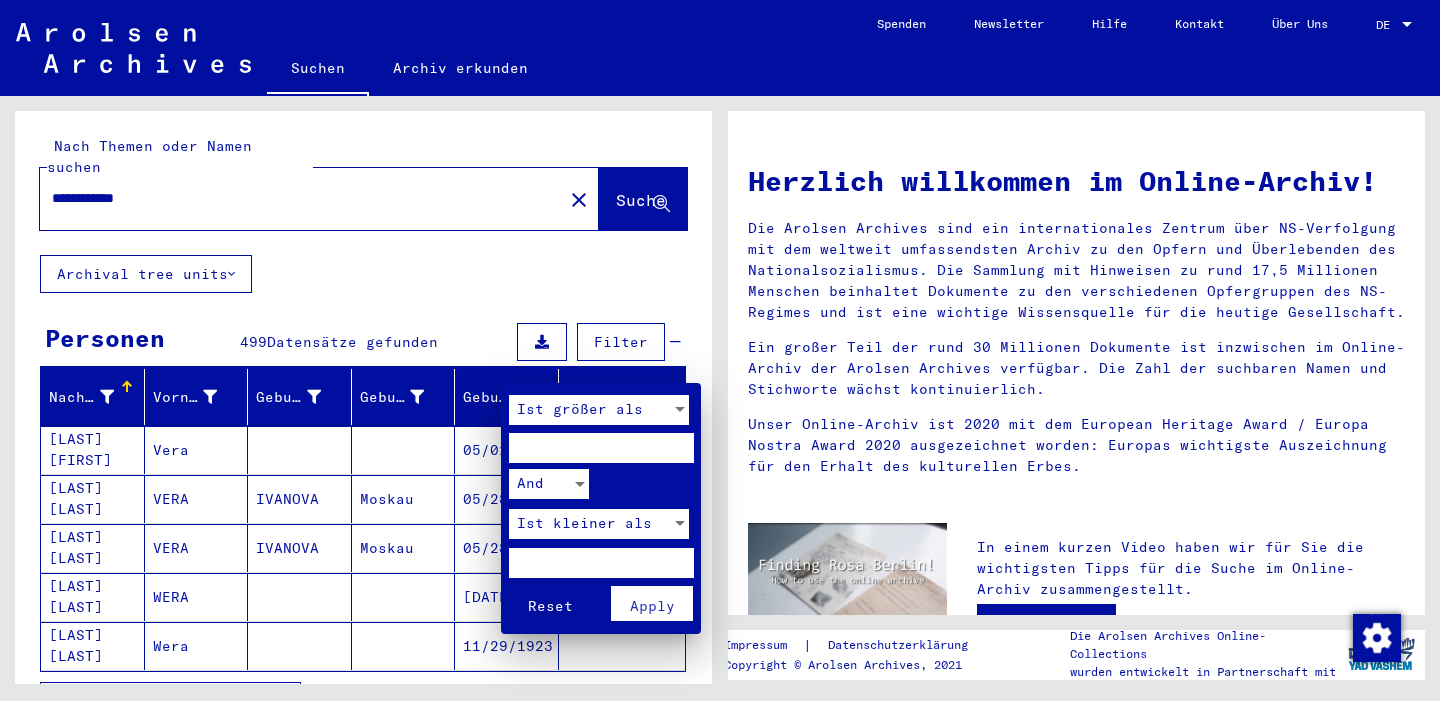 click at bounding box center (720, 350) 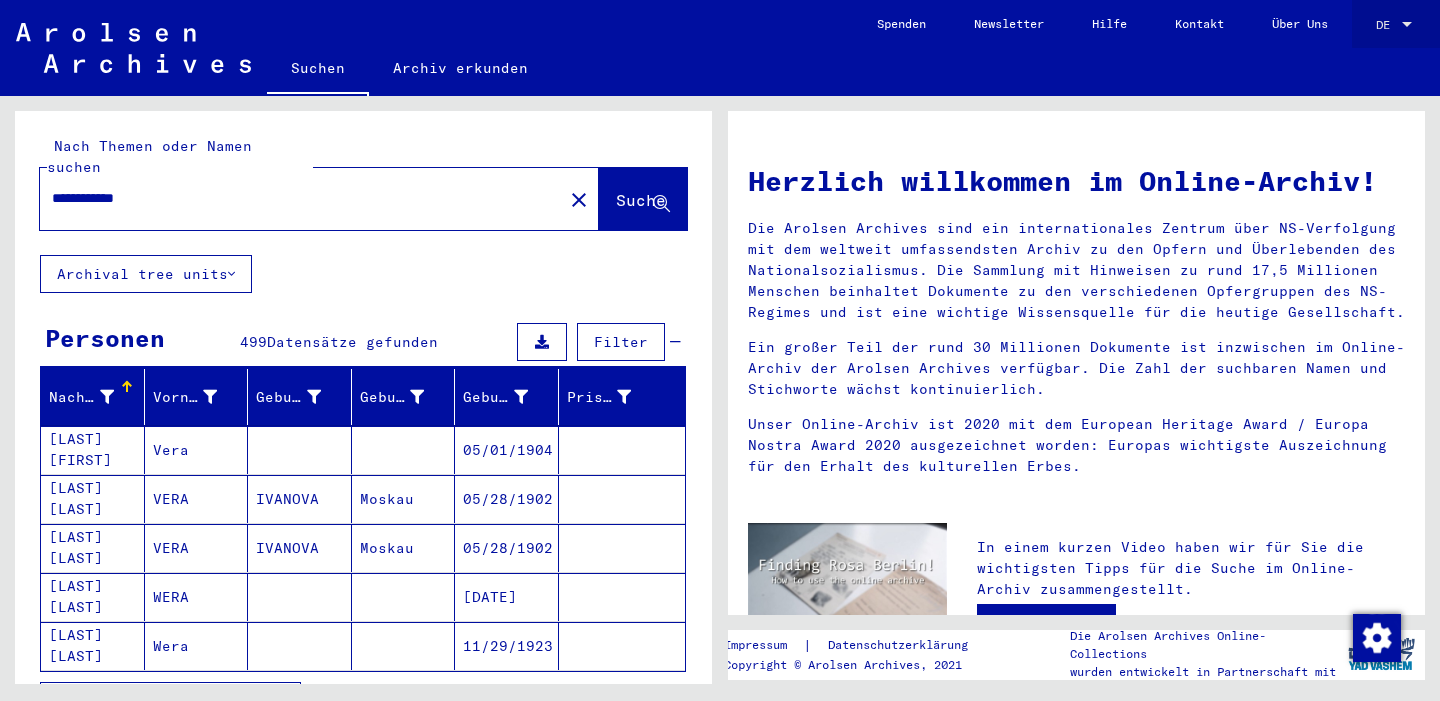 click at bounding box center [1407, 25] 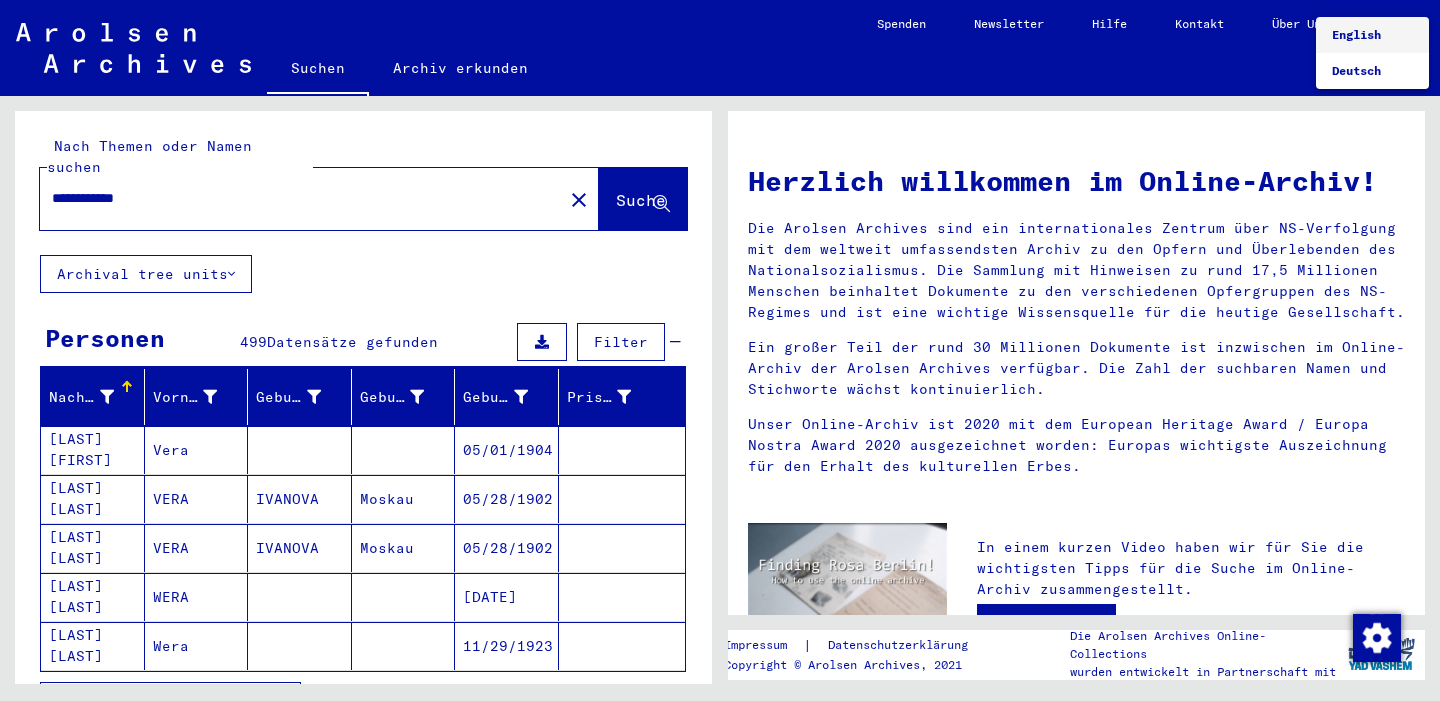 click on "English" at bounding box center [1356, 34] 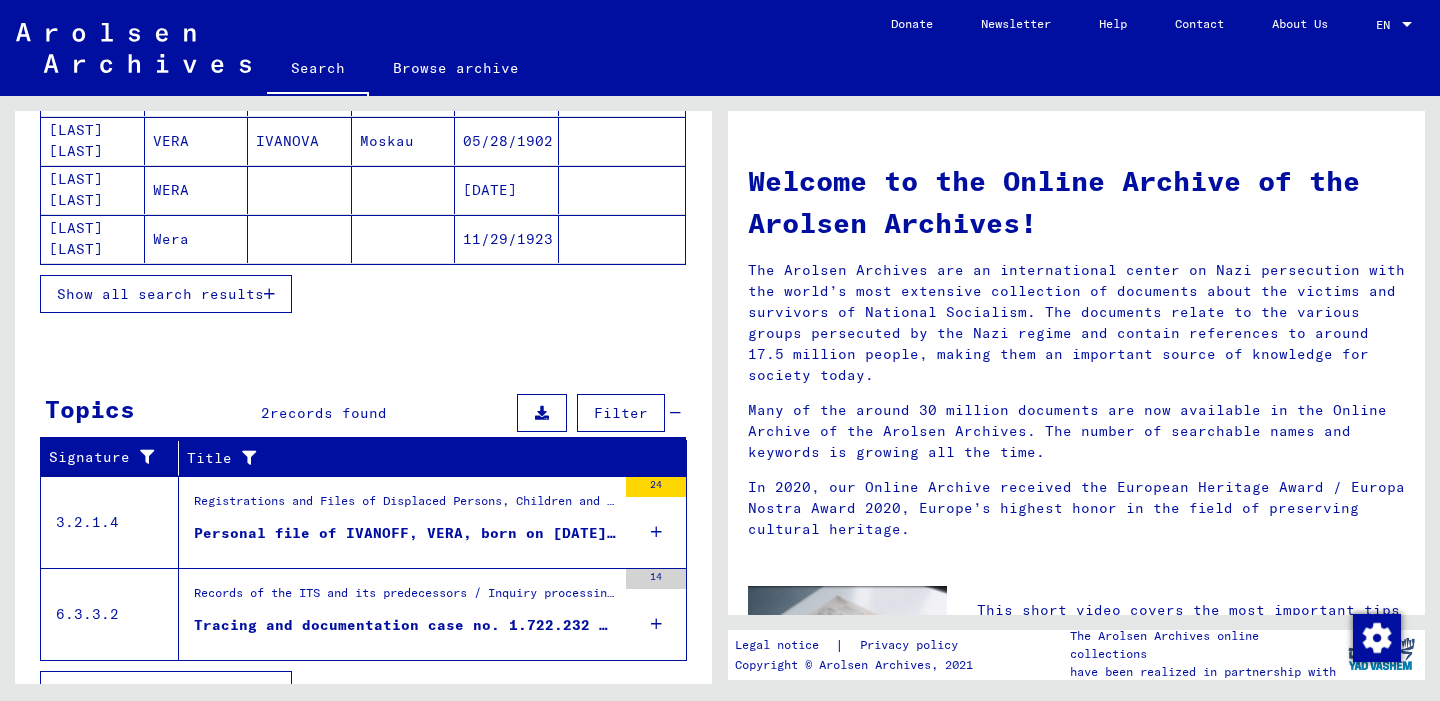 scroll, scrollTop: 422, scrollLeft: 0, axis: vertical 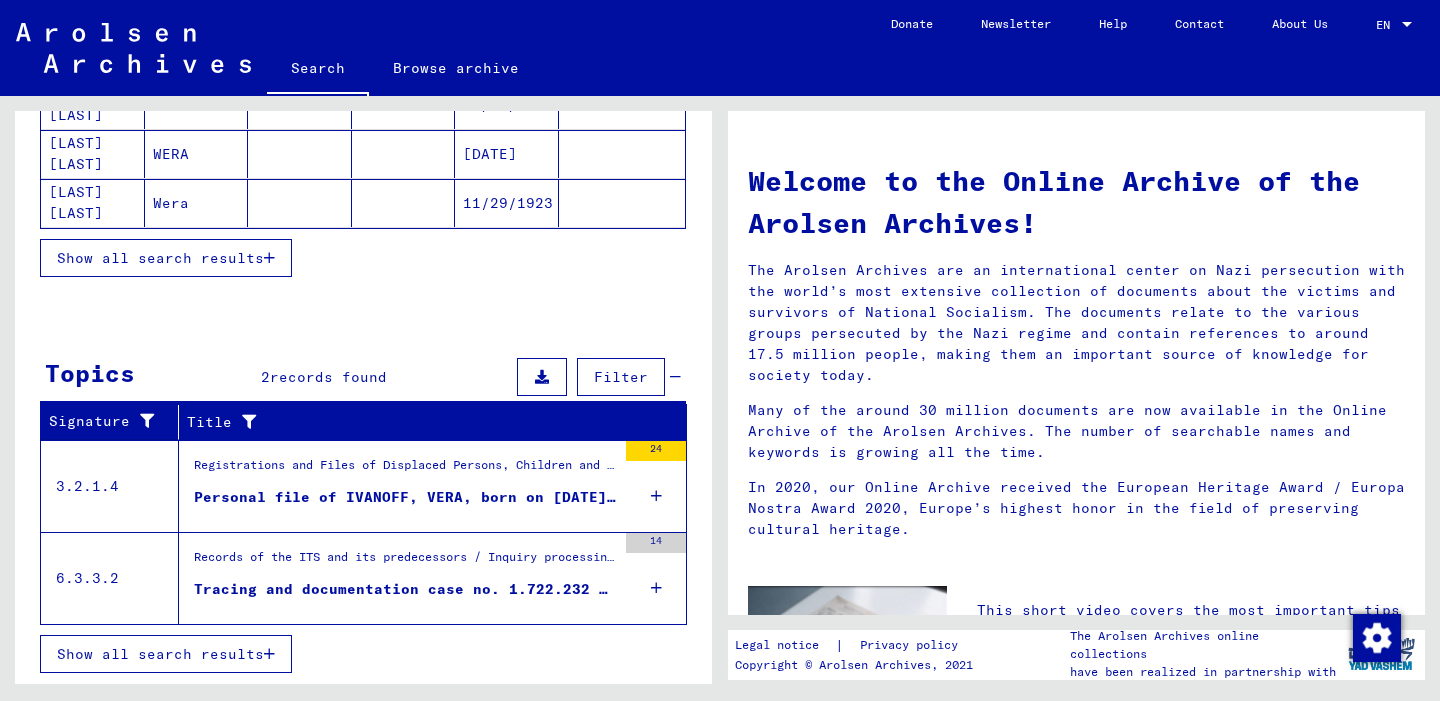 click on "Personal file of IVANOFF, VERA, born on [DATE], born in MOSCOW and of further persons" at bounding box center [405, 497] 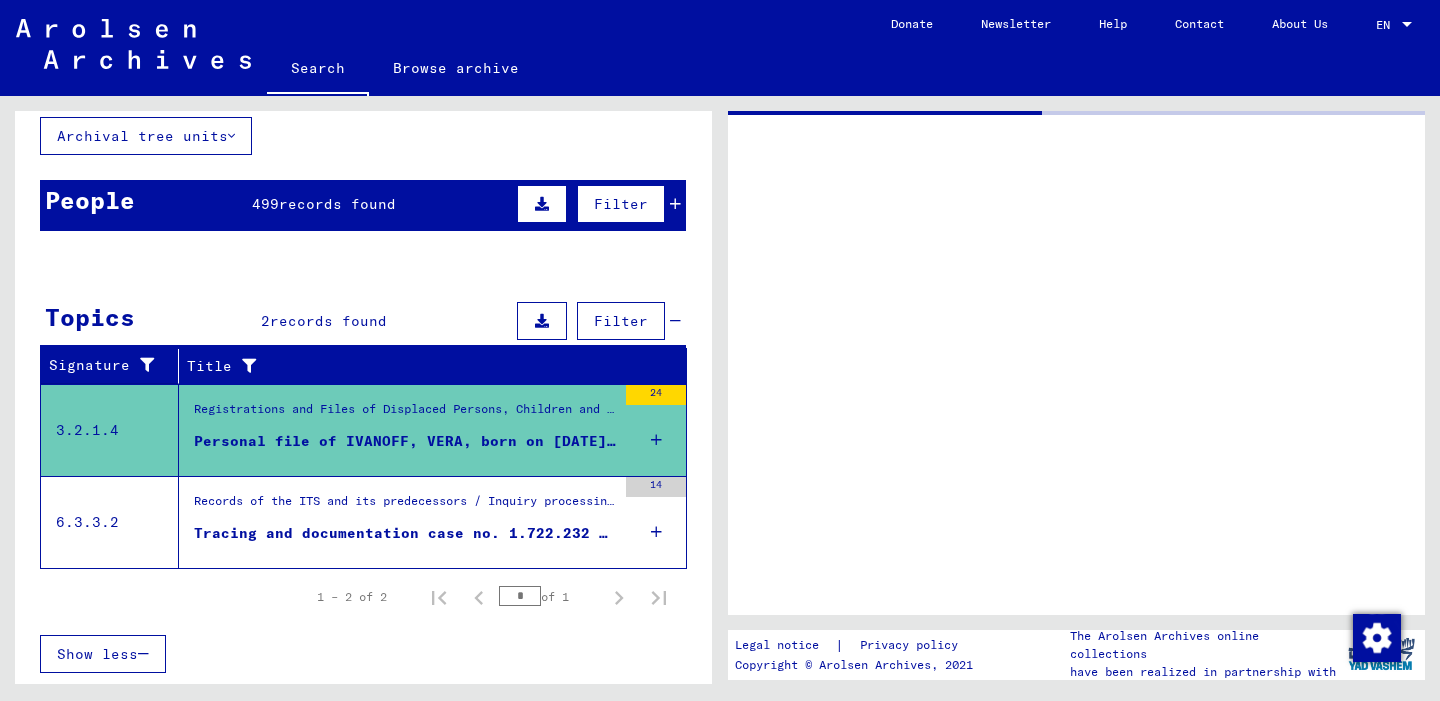 scroll, scrollTop: 117, scrollLeft: 0, axis: vertical 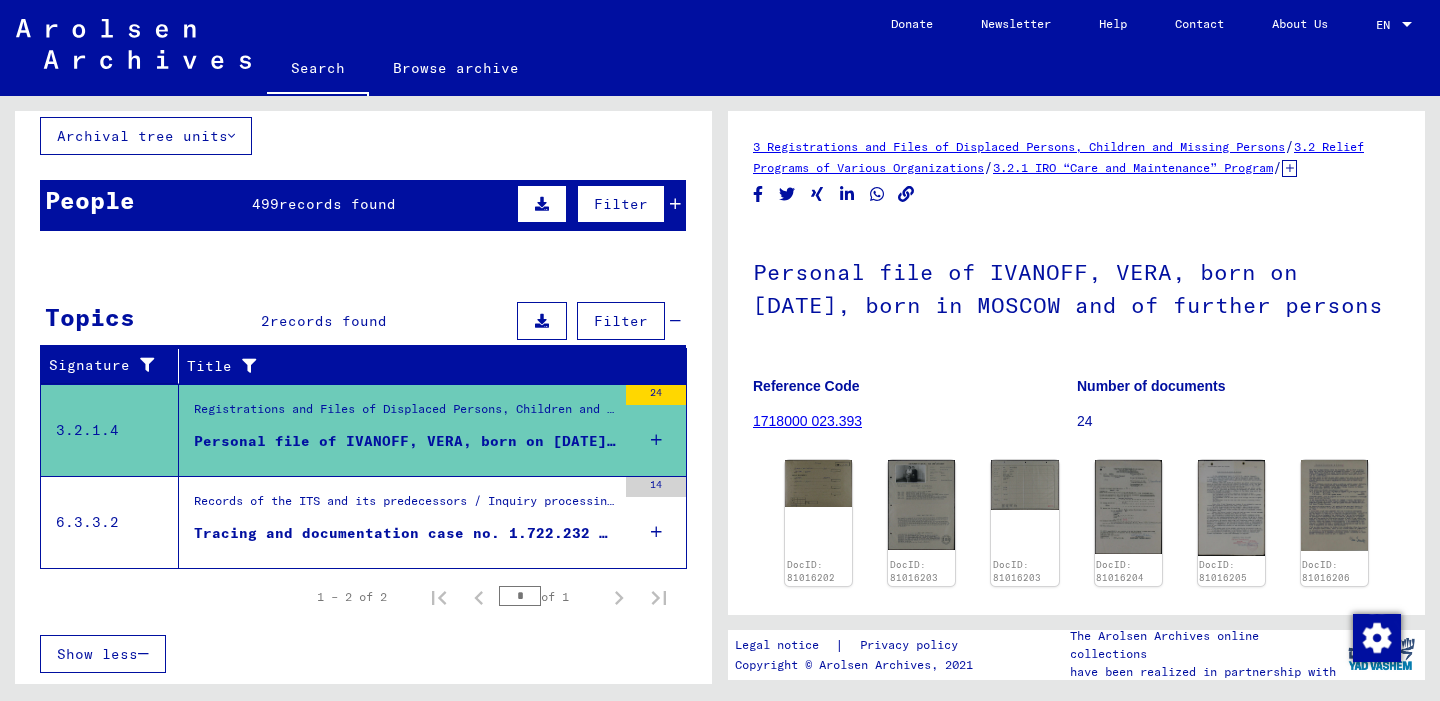 click on "Tracing and documentation case no. 1.722.232 for [LAST], [FIRST] born [DATE]" at bounding box center (405, 533) 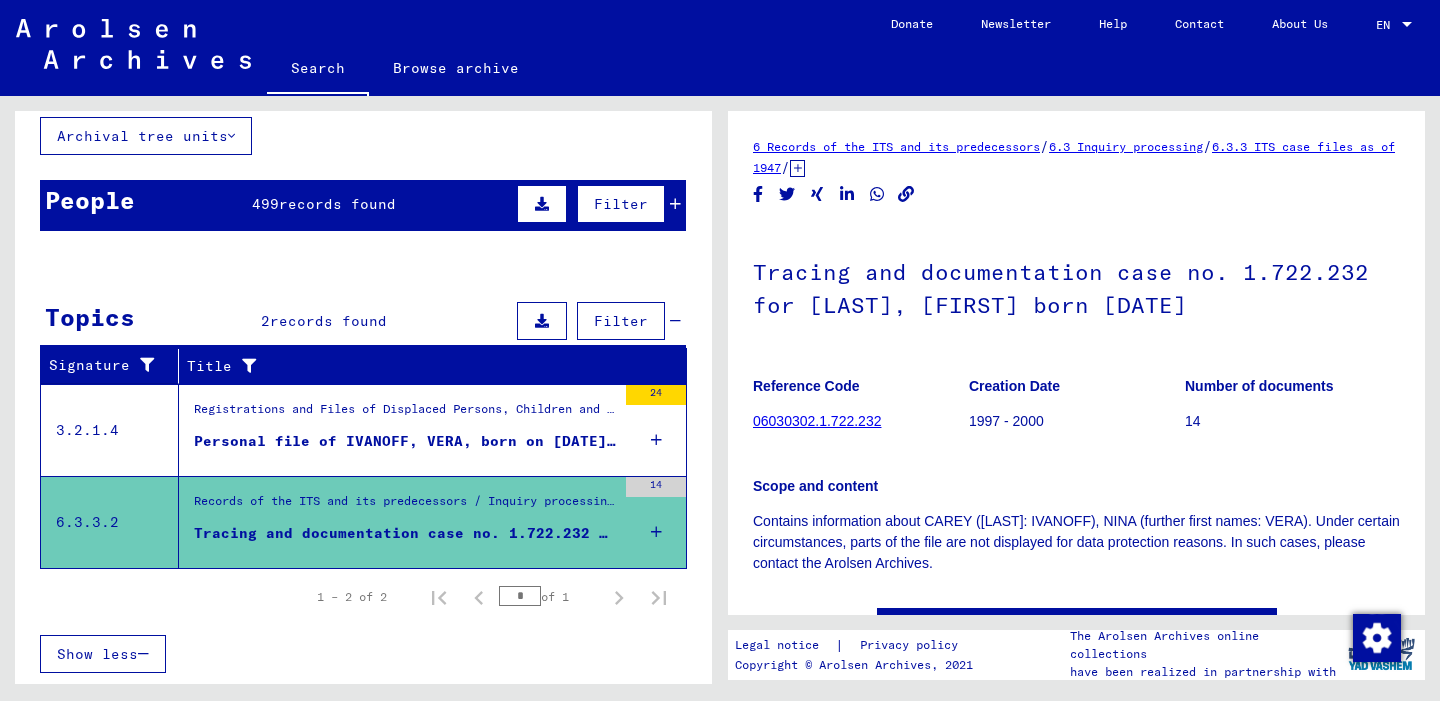 scroll, scrollTop: 0, scrollLeft: 0, axis: both 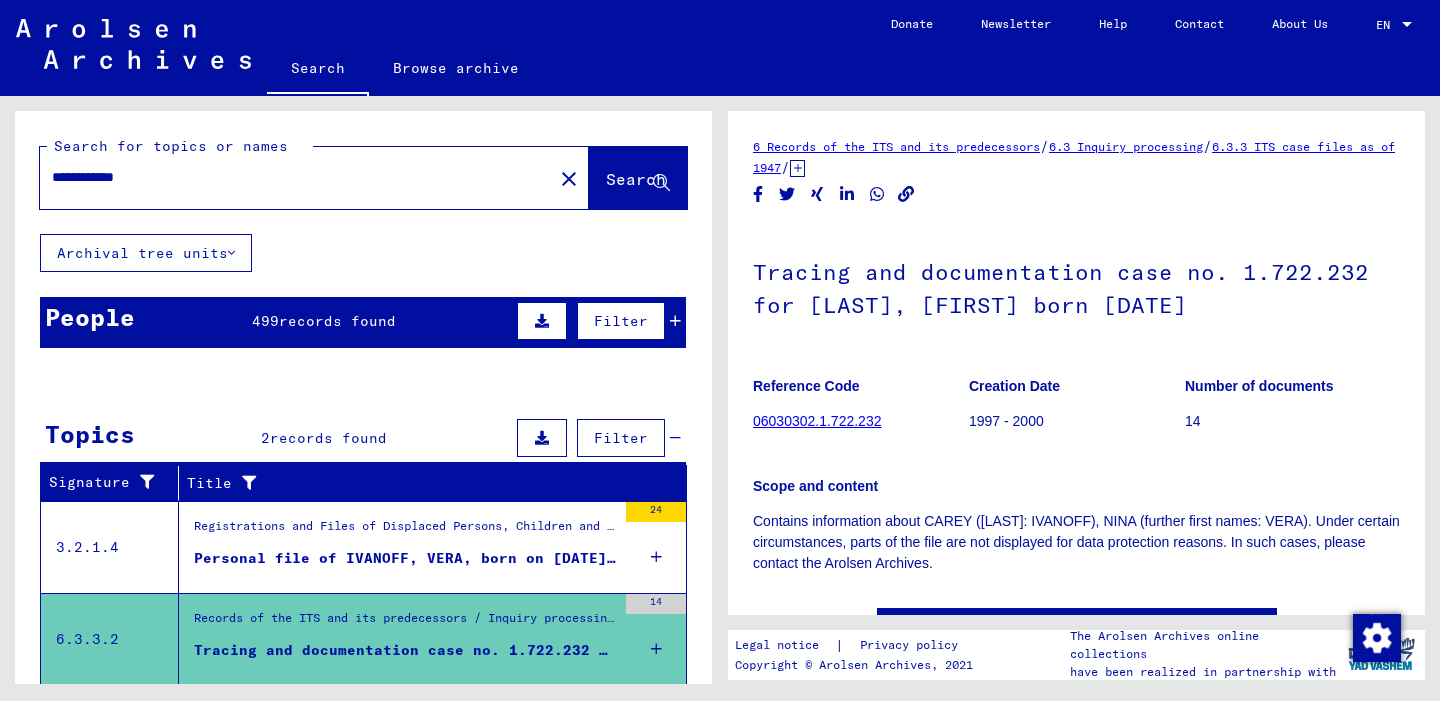 click on "records found" at bounding box center (337, 321) 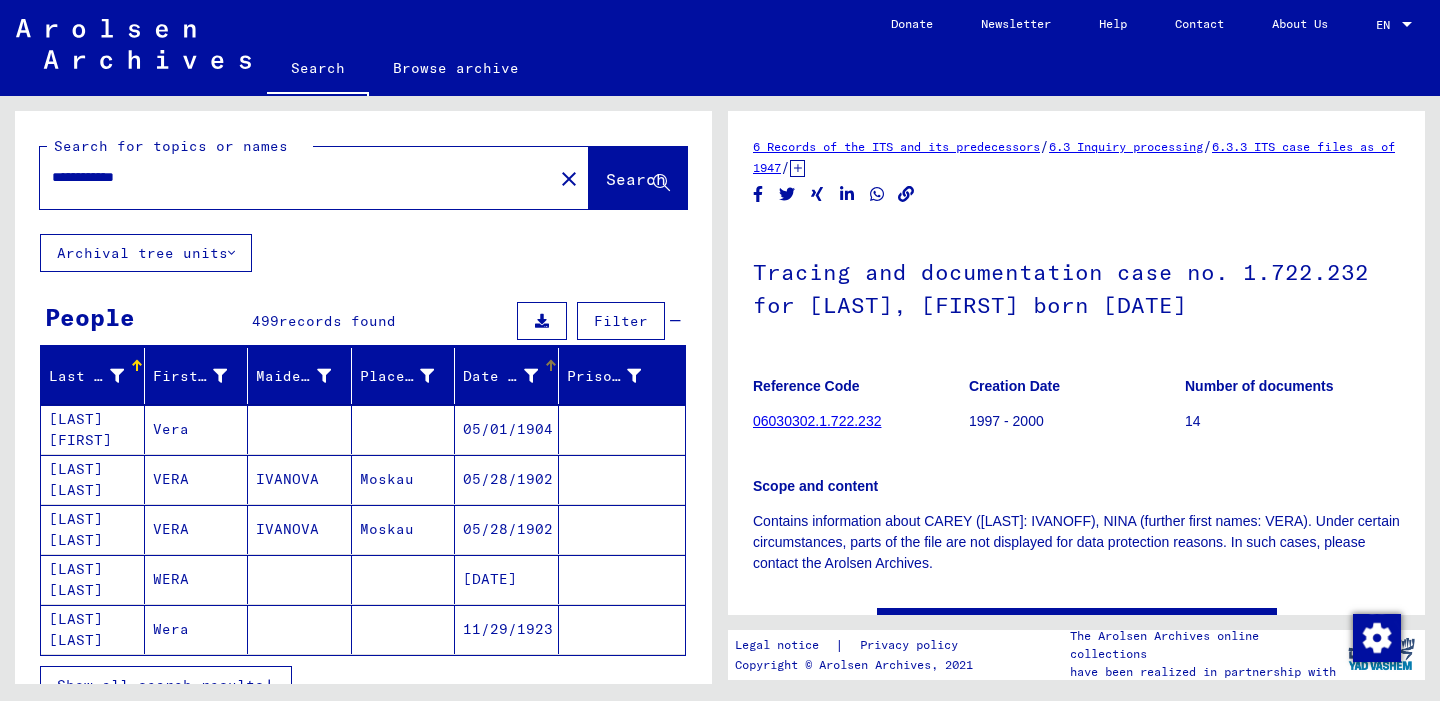 click at bounding box center (531, 376) 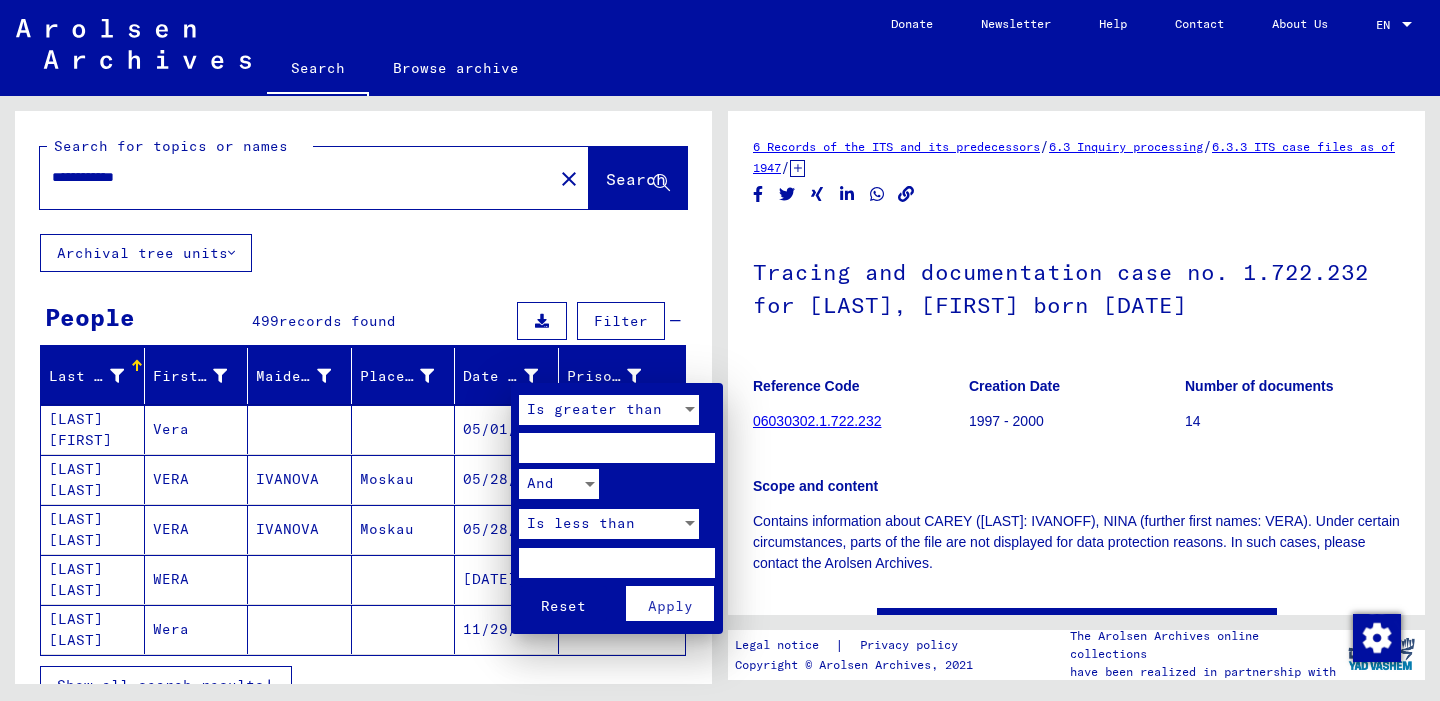click at bounding box center [720, 350] 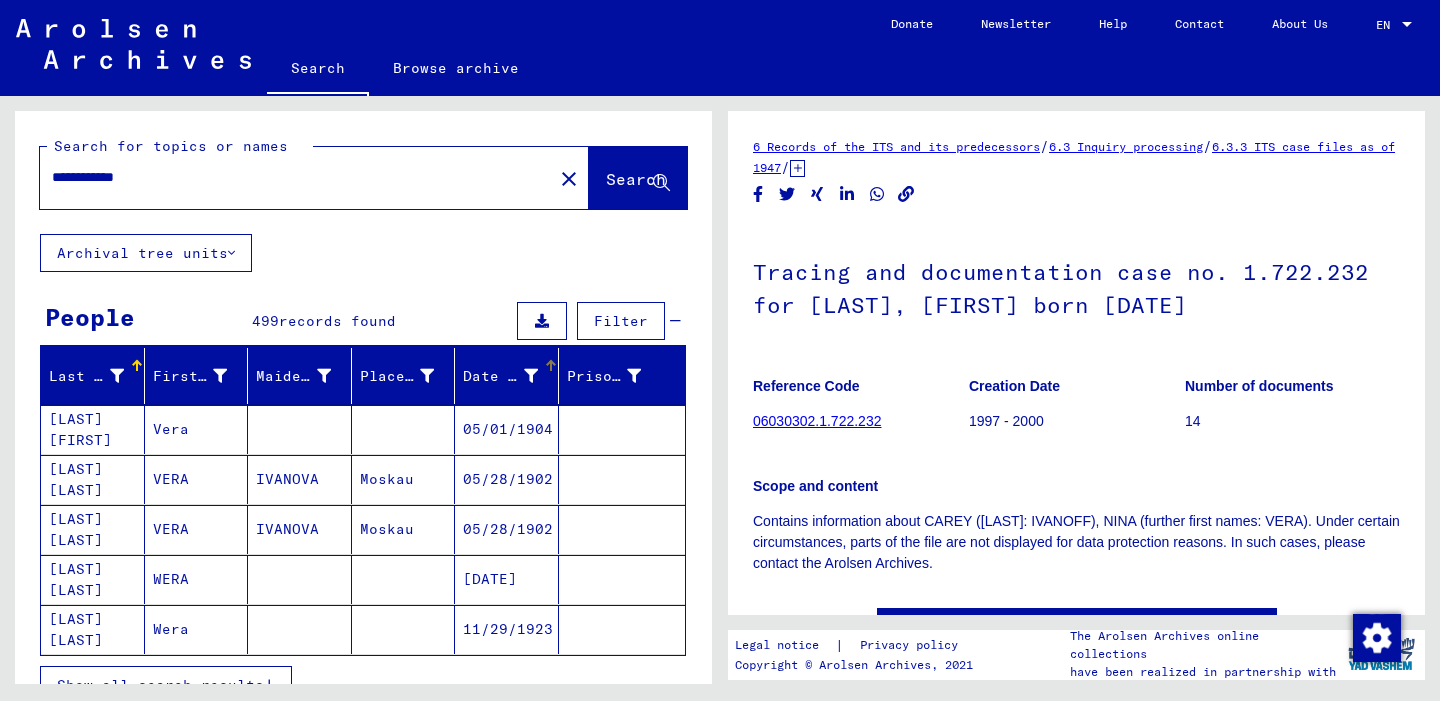 click on "Date of Birth" at bounding box center (507, 376) 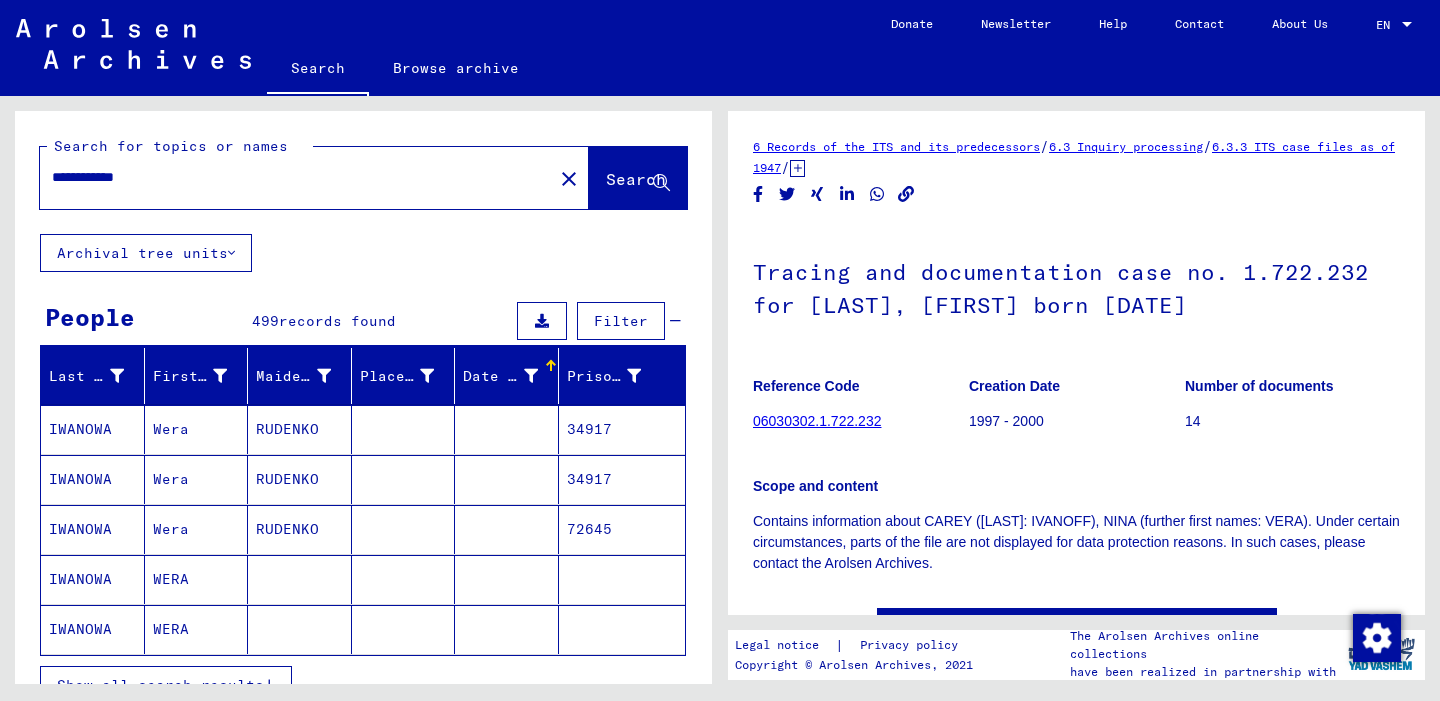 click at bounding box center (551, 366) 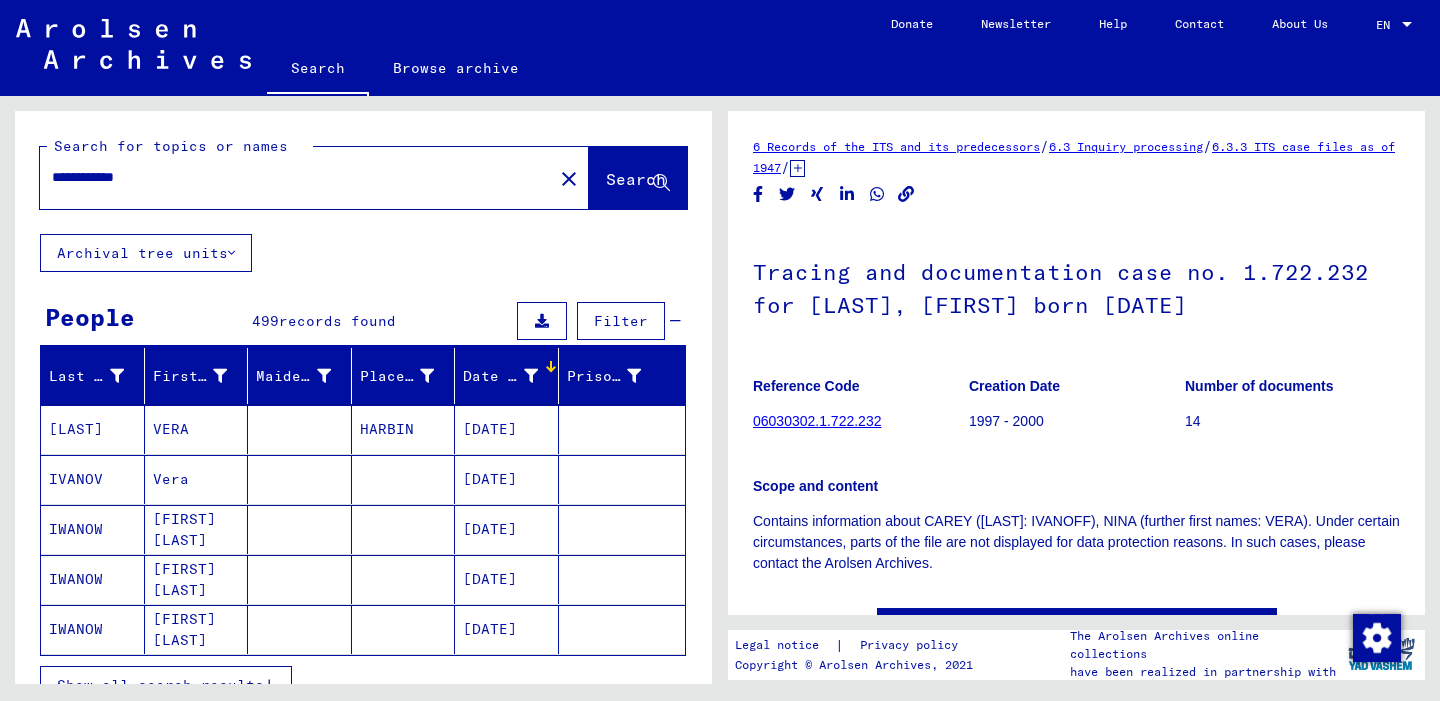 click at bounding box center [551, 366] 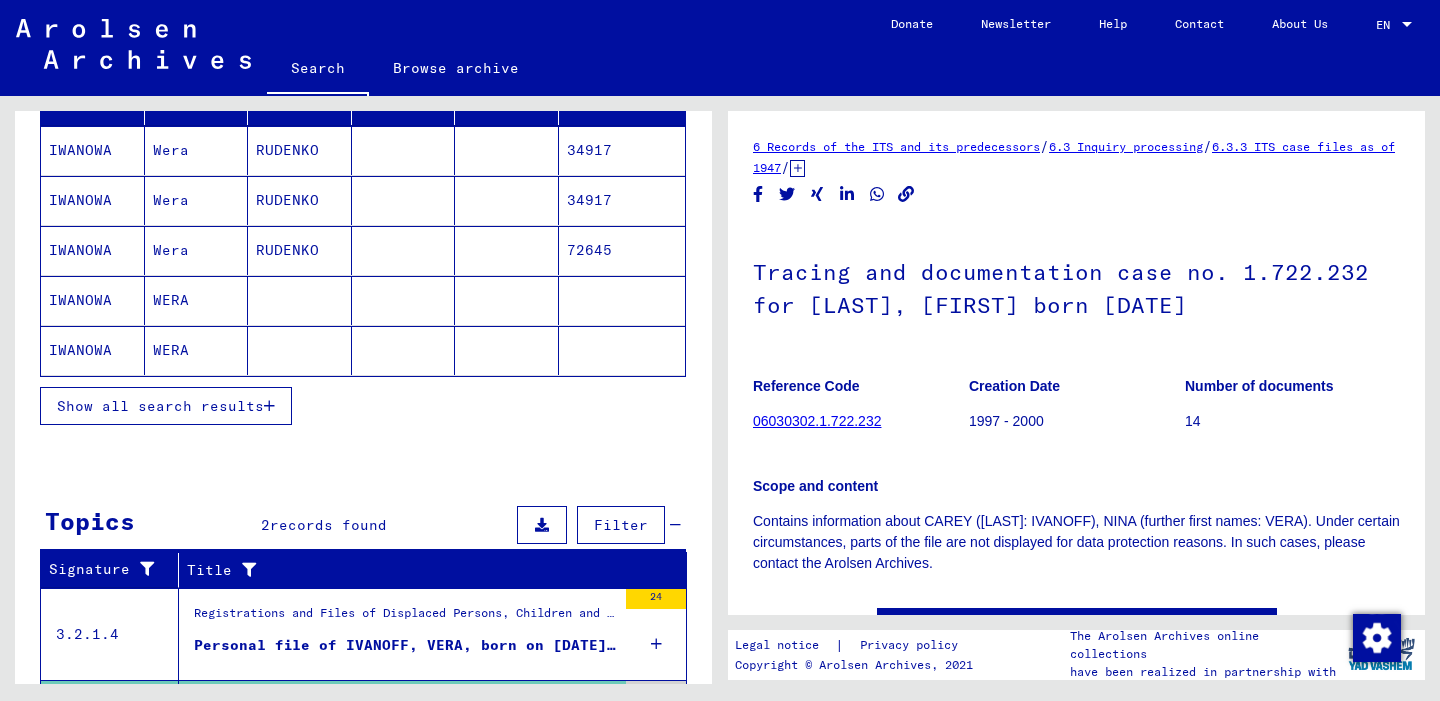 scroll, scrollTop: 286, scrollLeft: 0, axis: vertical 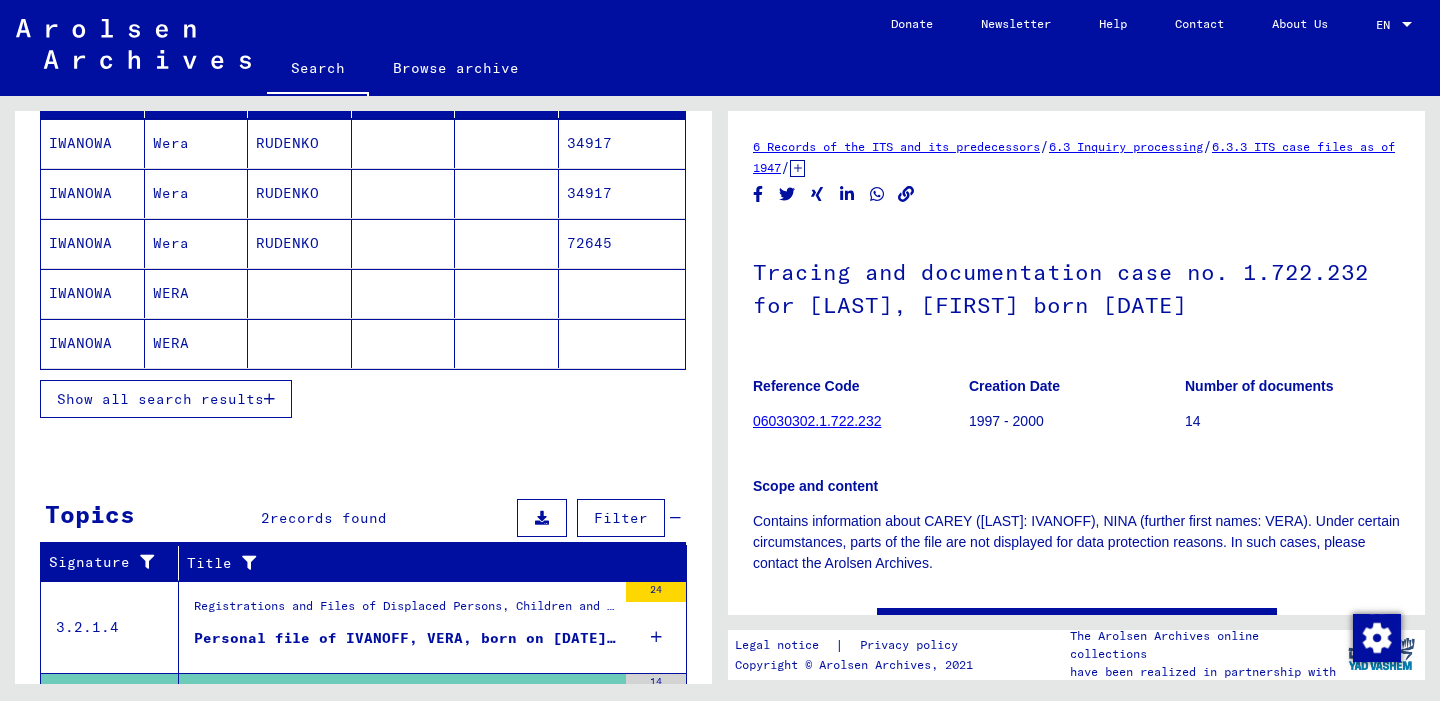 click on "Show all search results" at bounding box center (160, 399) 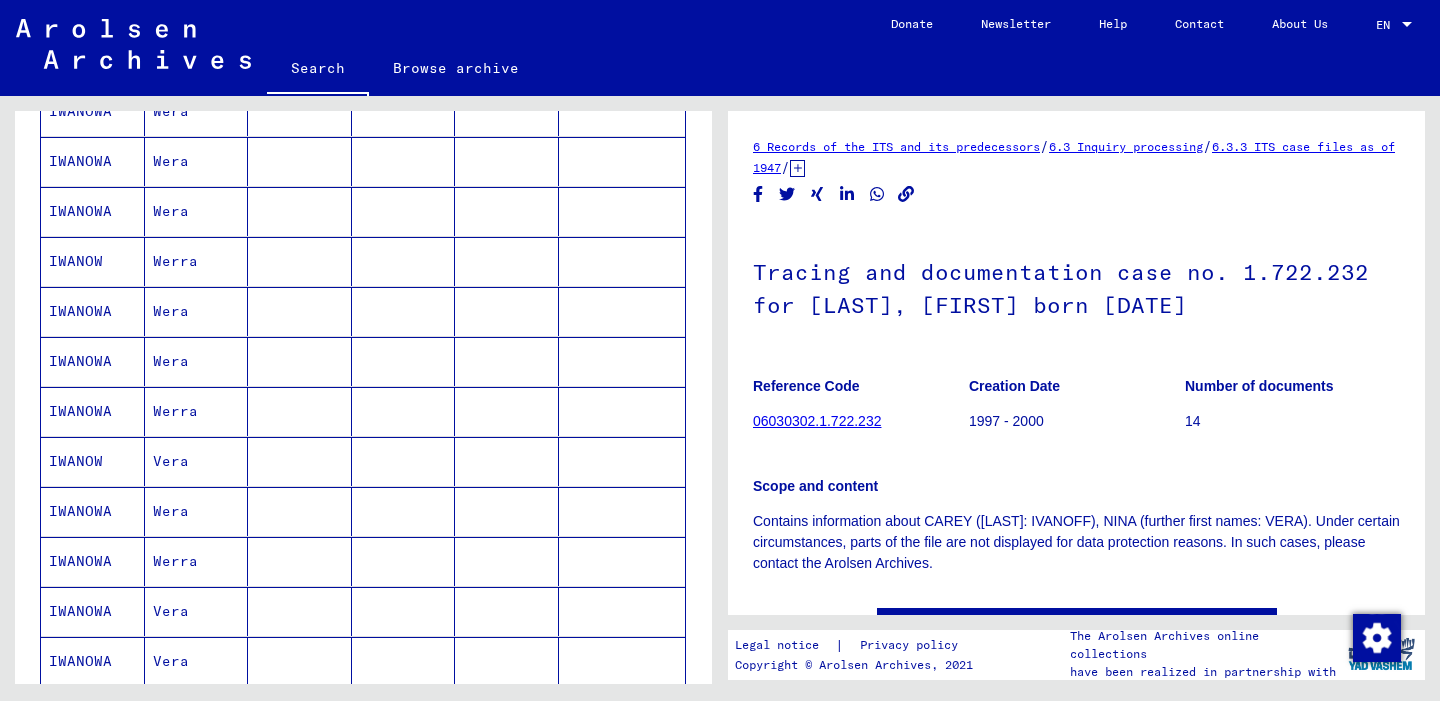 scroll, scrollTop: 729, scrollLeft: 0, axis: vertical 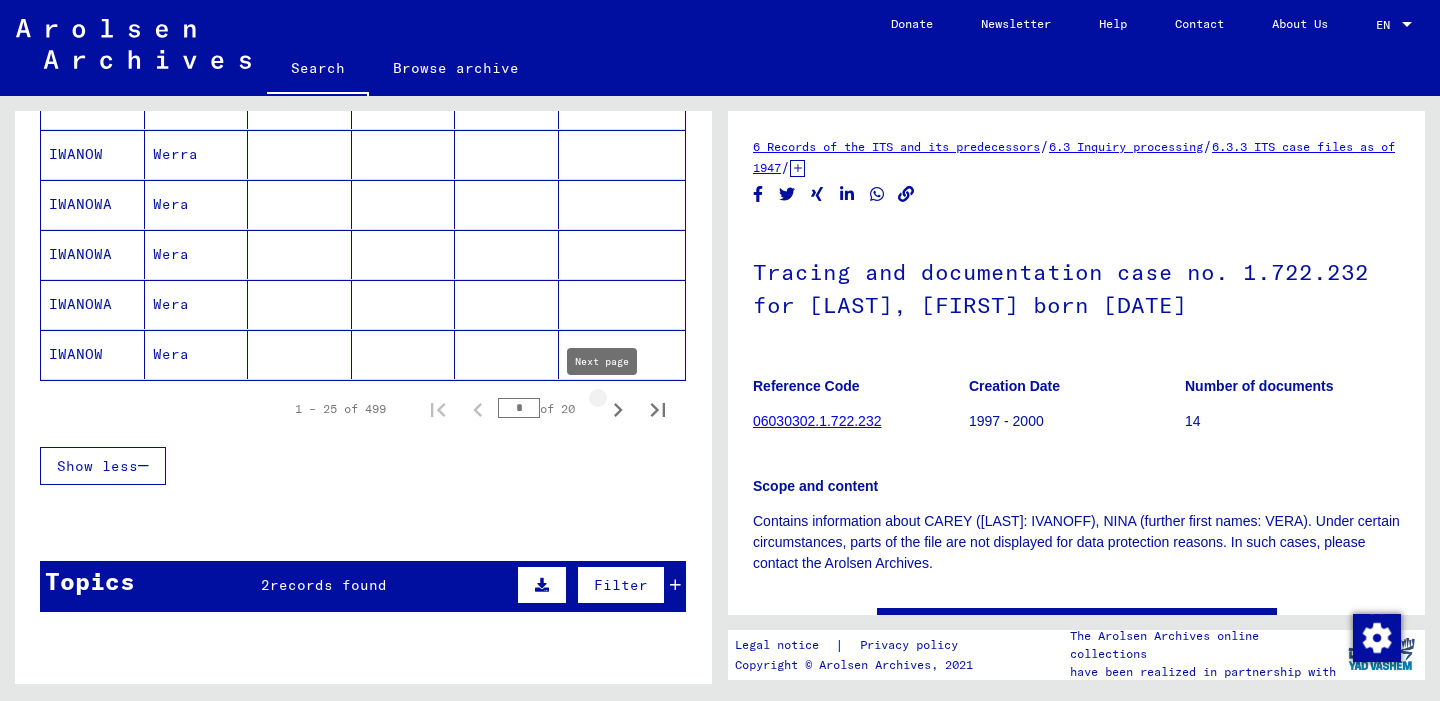 click 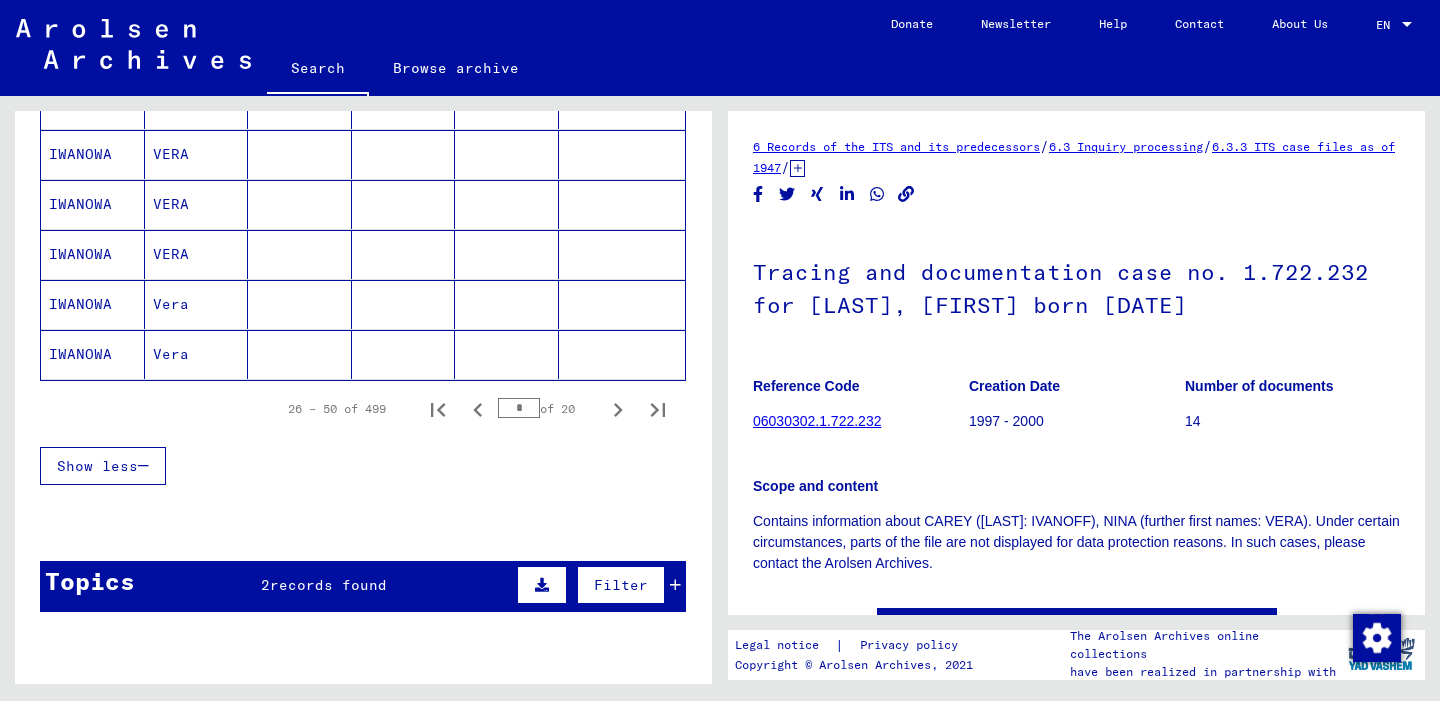 click 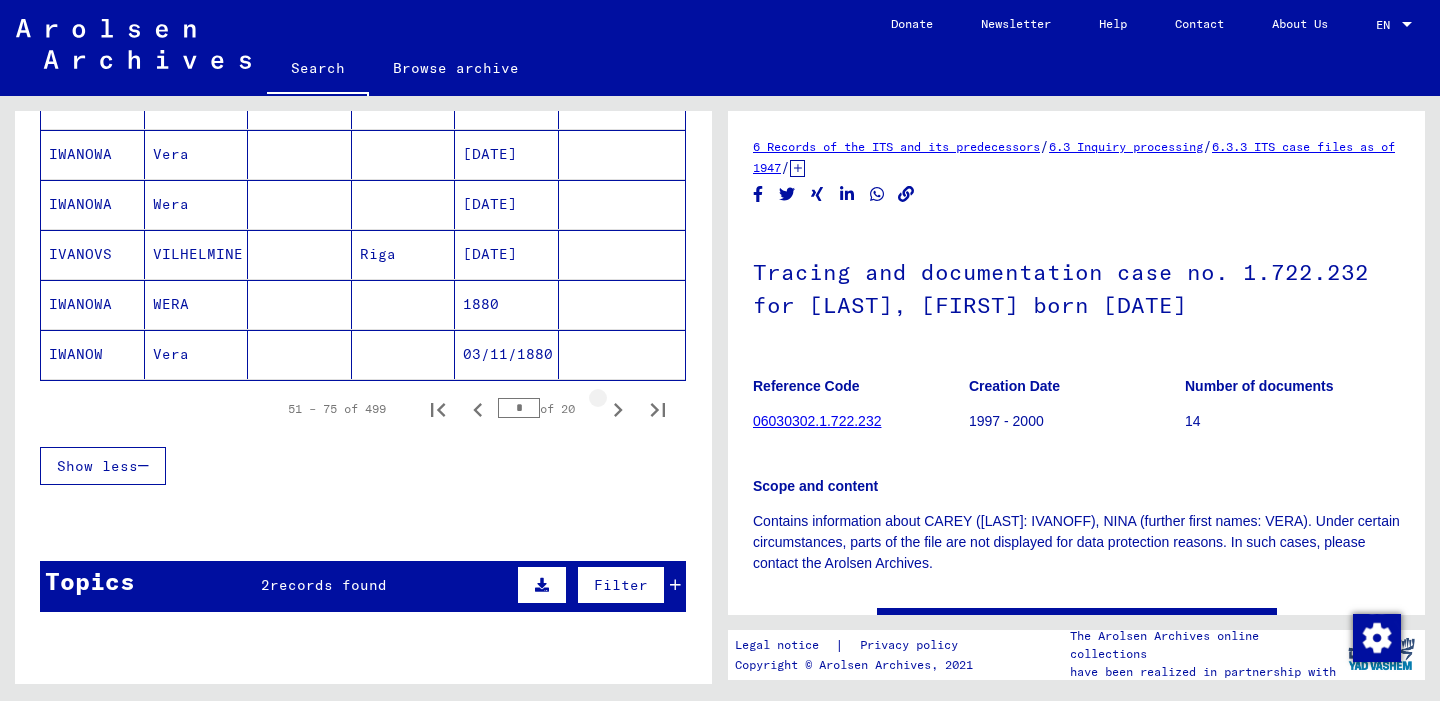 click 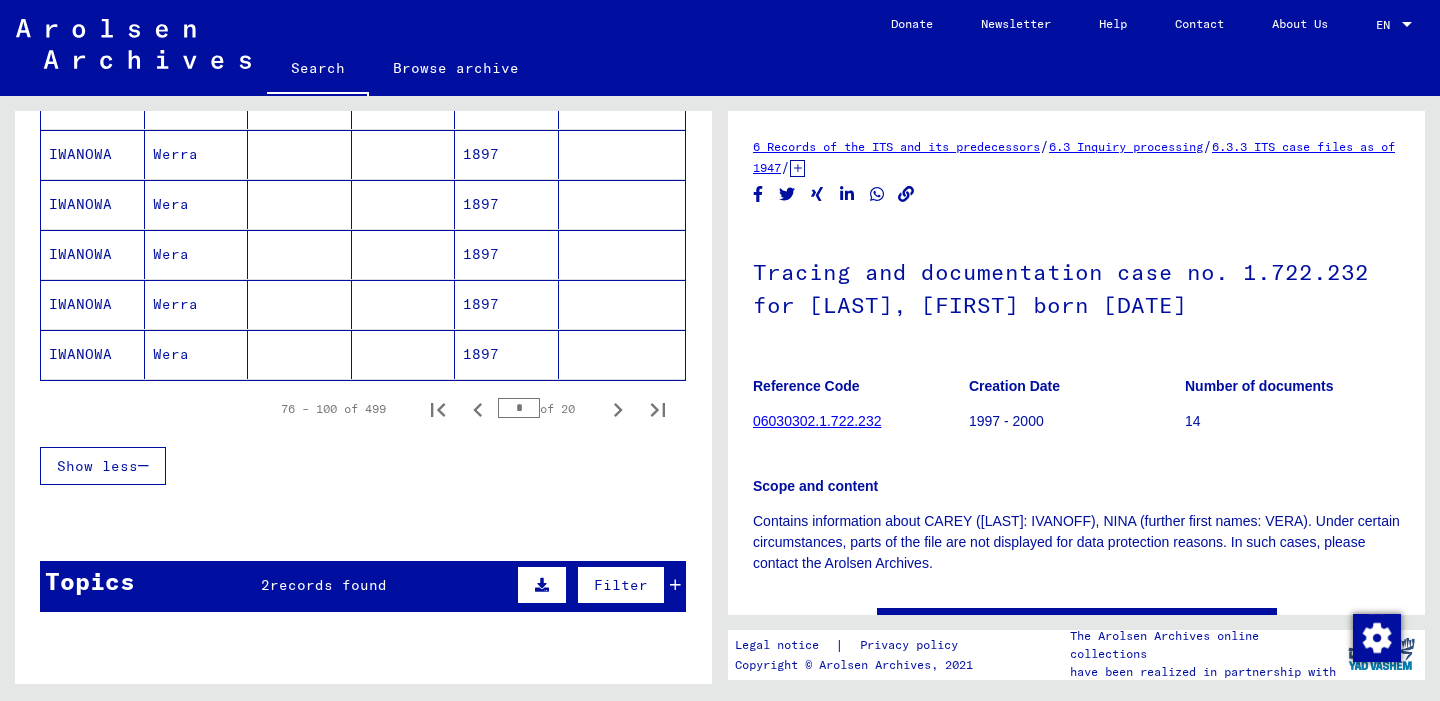 click 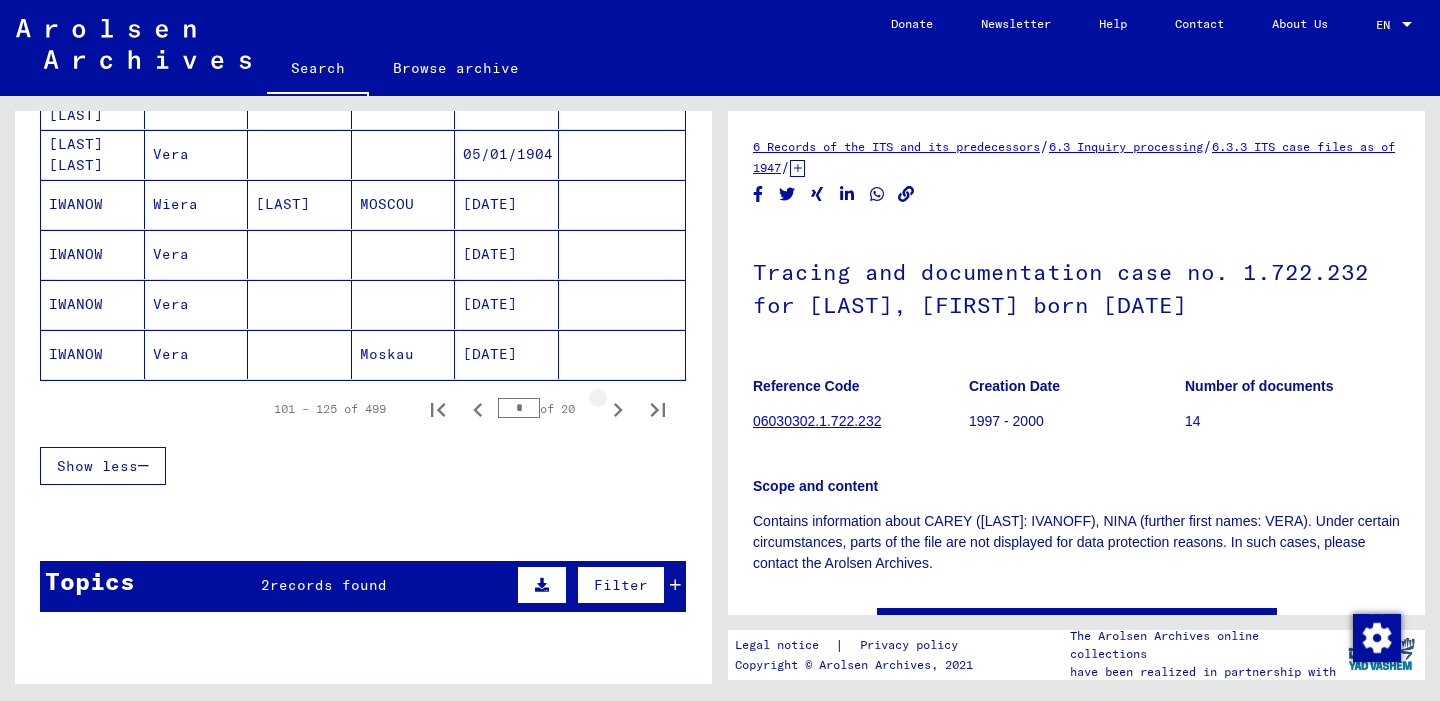 click 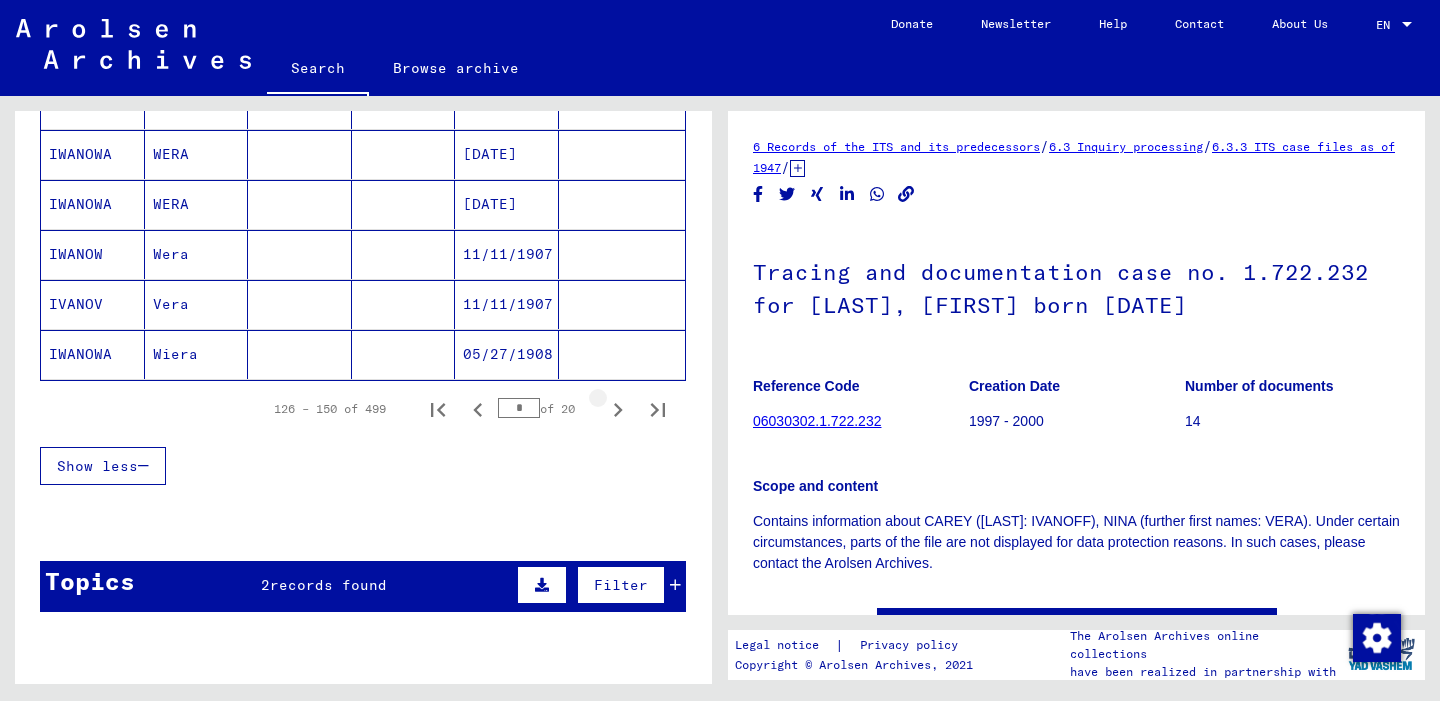click 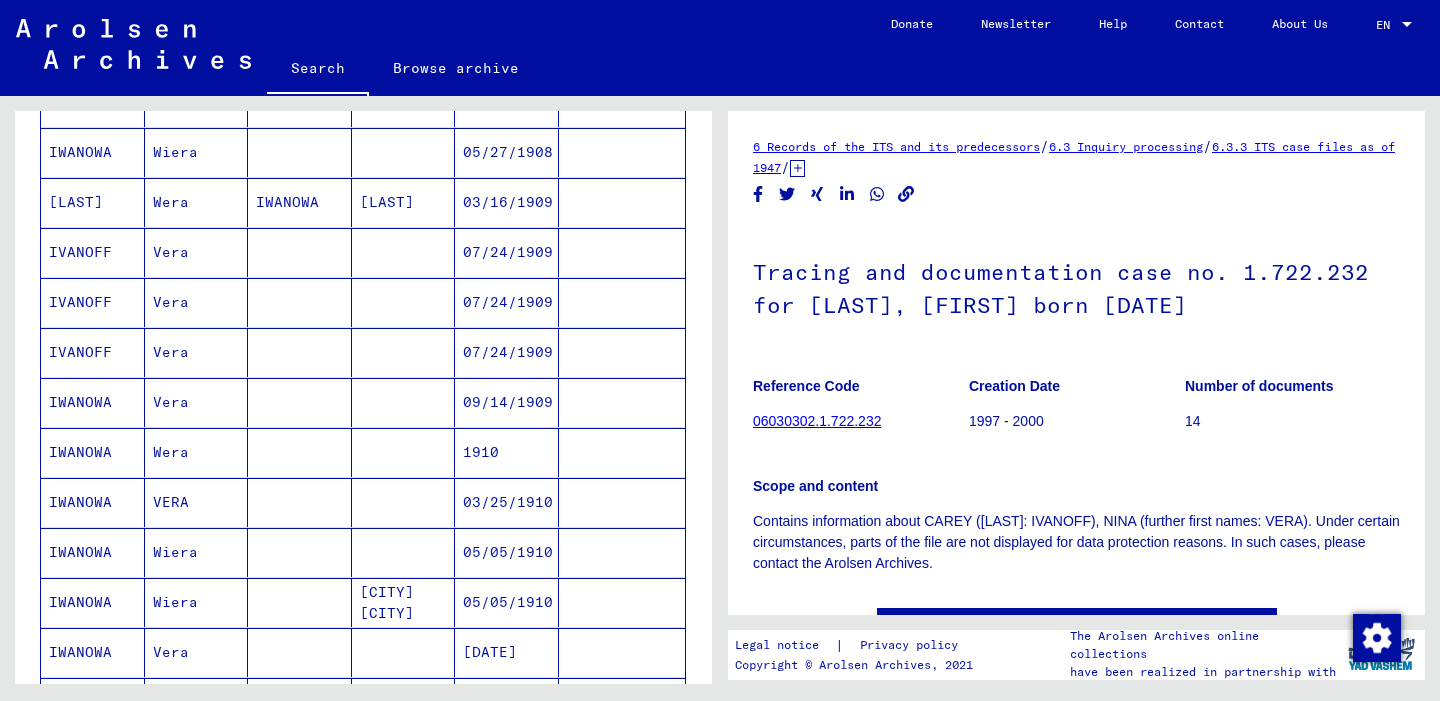 scroll, scrollTop: 323, scrollLeft: 0, axis: vertical 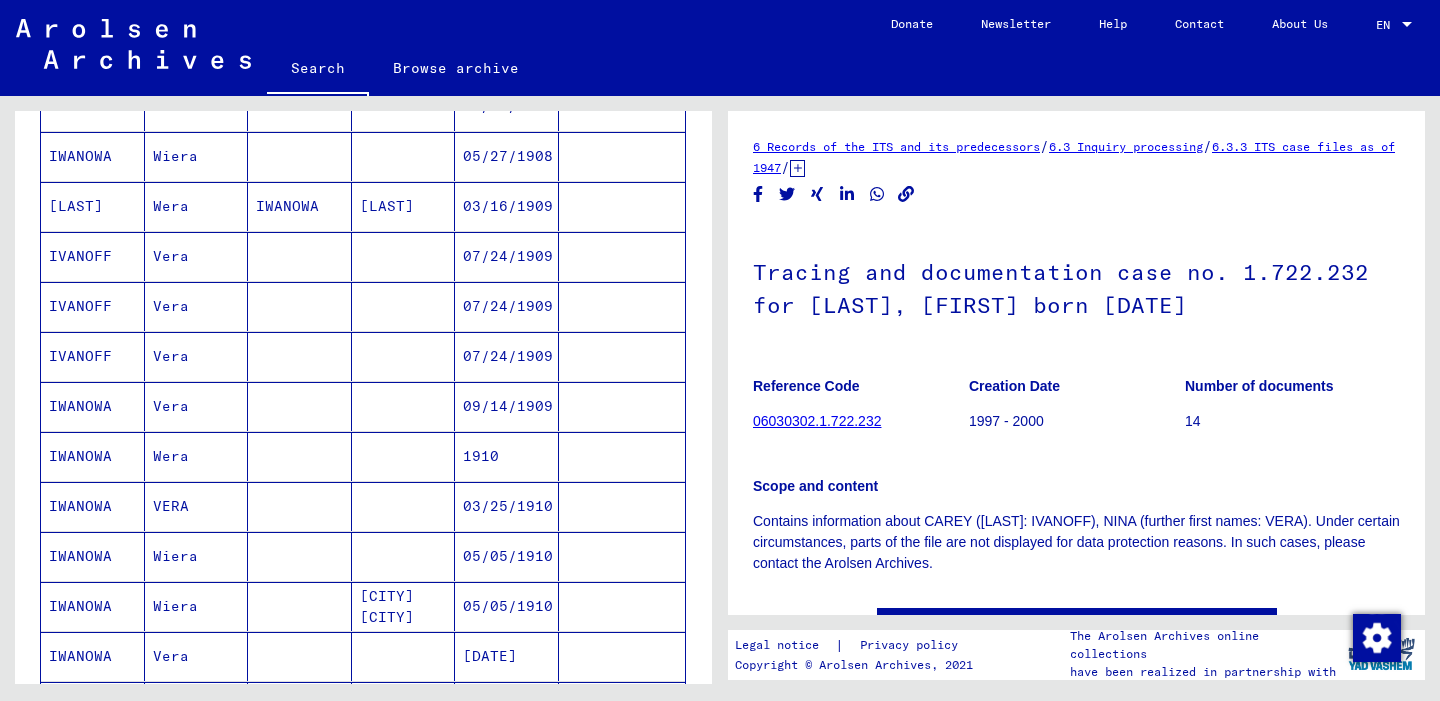 click on "IVANOFF" at bounding box center [93, 306] 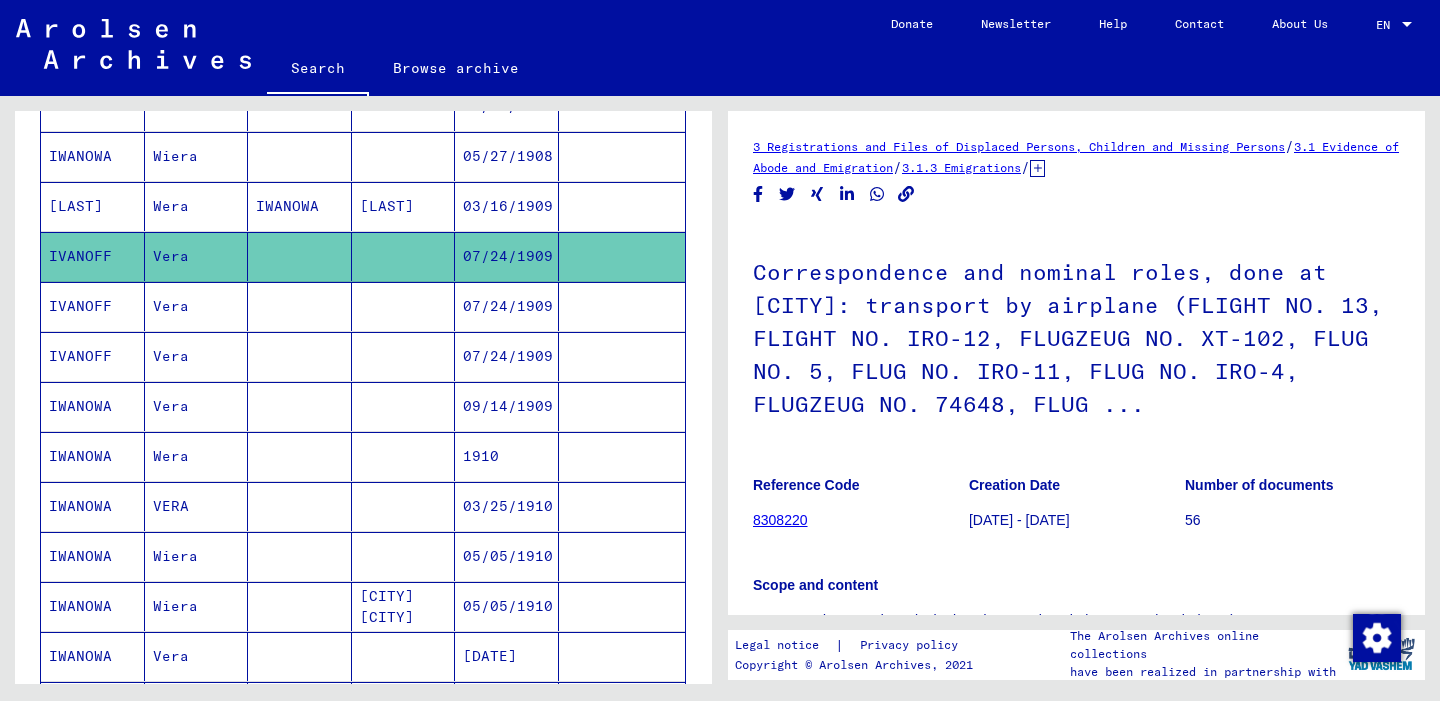 scroll, scrollTop: 0, scrollLeft: 0, axis: both 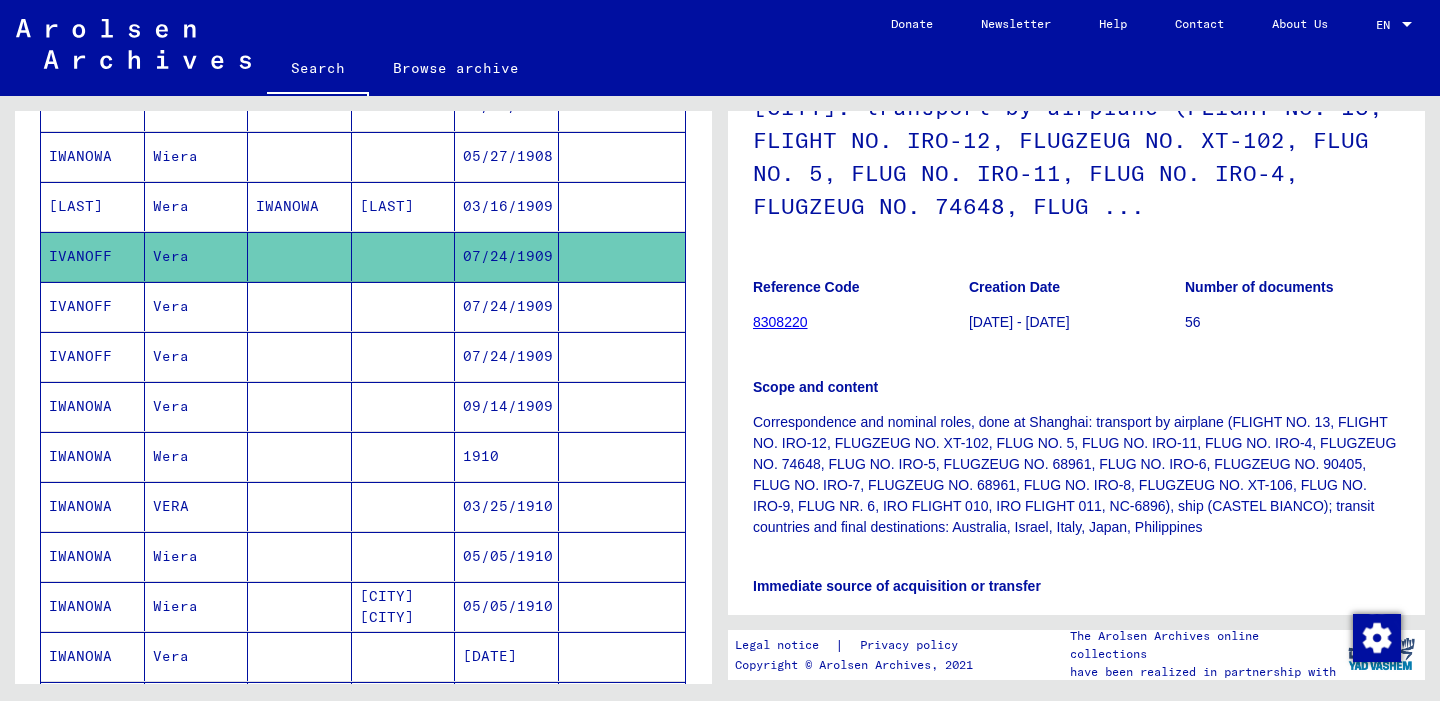 click on "8308220" 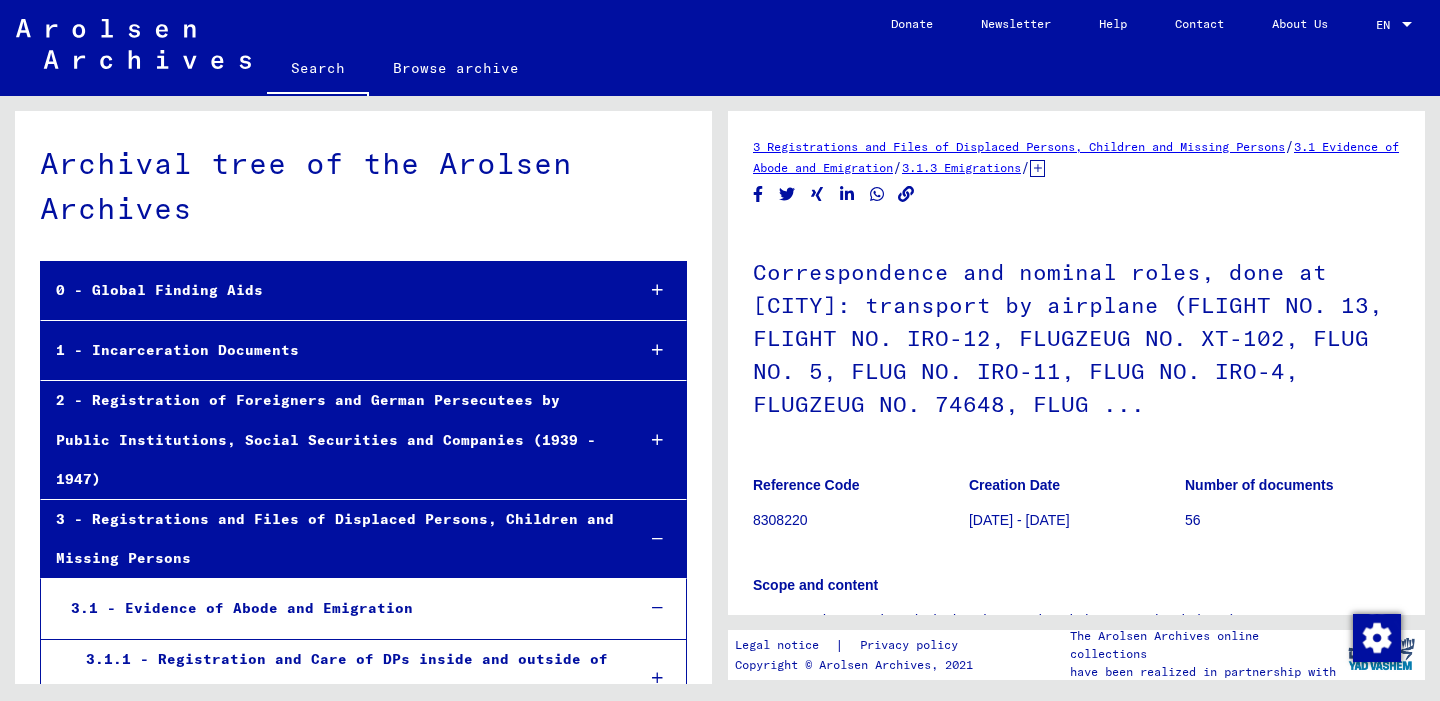 scroll, scrollTop: 1377, scrollLeft: 0, axis: vertical 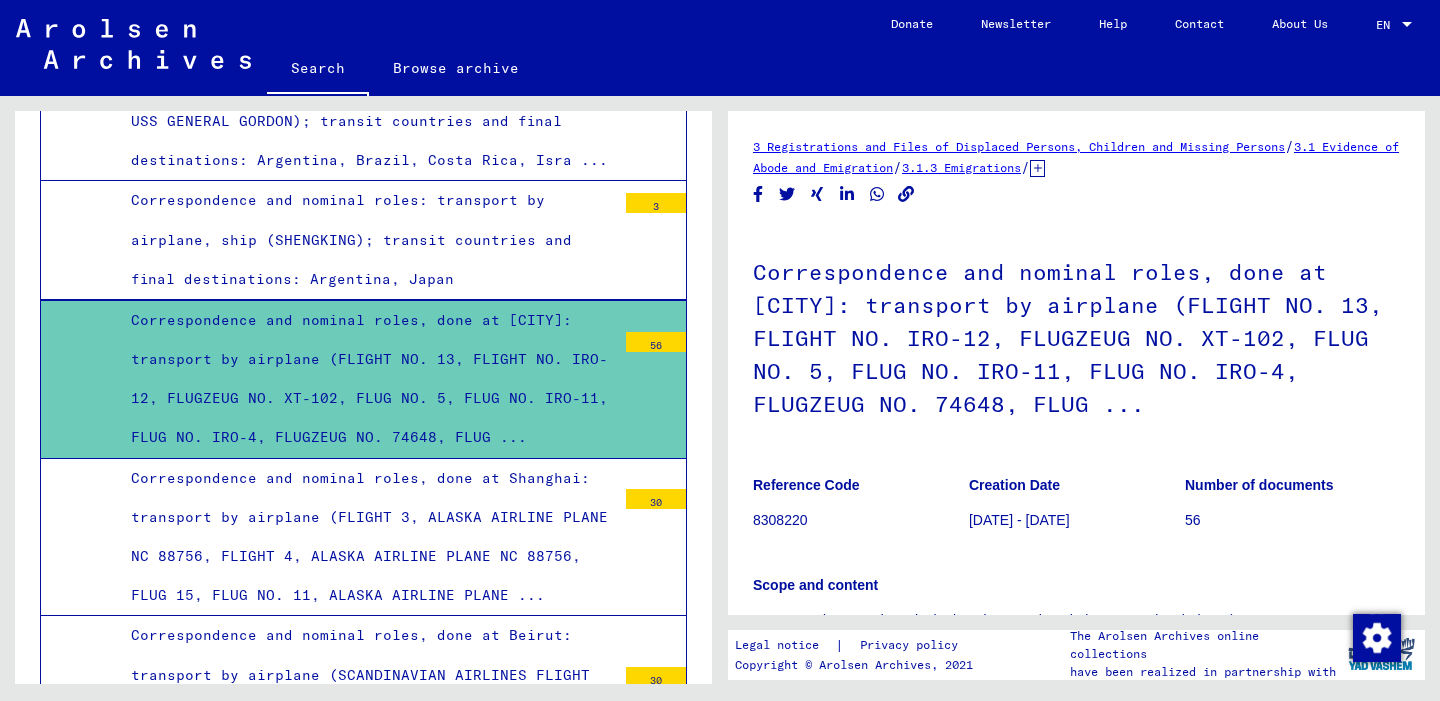 click on "[DATE] - [DATE]" 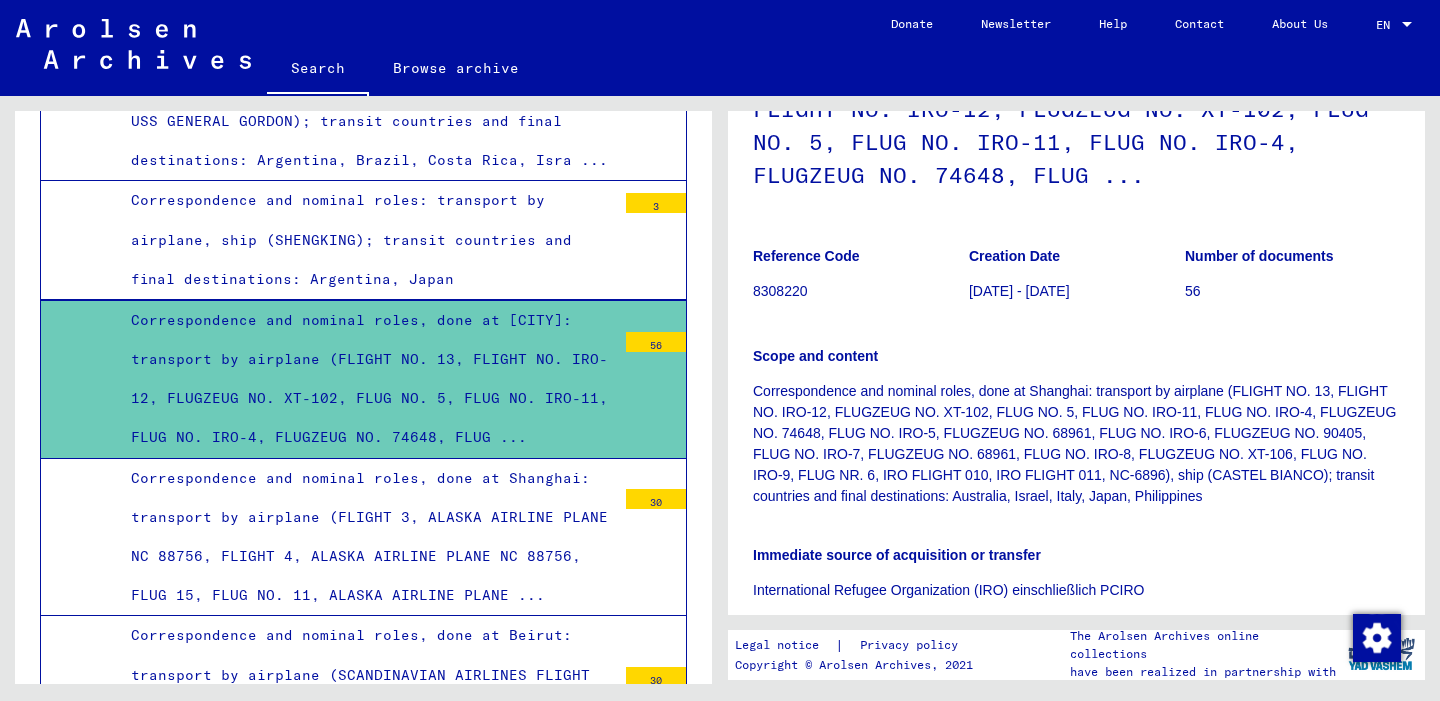 scroll, scrollTop: 233, scrollLeft: 0, axis: vertical 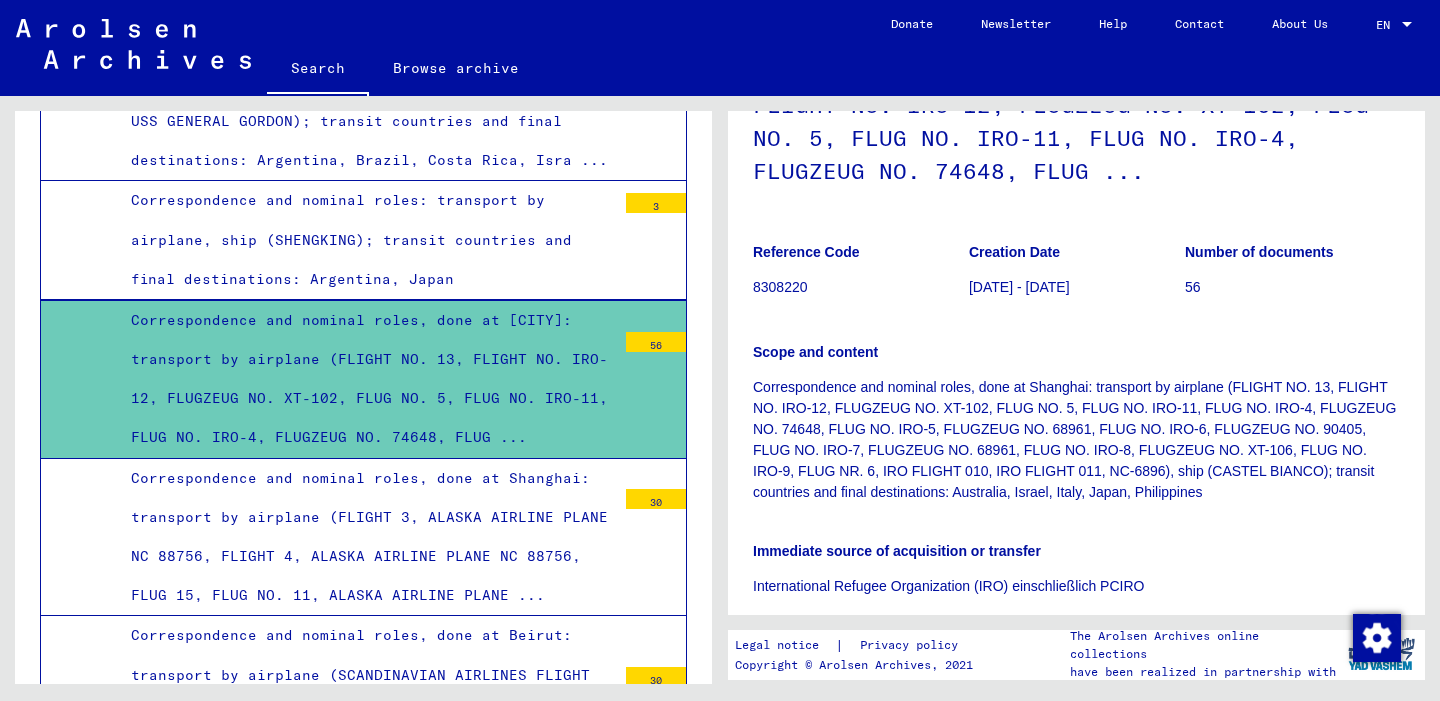 click on "56" at bounding box center (656, 342) 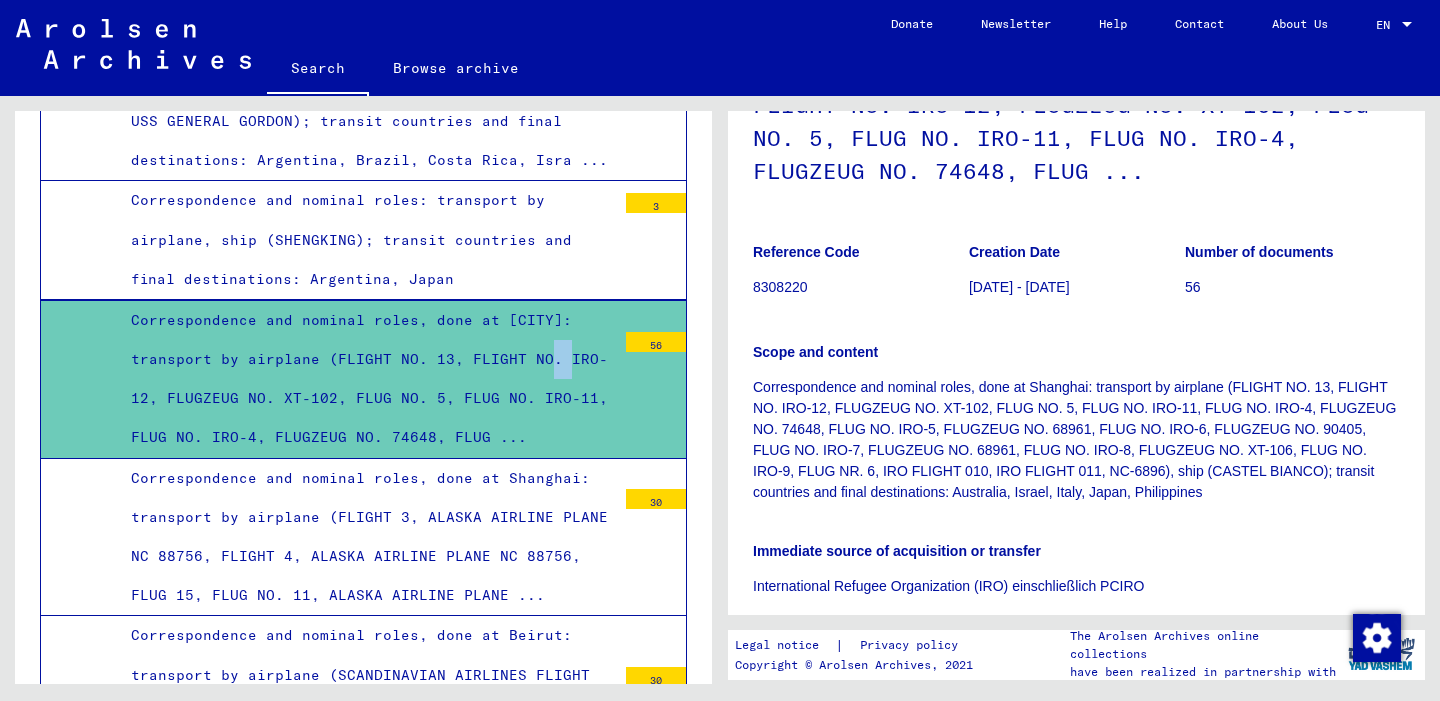 click on "Correspondence and nominal roles, done at [CITY]: transport by airplane (FLIGHT NO. 13, FLIGHT NO. IRO-12, FLUGZEUG NO. XT-102, FLUG NO. 5, FLUG NO. IRO-11, FLUG NO. IRO-4, FLUGZEUG NO. 74648, FLUG  ..." at bounding box center (366, 379) 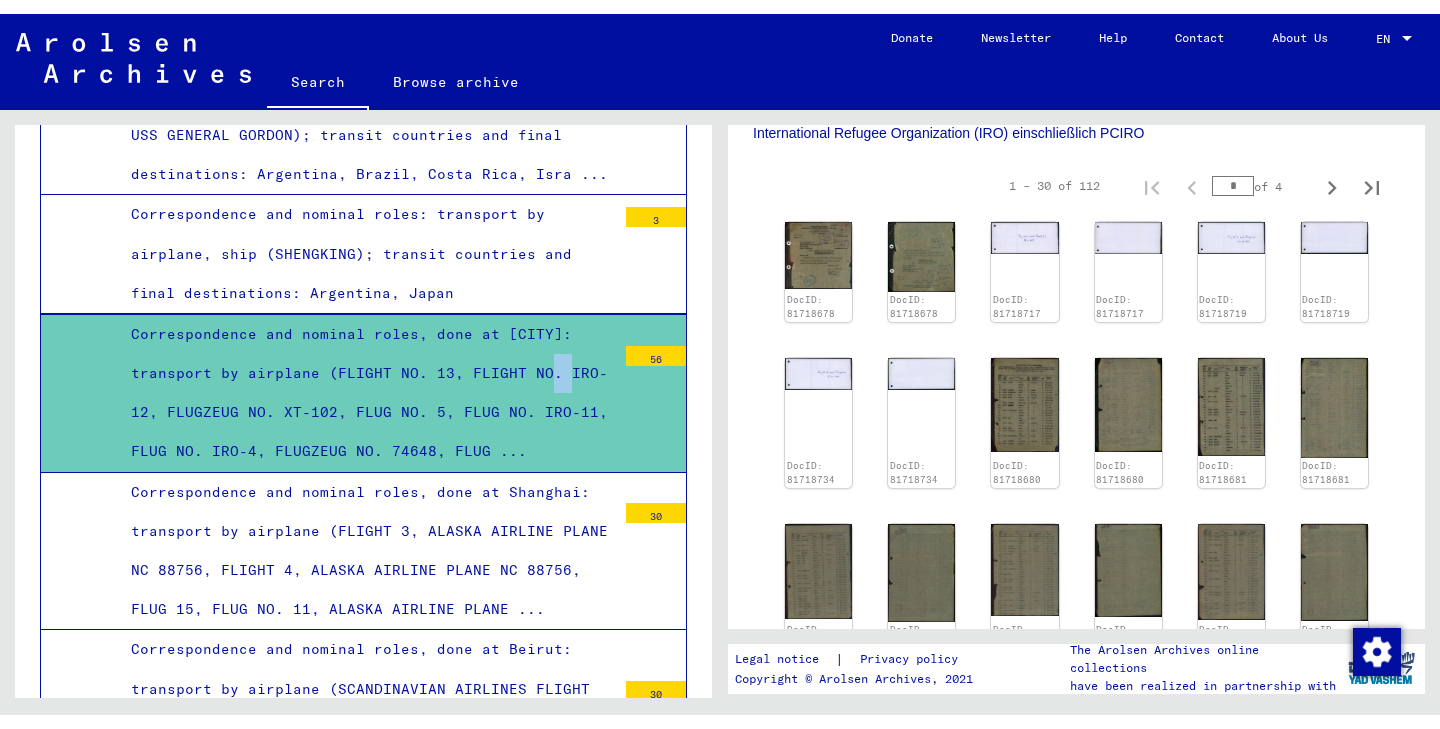 scroll, scrollTop: 714, scrollLeft: 0, axis: vertical 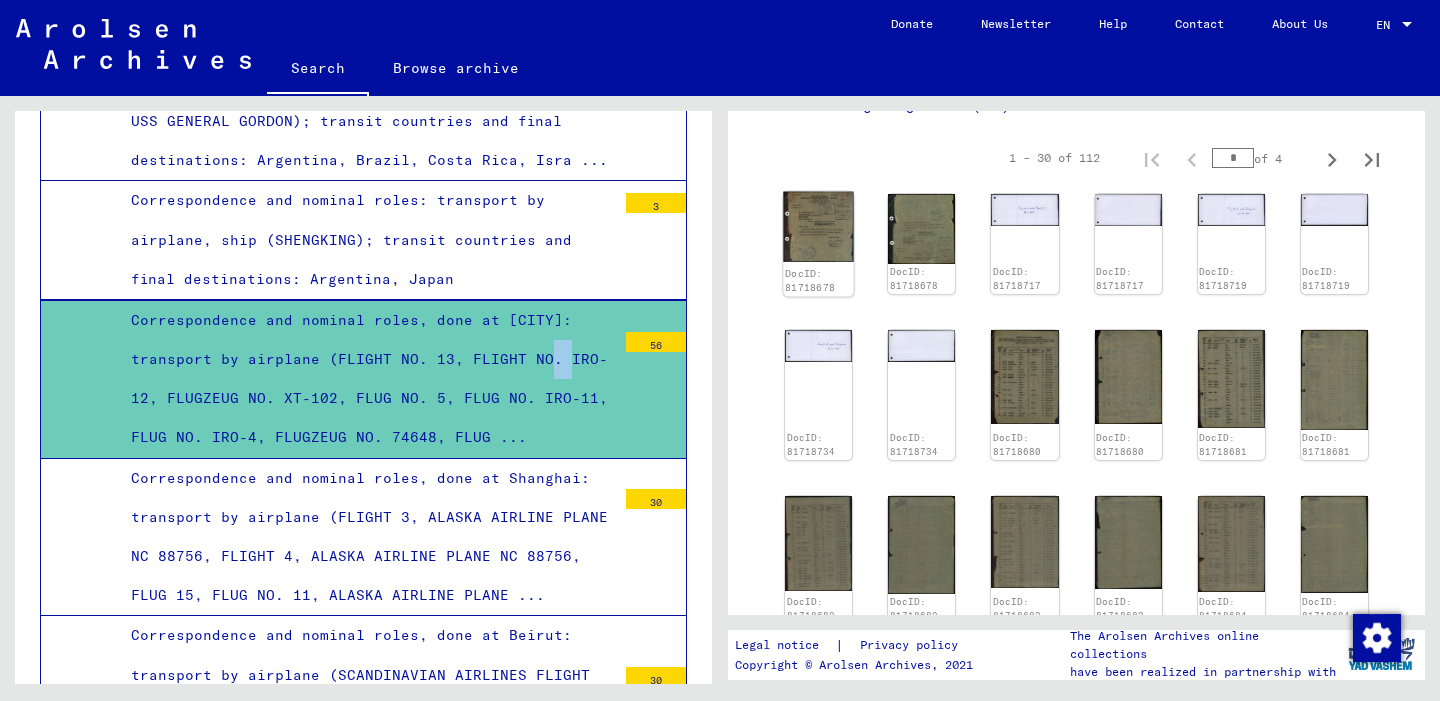 click 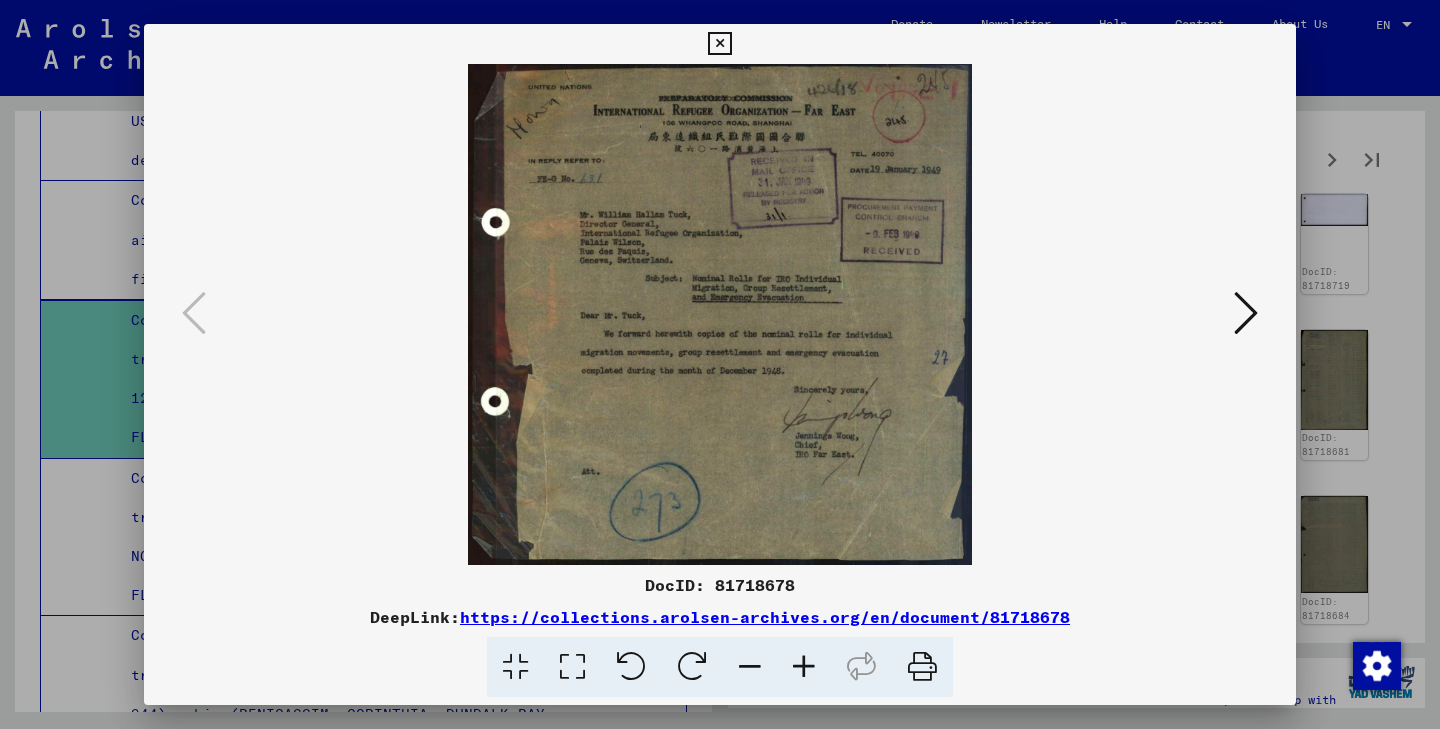 click on "DocID: 81718678  DeepLink:  https://collections.arolsen-archives.org/en/document/81718678" at bounding box center (720, 635) 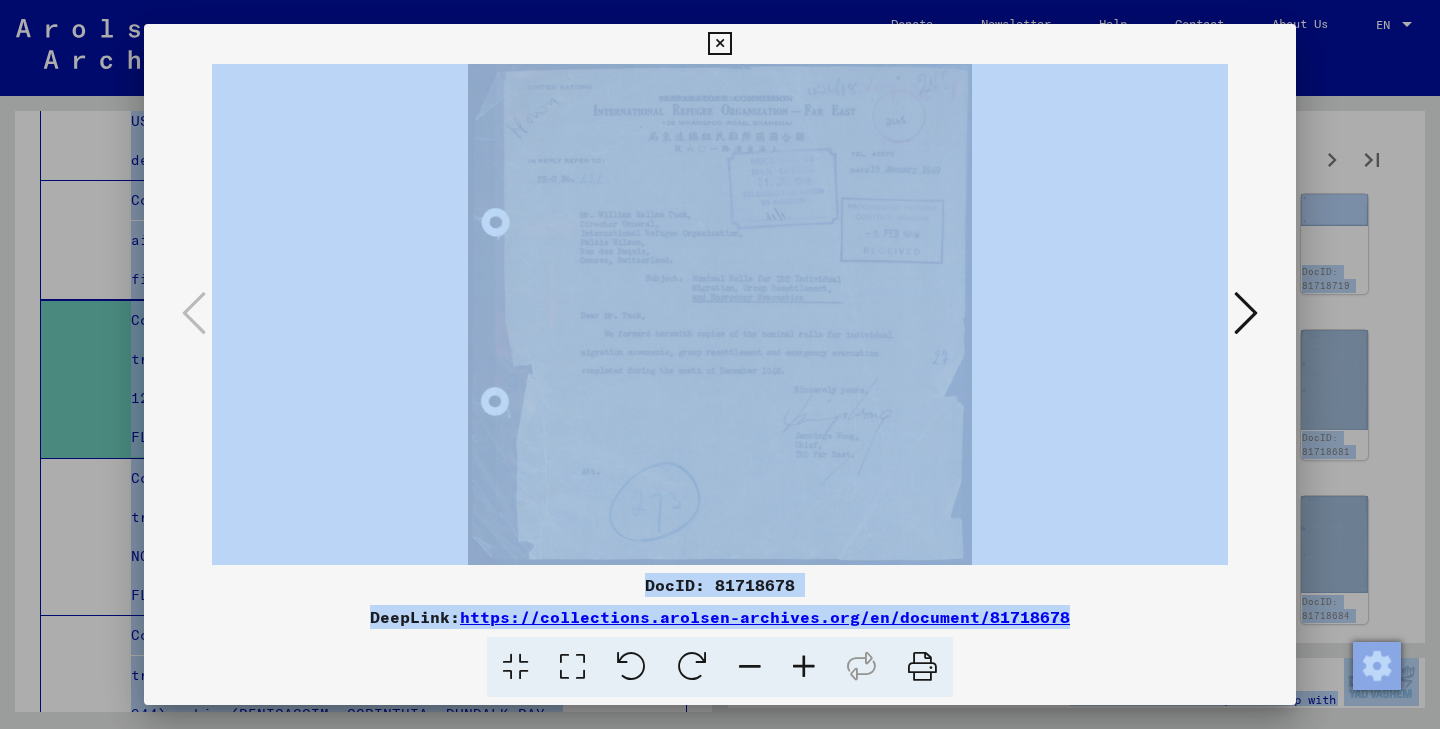 drag, startPoint x: 1293, startPoint y: 691, endPoint x: 1313, endPoint y: 771, distance: 82.46211 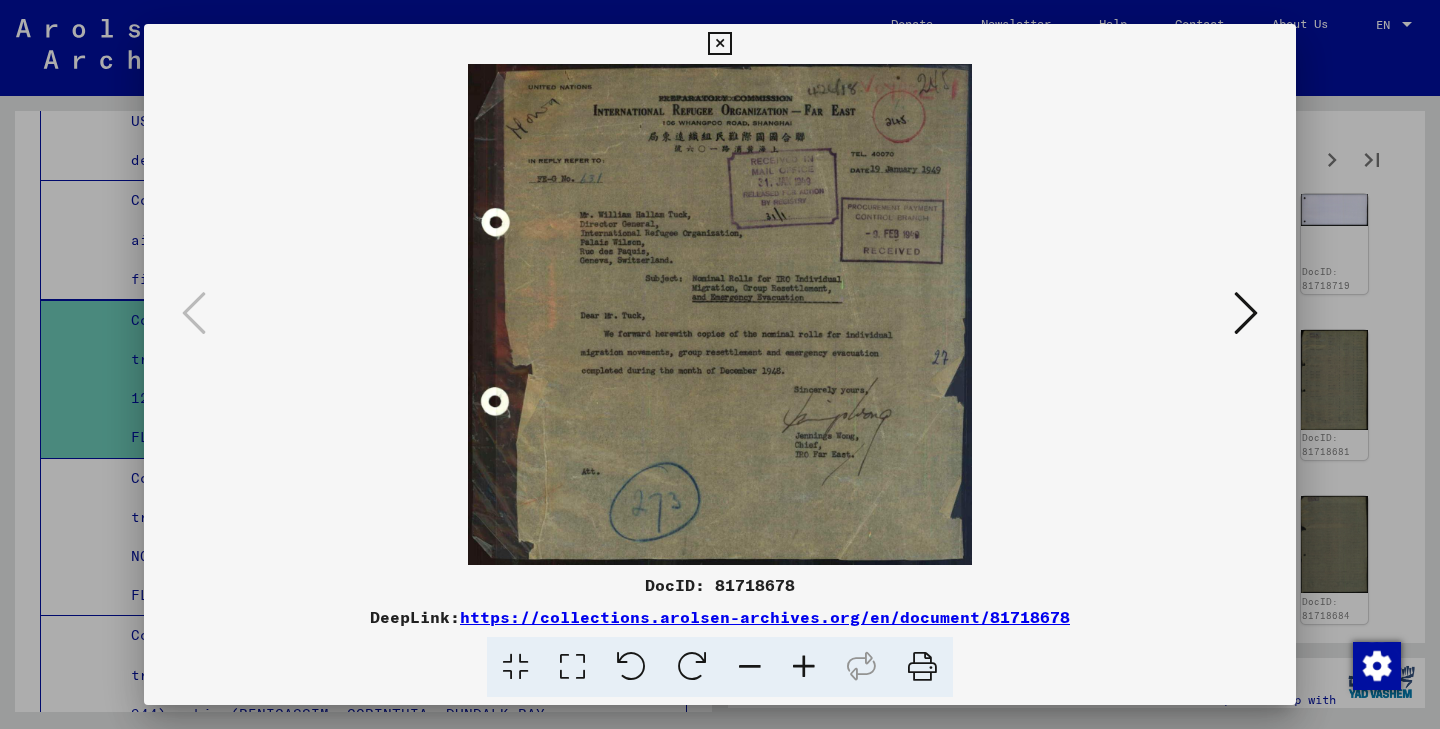 click on "DocID: 81718678  DeepLink:  https://collections.arolsen-archives.org/en/document/81718678" at bounding box center [720, 365] 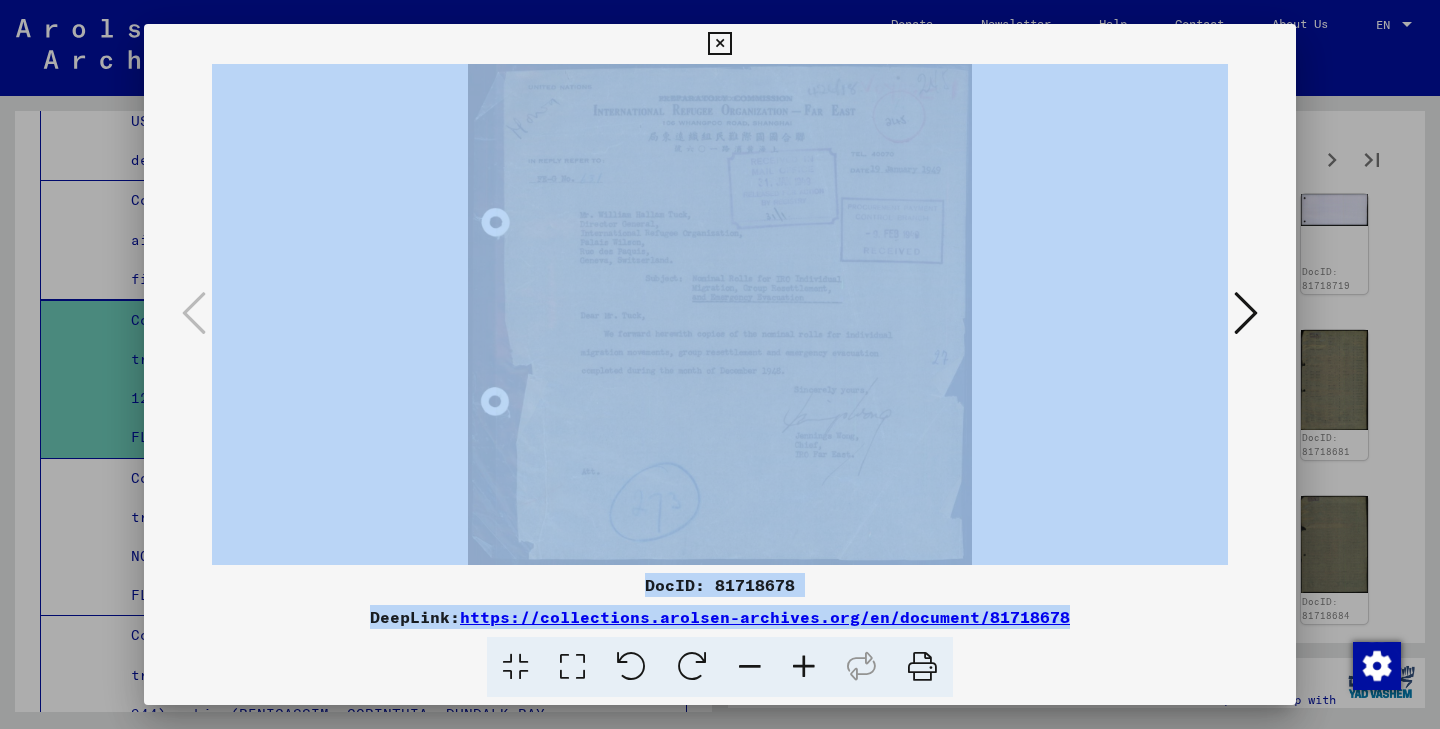 drag, startPoint x: 181, startPoint y: 698, endPoint x: 170, endPoint y: 718, distance: 22.825424 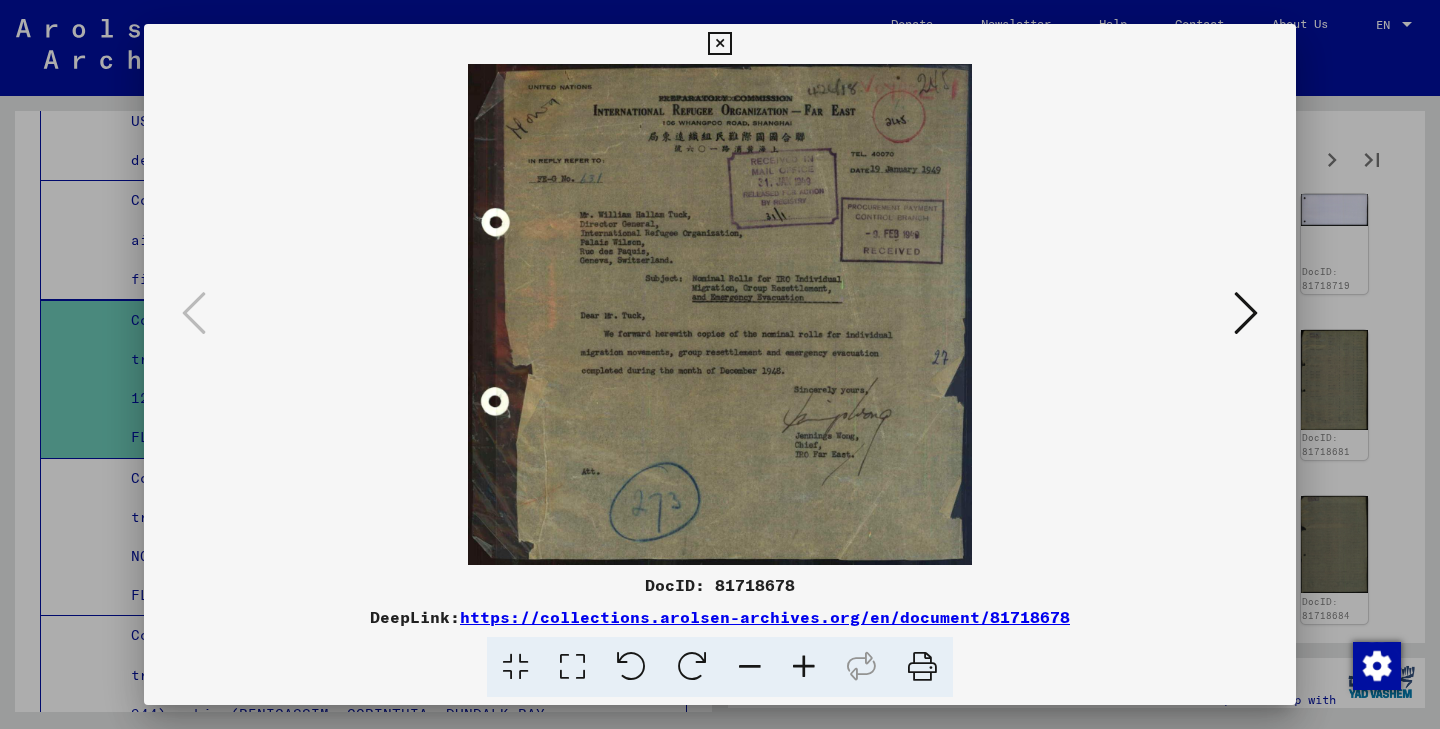 click at bounding box center [1246, 313] 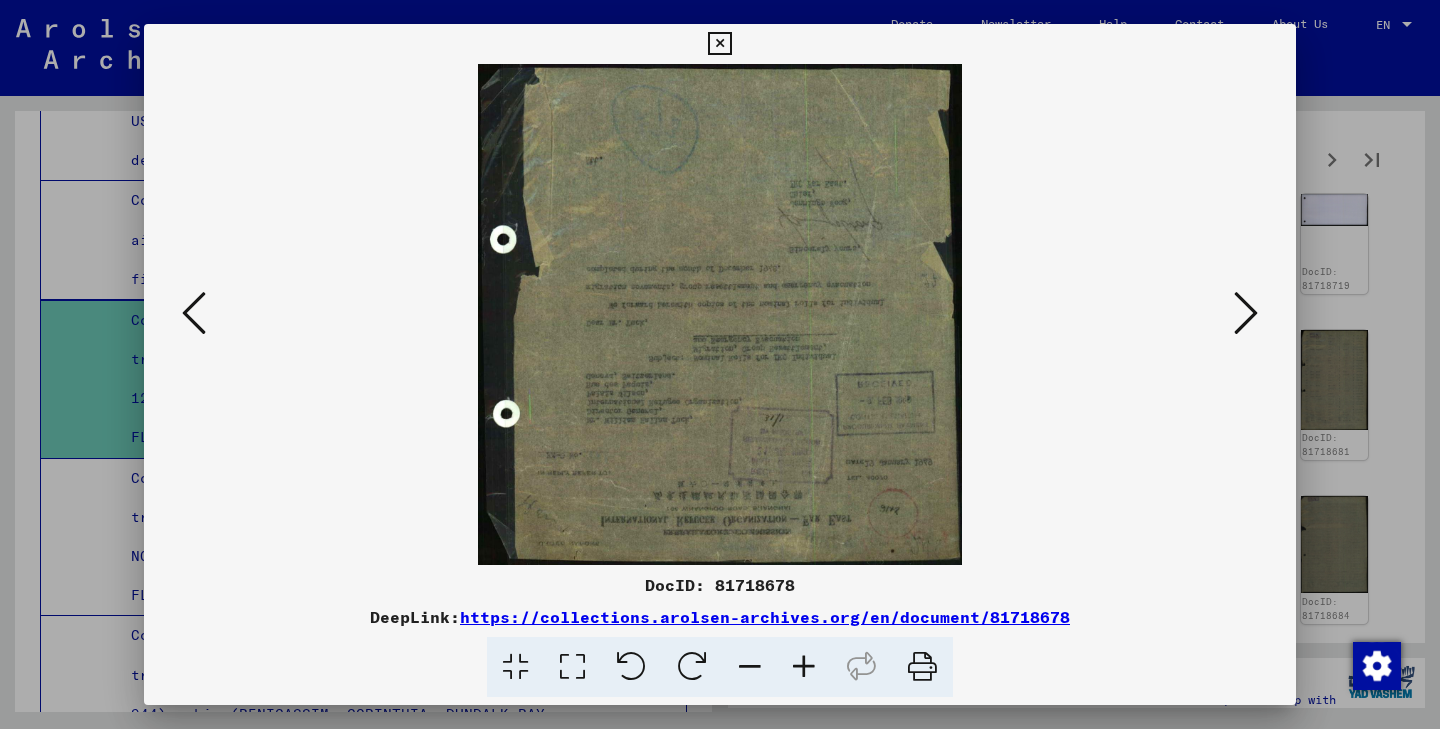 click at bounding box center (804, 667) 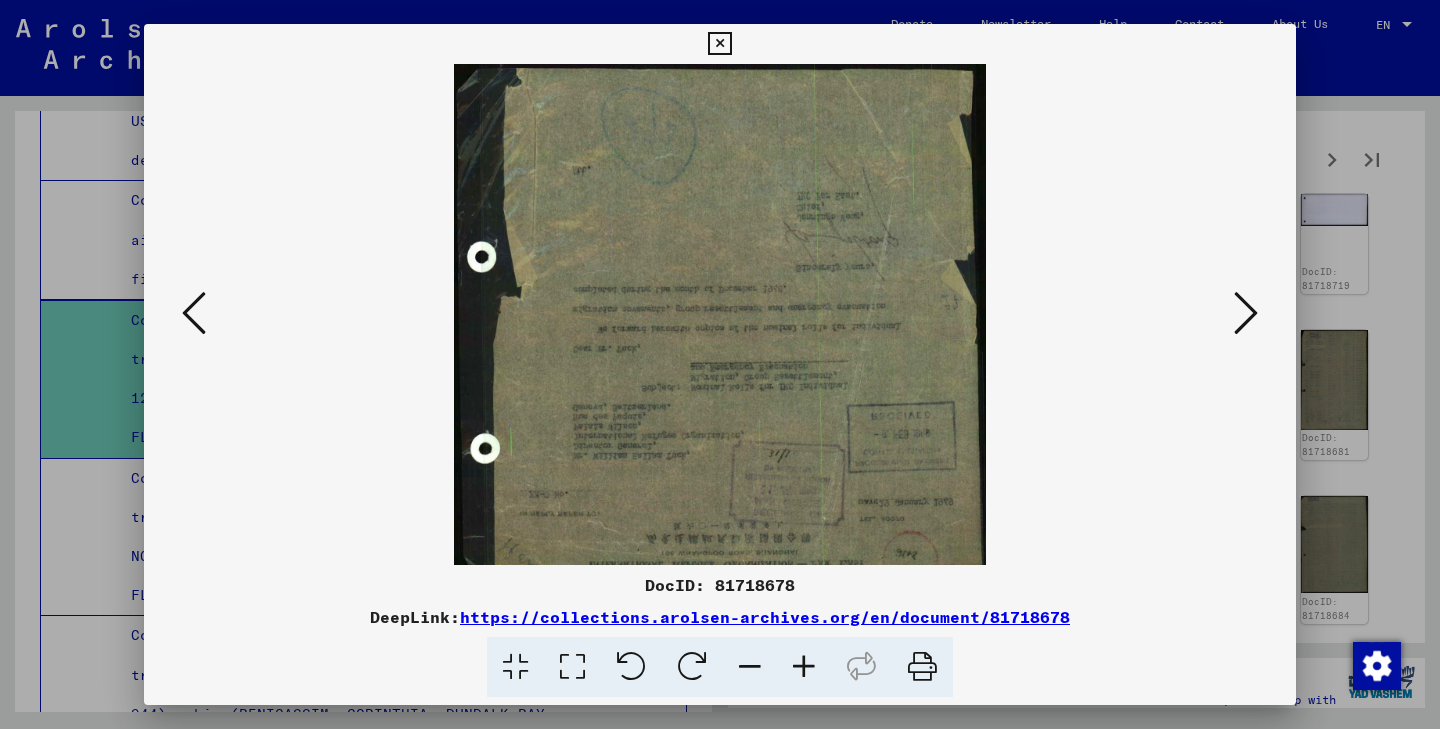 click at bounding box center (804, 667) 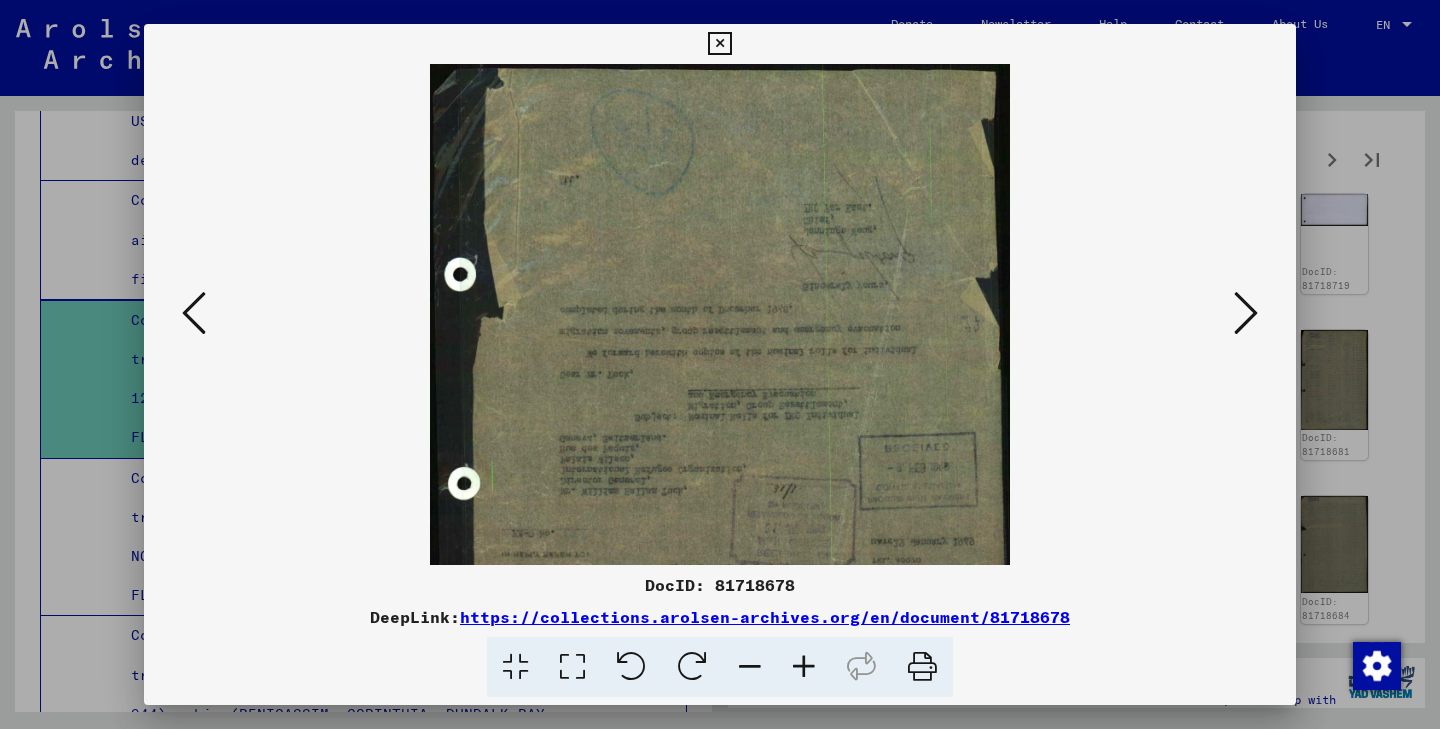 click at bounding box center (804, 667) 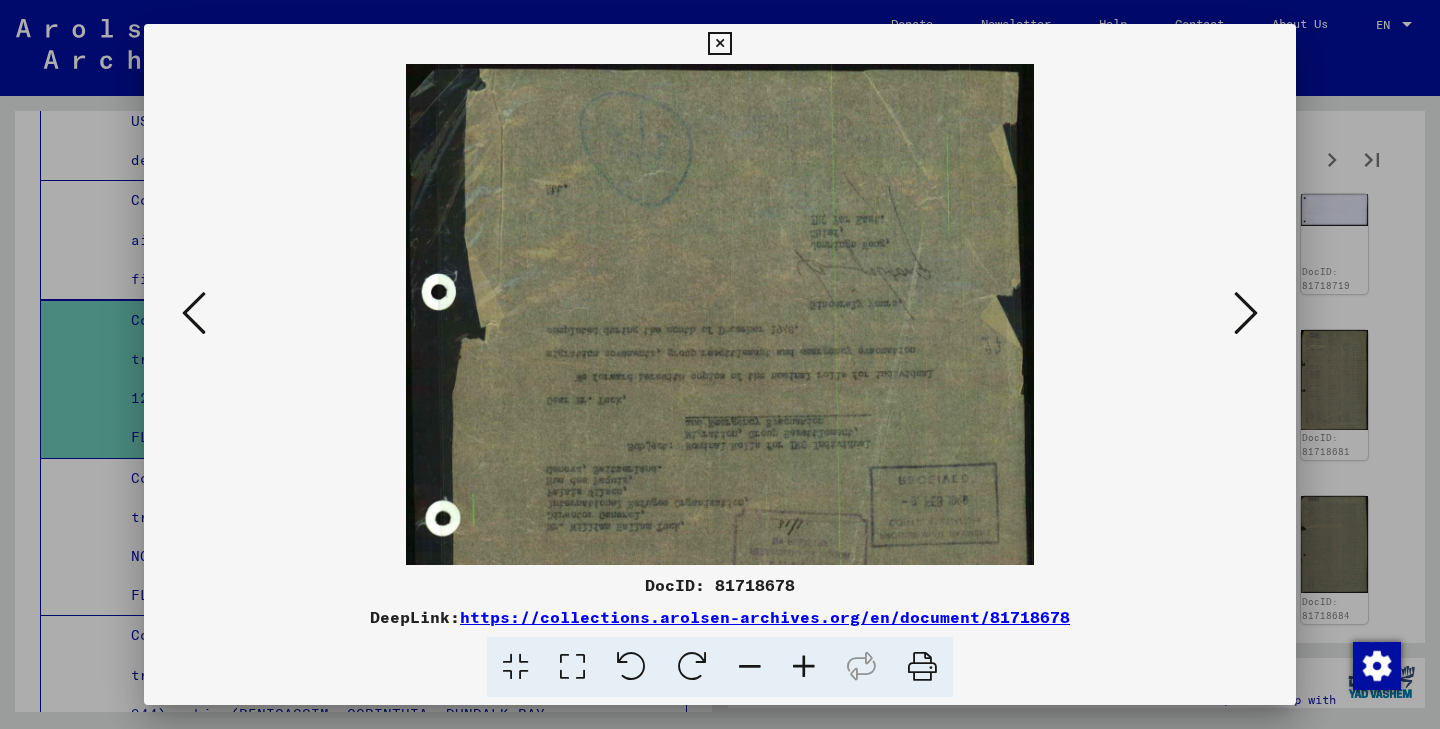 click at bounding box center [804, 667] 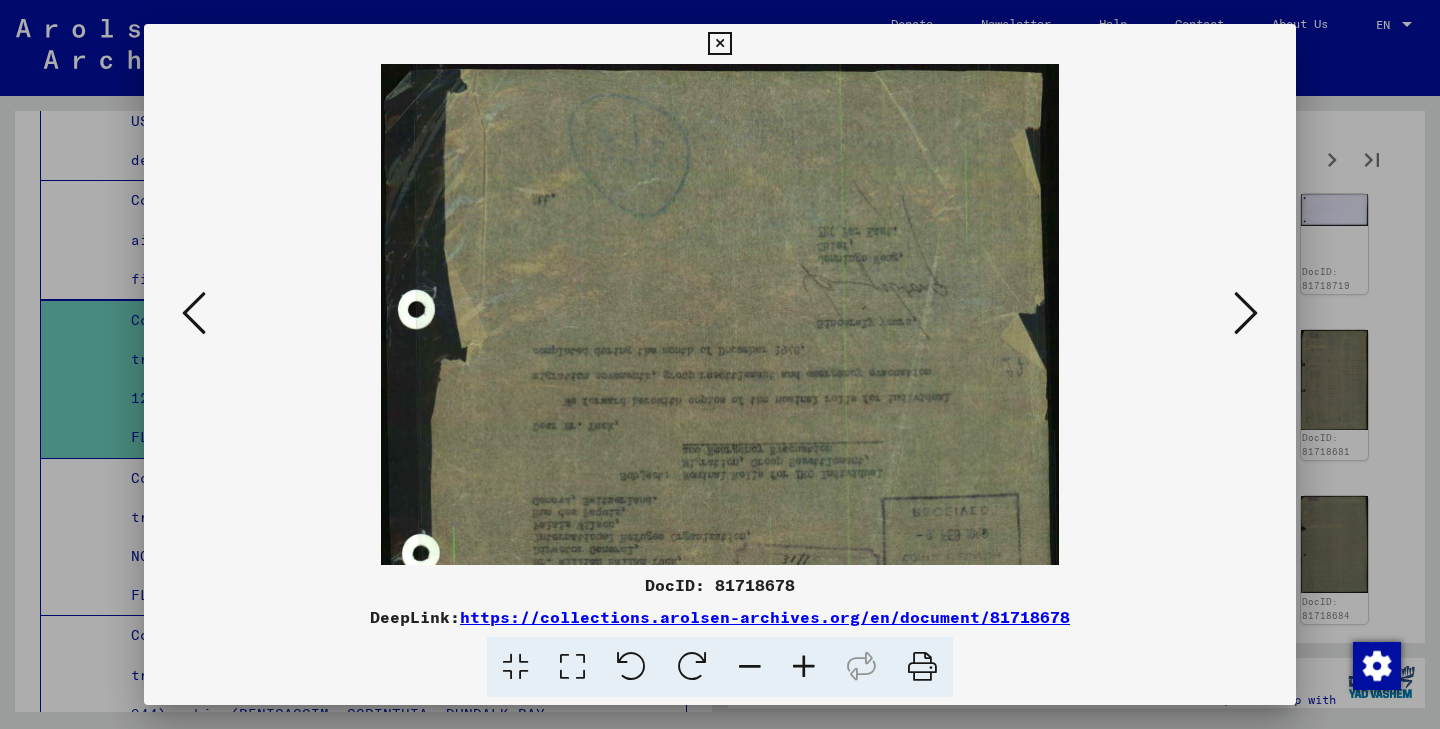click at bounding box center (804, 667) 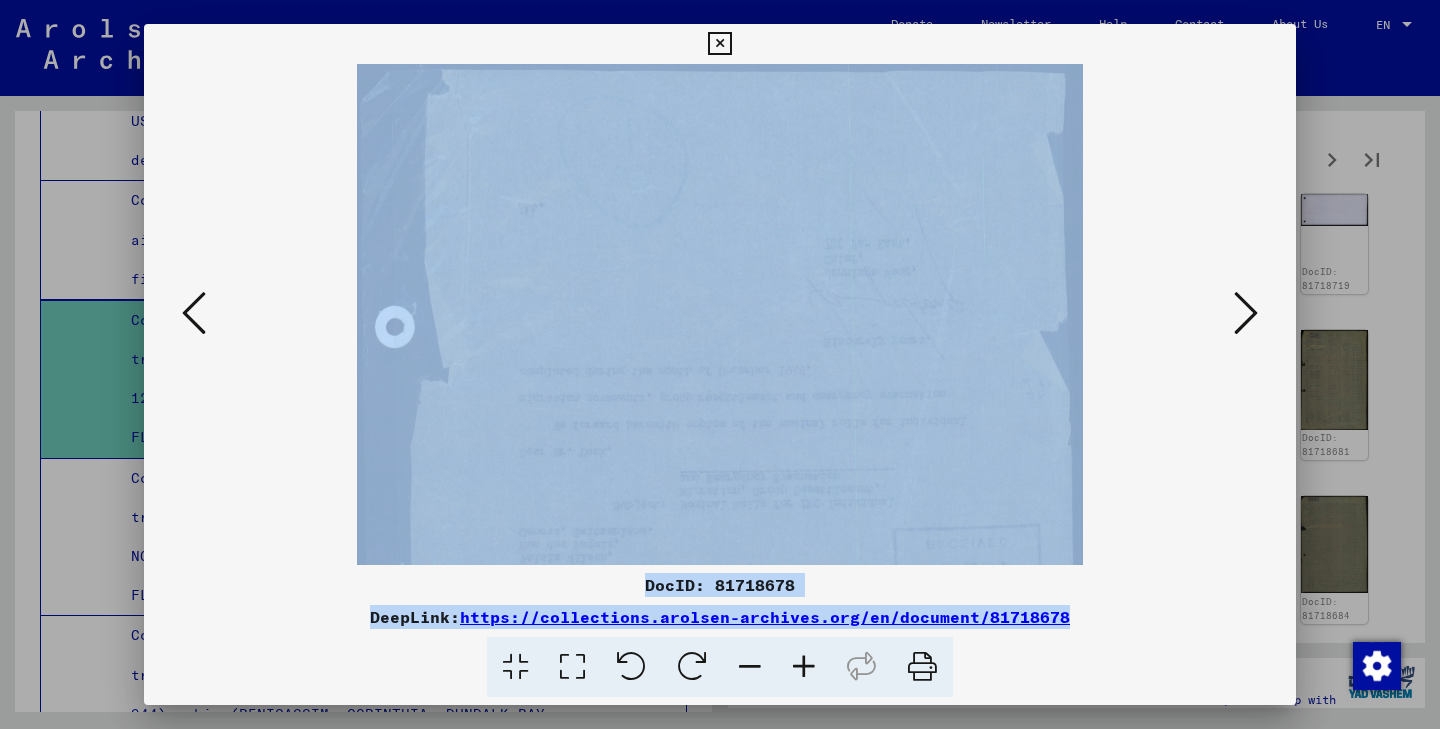 drag, startPoint x: 1291, startPoint y: 697, endPoint x: 1271, endPoint y: 700, distance: 20.22375 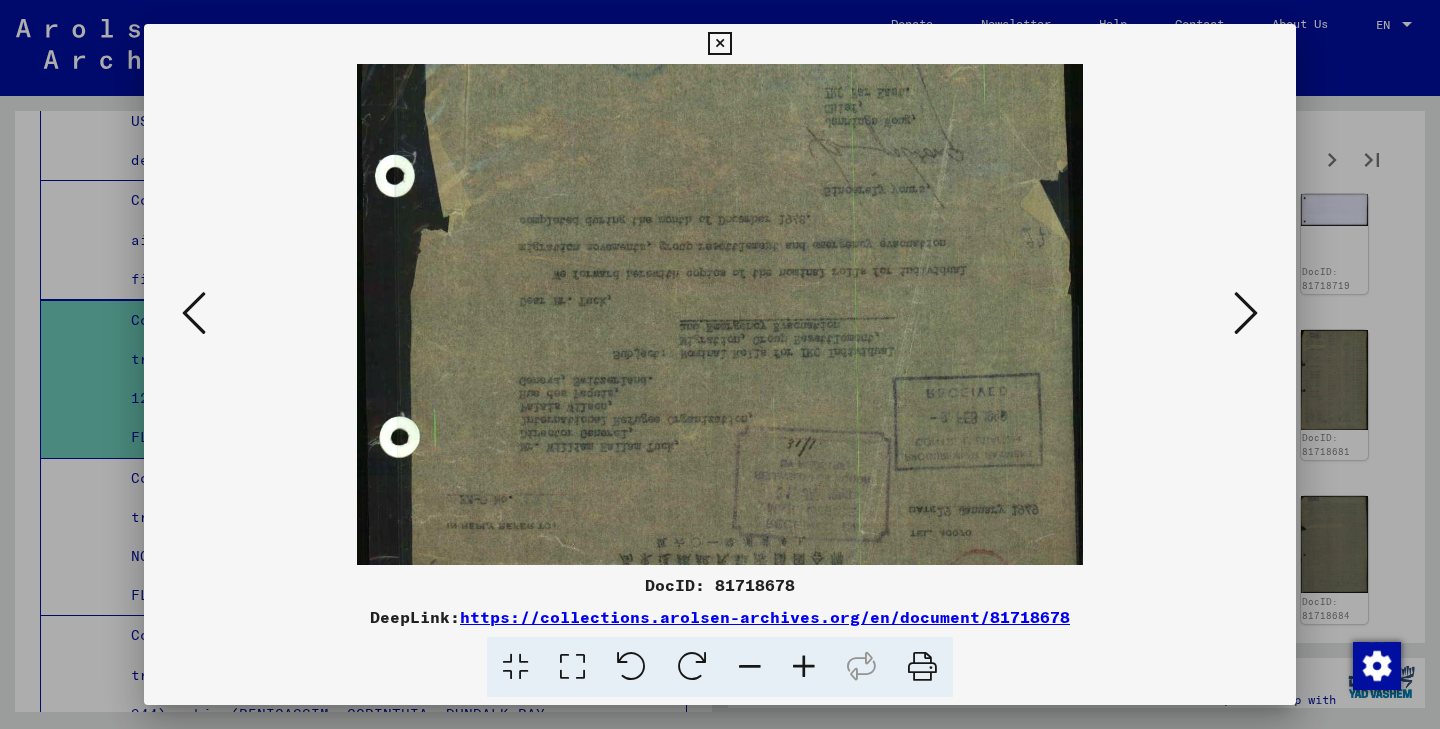 drag, startPoint x: 803, startPoint y: 500, endPoint x: 791, endPoint y: 350, distance: 150.47923 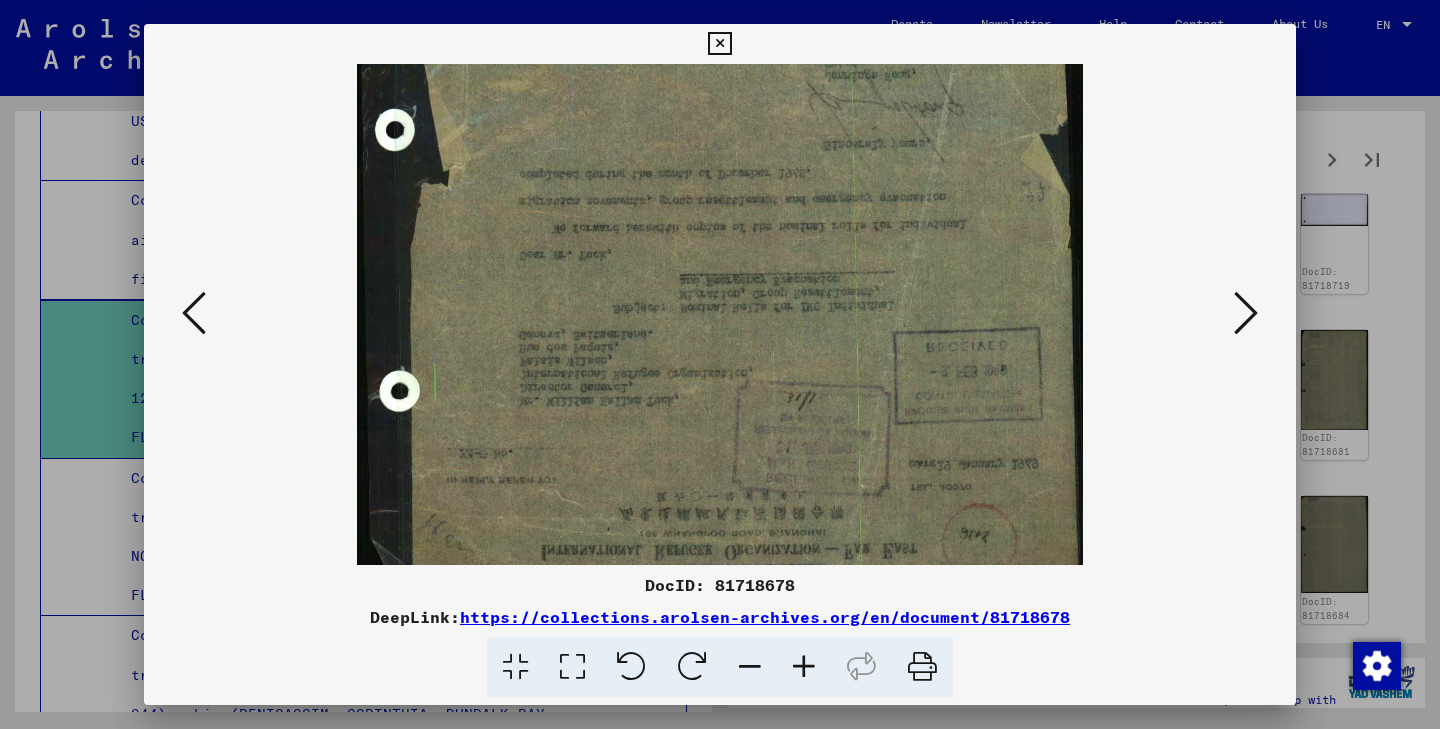 scroll, scrollTop: 250, scrollLeft: 0, axis: vertical 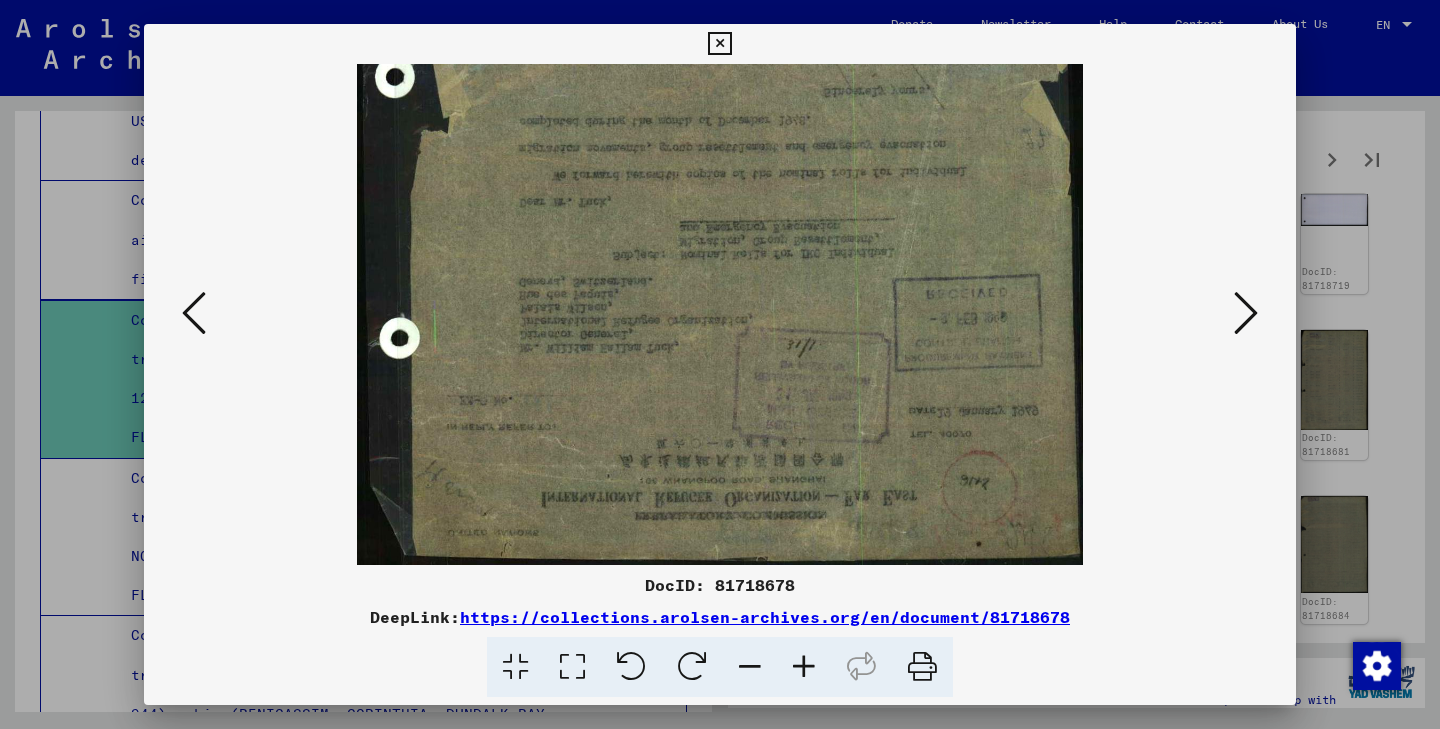 drag, startPoint x: 797, startPoint y: 427, endPoint x: 793, endPoint y: 319, distance: 108.07405 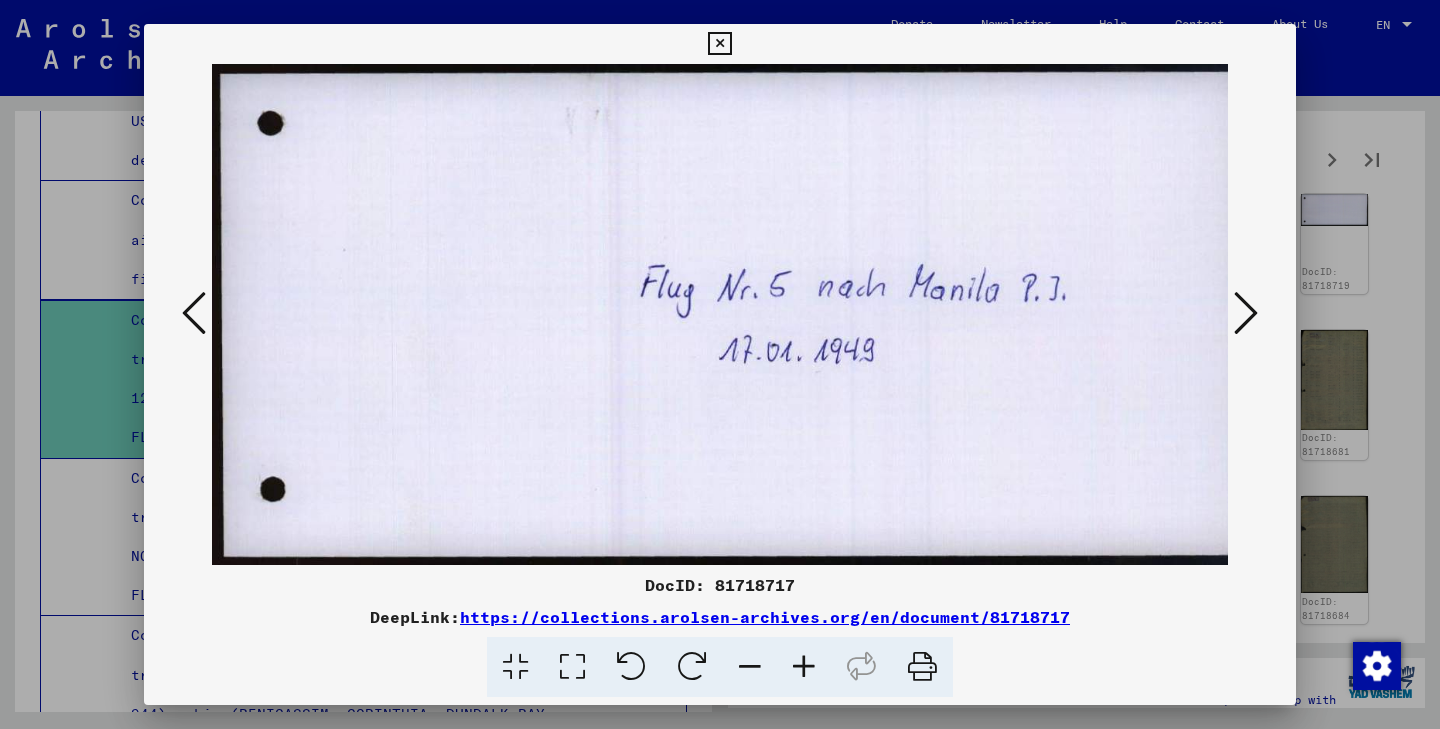 scroll, scrollTop: 0, scrollLeft: 0, axis: both 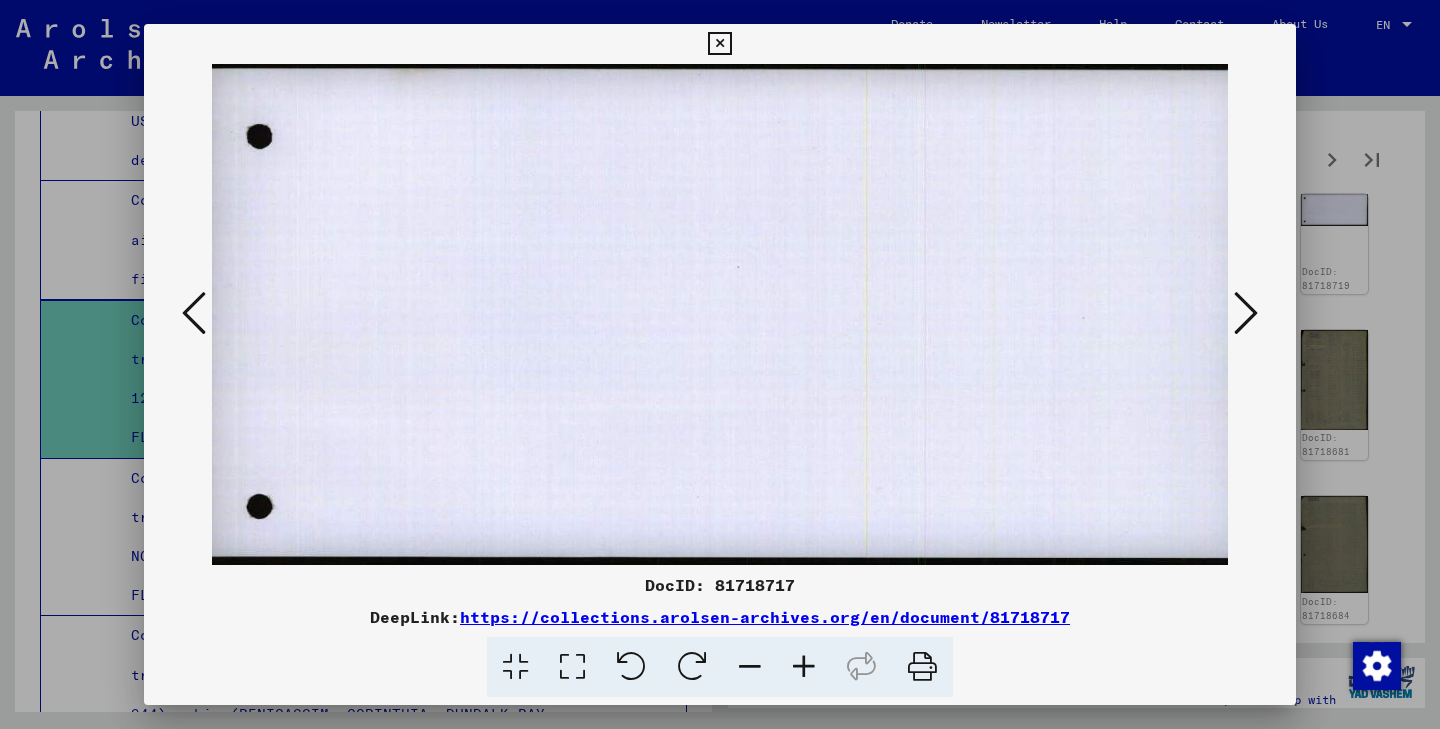 click at bounding box center (1246, 313) 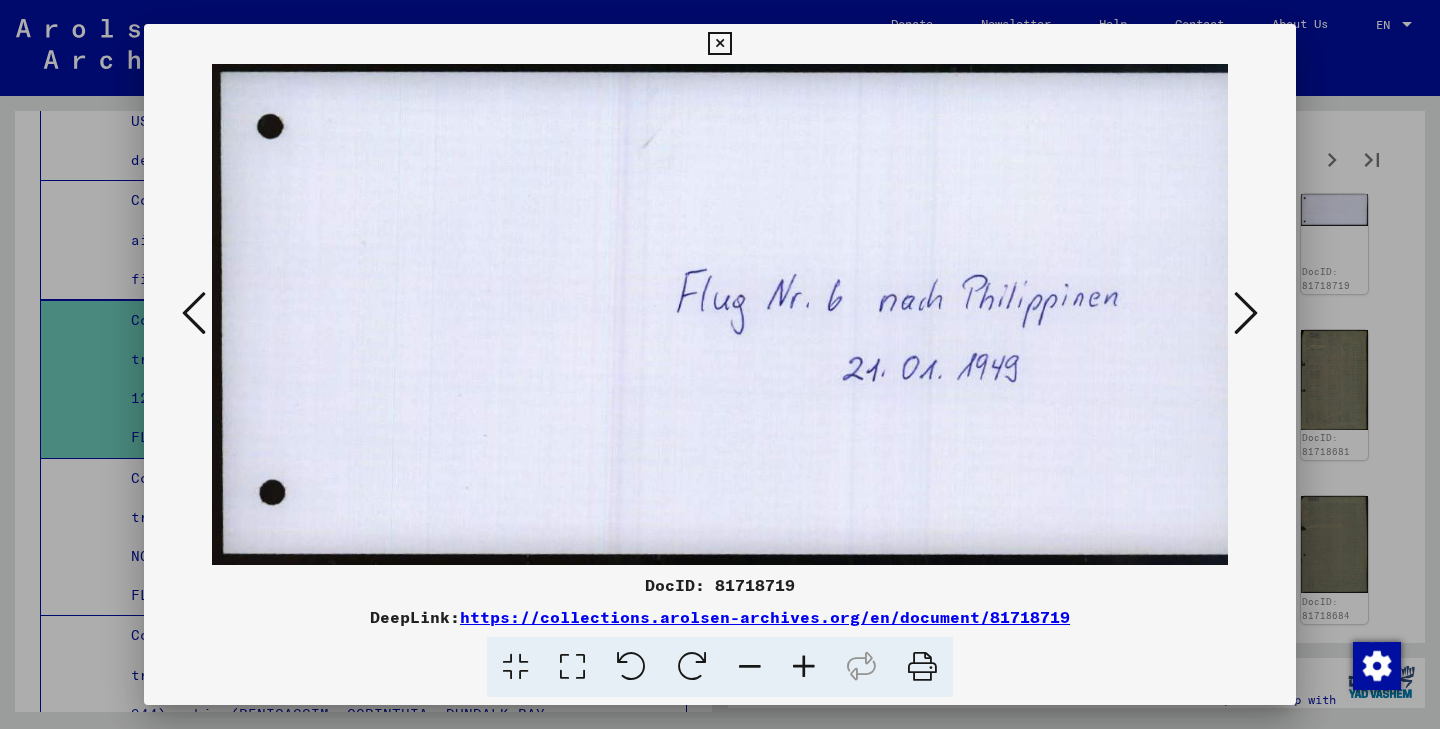 click at bounding box center (1246, 313) 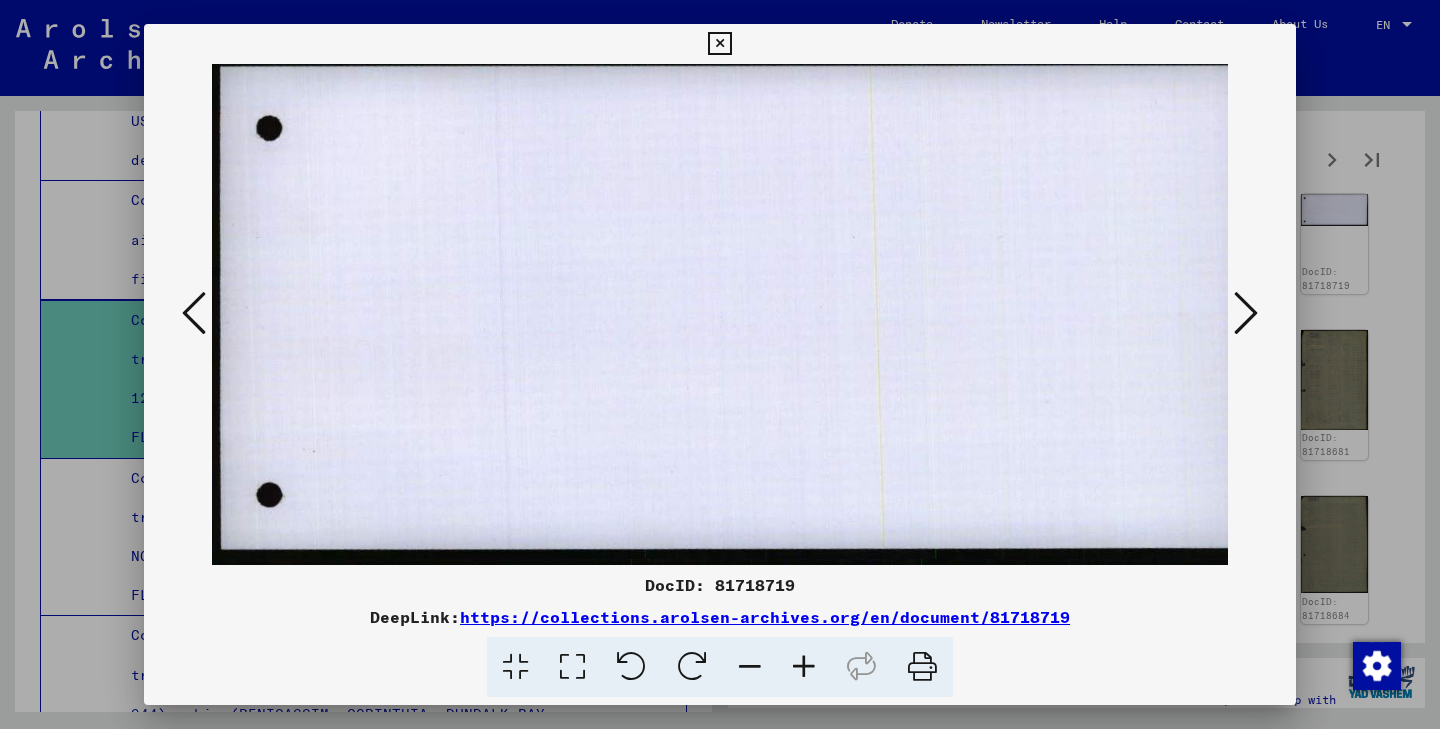 click at bounding box center [1246, 313] 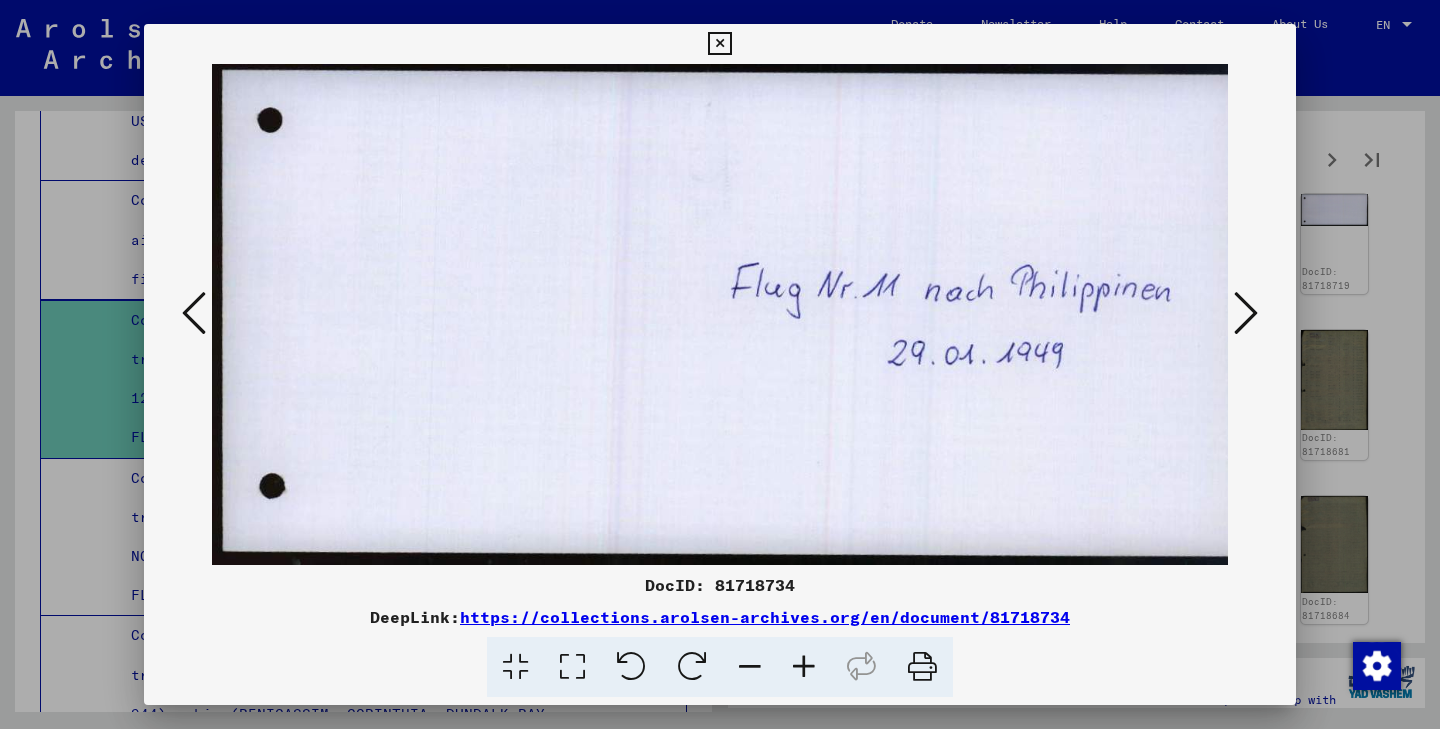 scroll, scrollTop: 0, scrollLeft: 0, axis: both 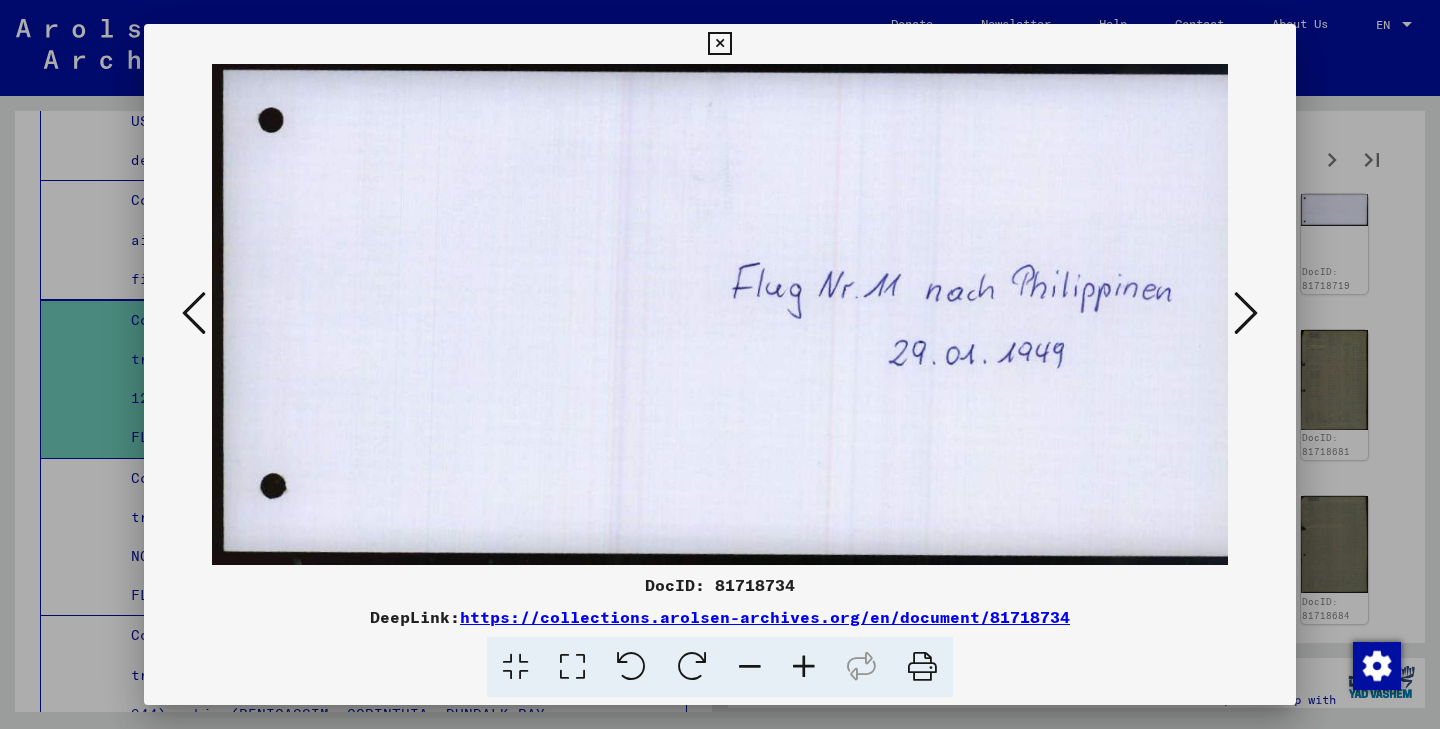 drag, startPoint x: 1053, startPoint y: 257, endPoint x: 1053, endPoint y: 317, distance: 60 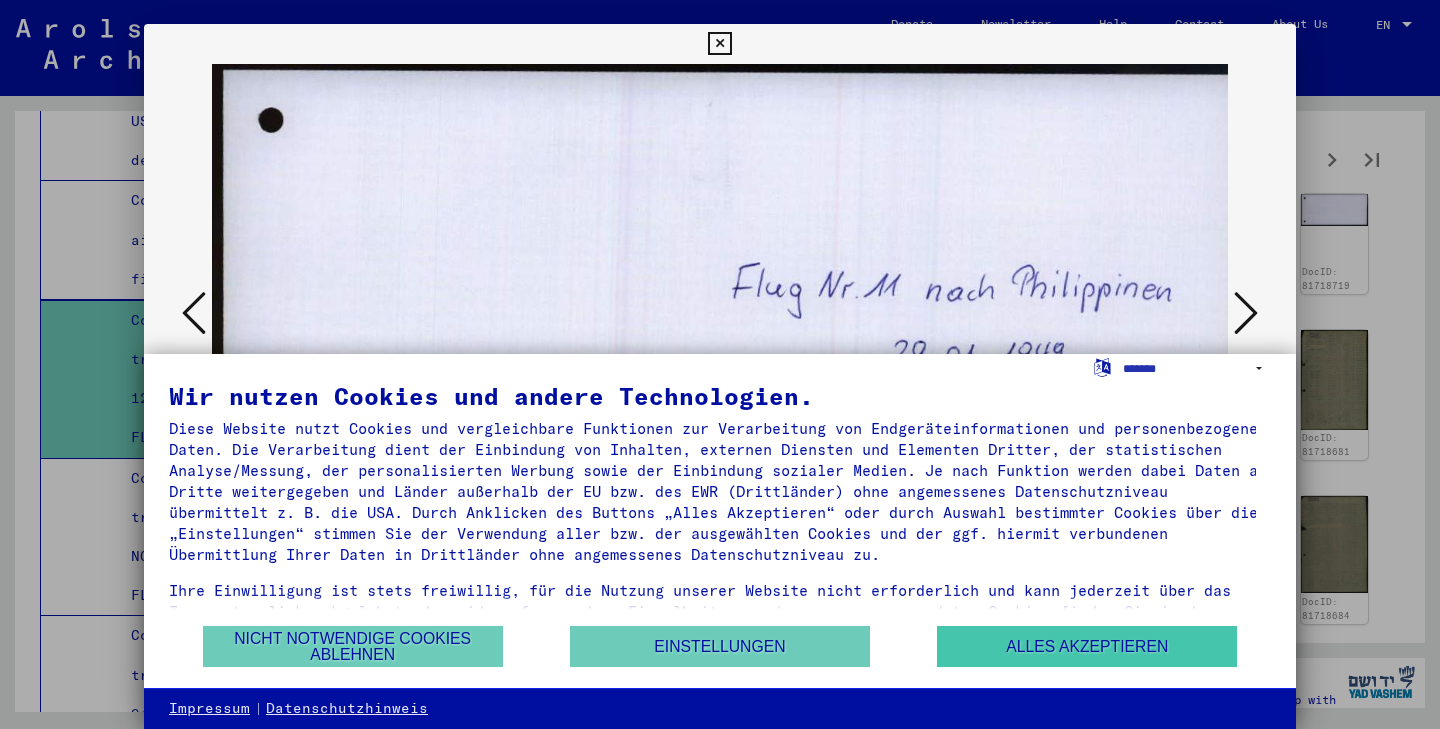 click on "Alles akzeptieren" at bounding box center [1087, 646] 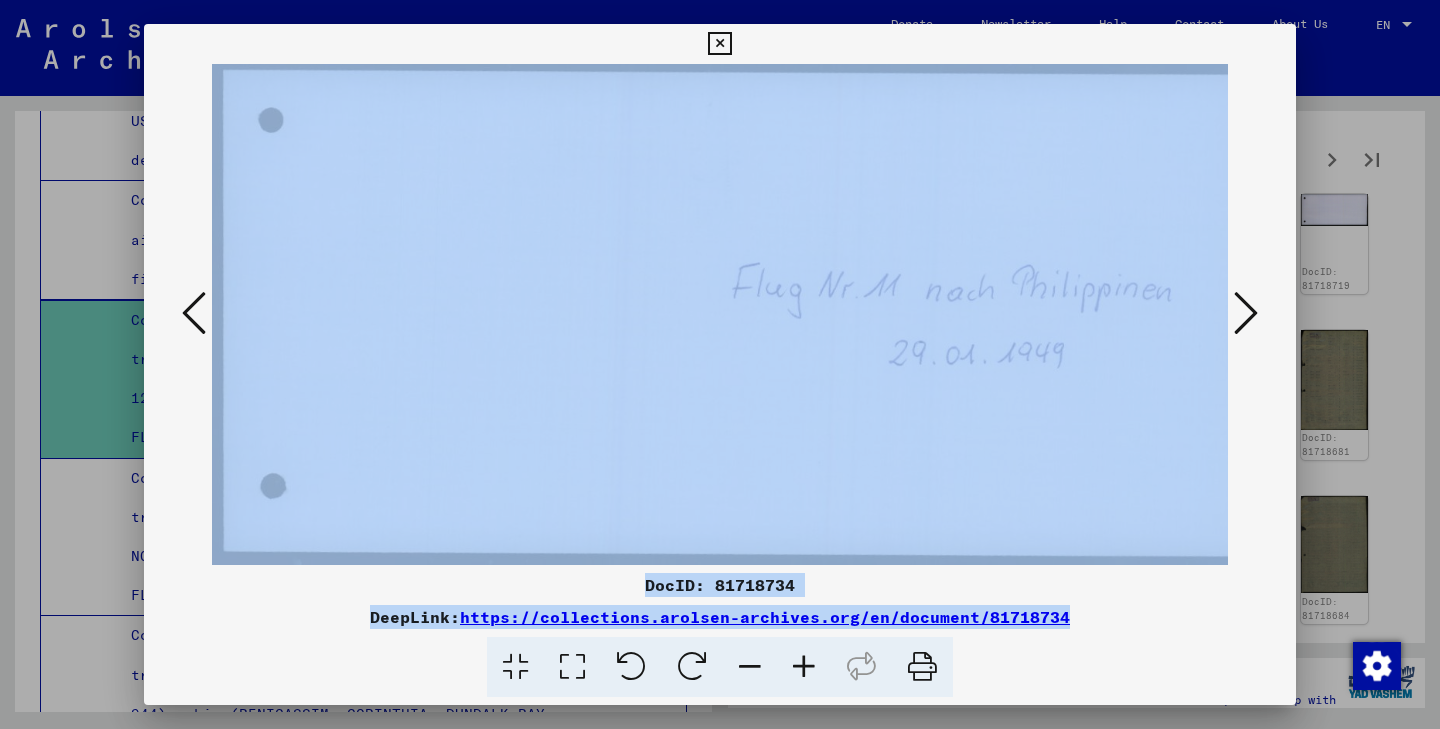 drag, startPoint x: 1285, startPoint y: 696, endPoint x: 1286, endPoint y: 714, distance: 18.027756 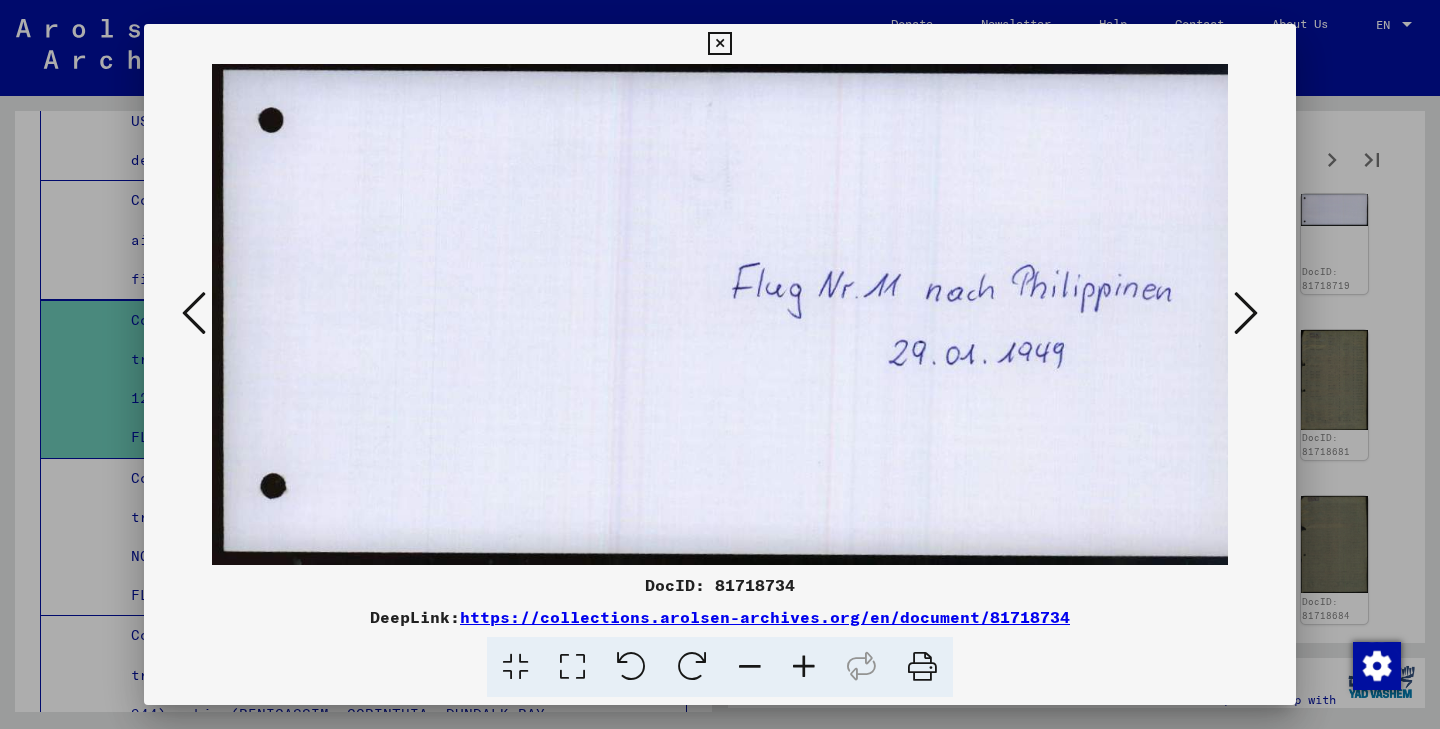 click at bounding box center [1246, 313] 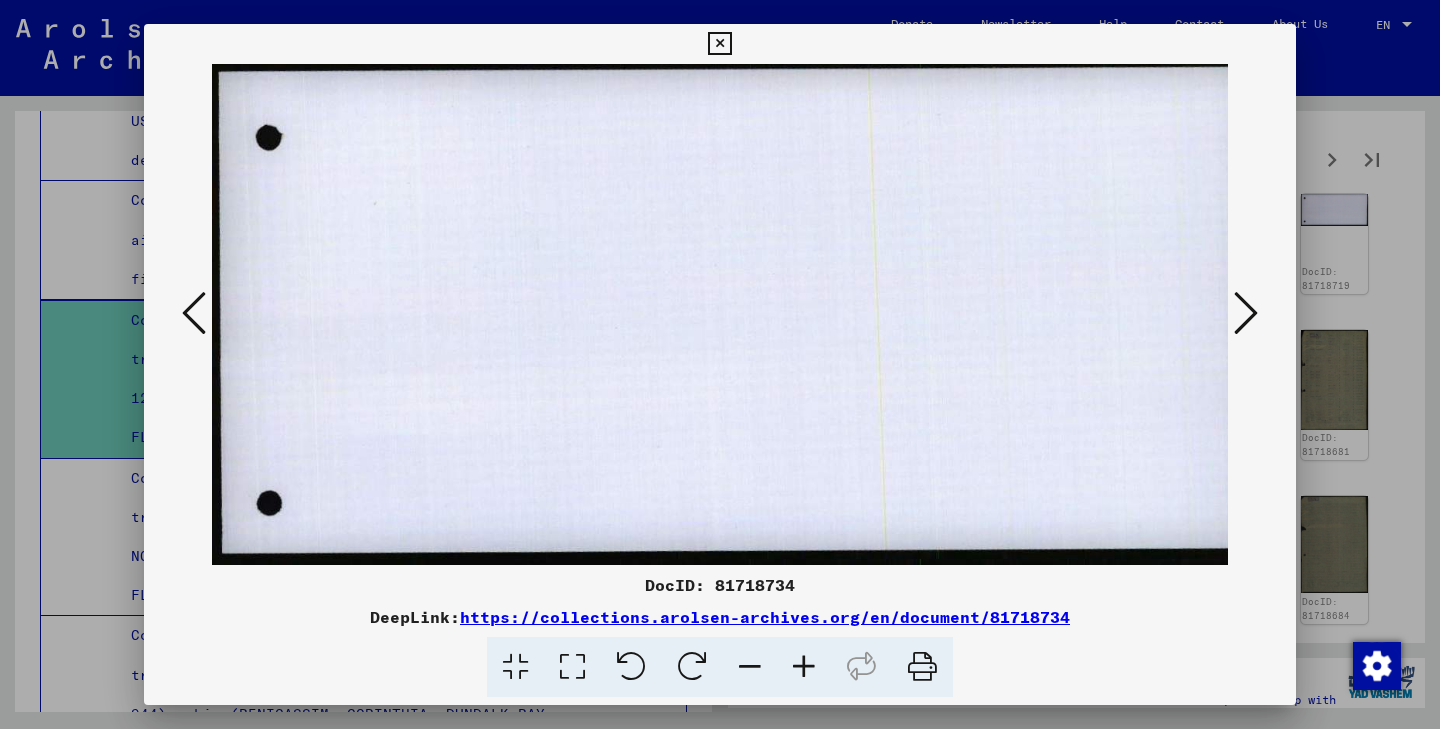 click at bounding box center [737, 314] 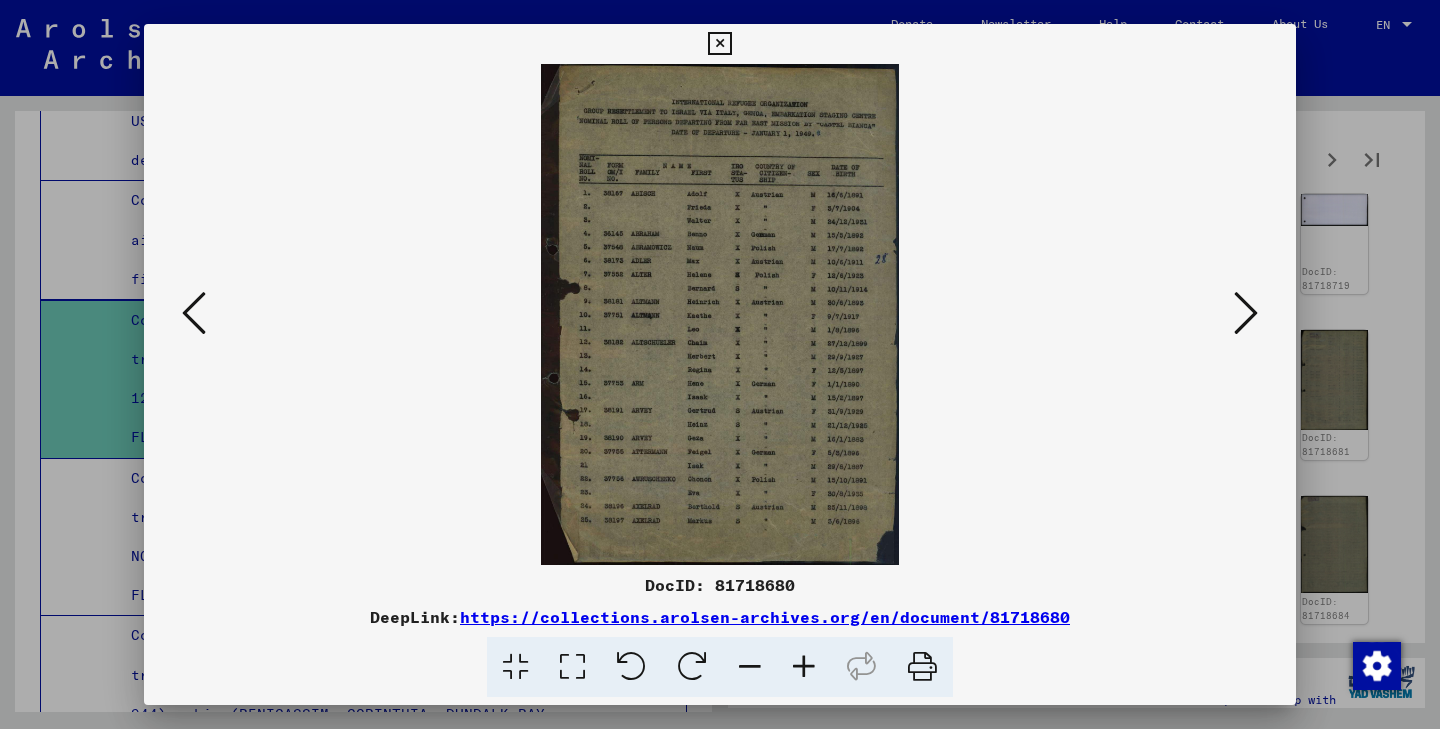 click at bounding box center (804, 667) 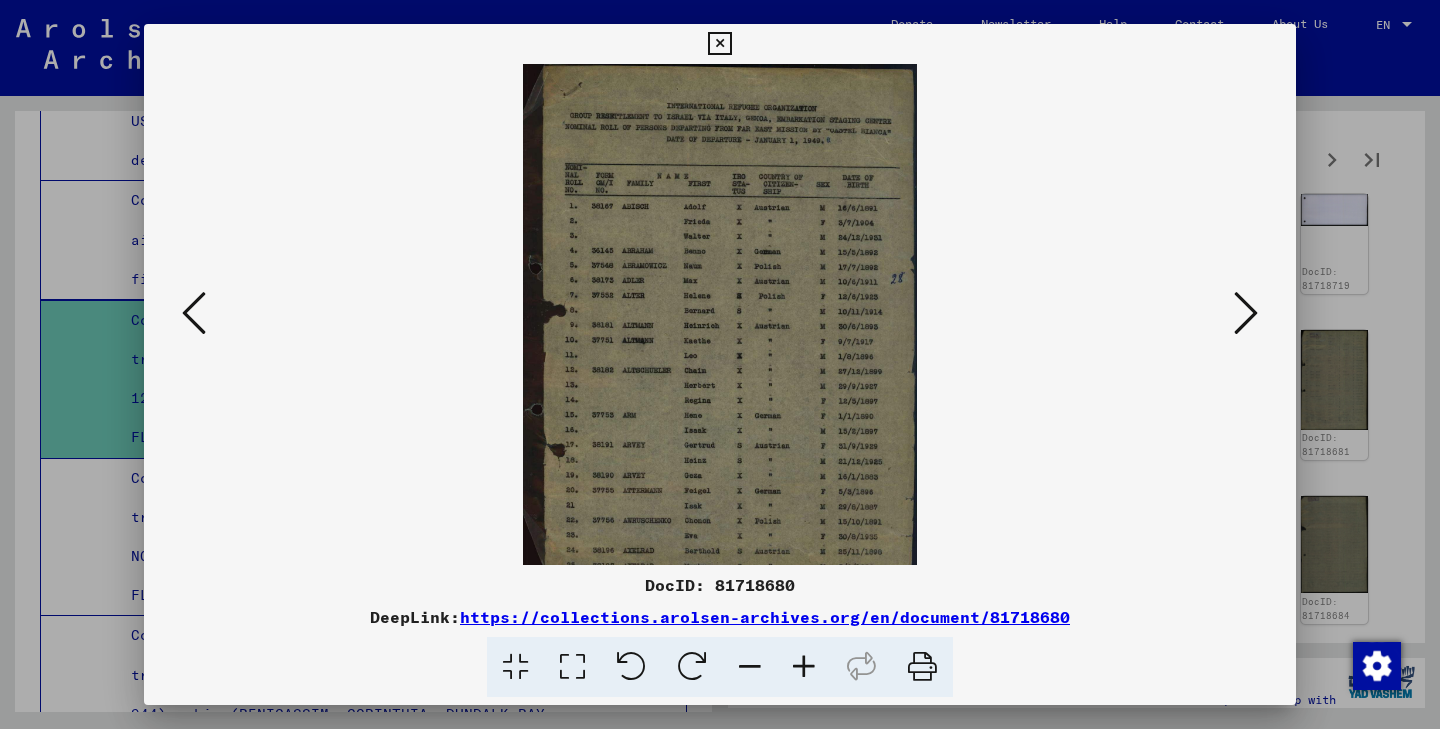 click at bounding box center (804, 667) 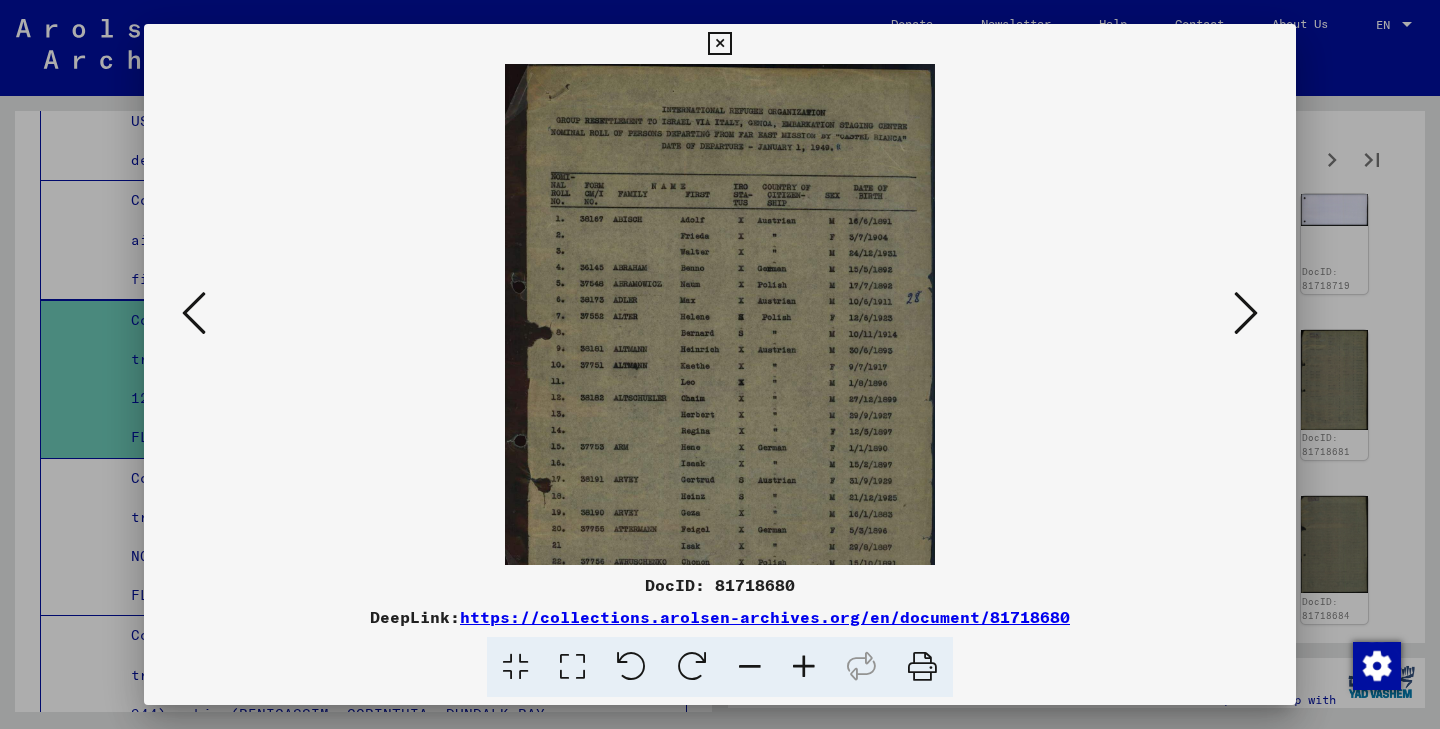 click at bounding box center [804, 667] 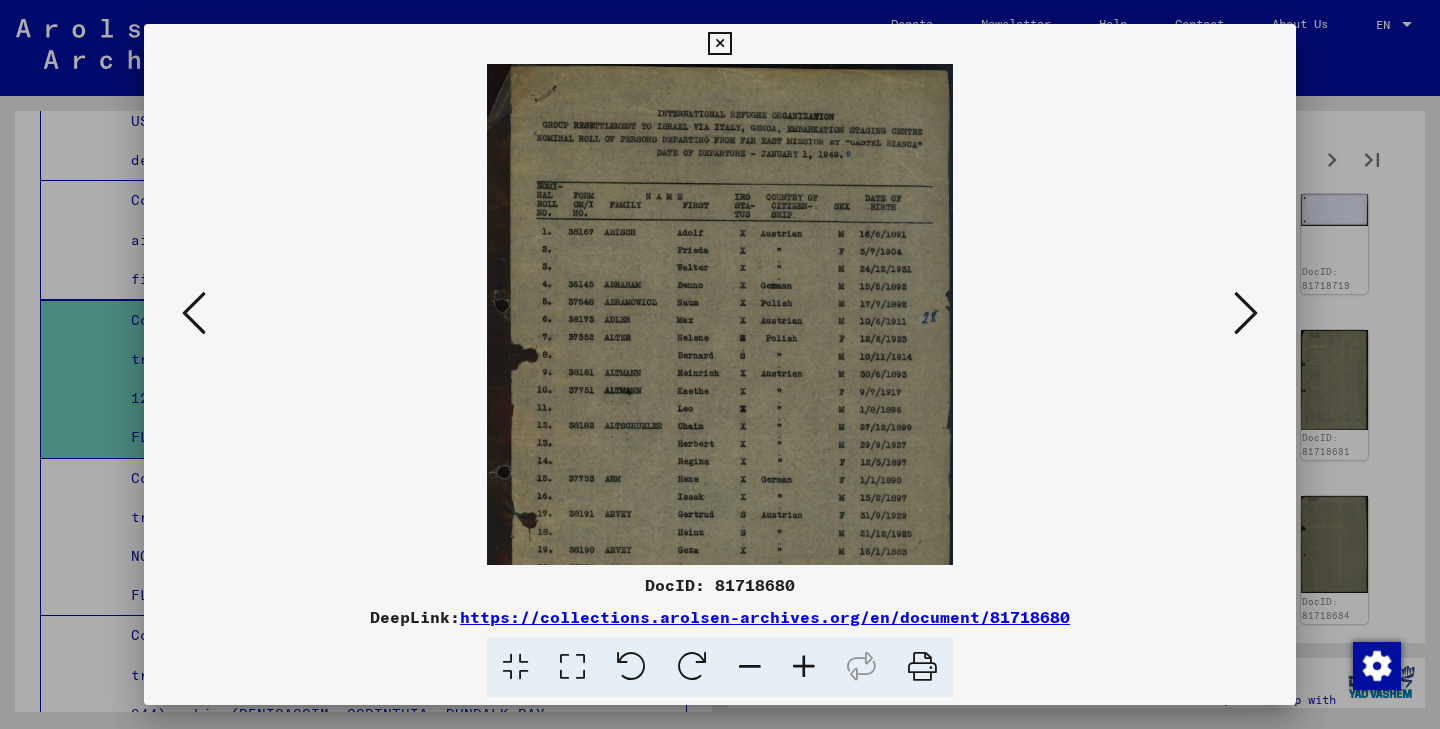 click at bounding box center (804, 667) 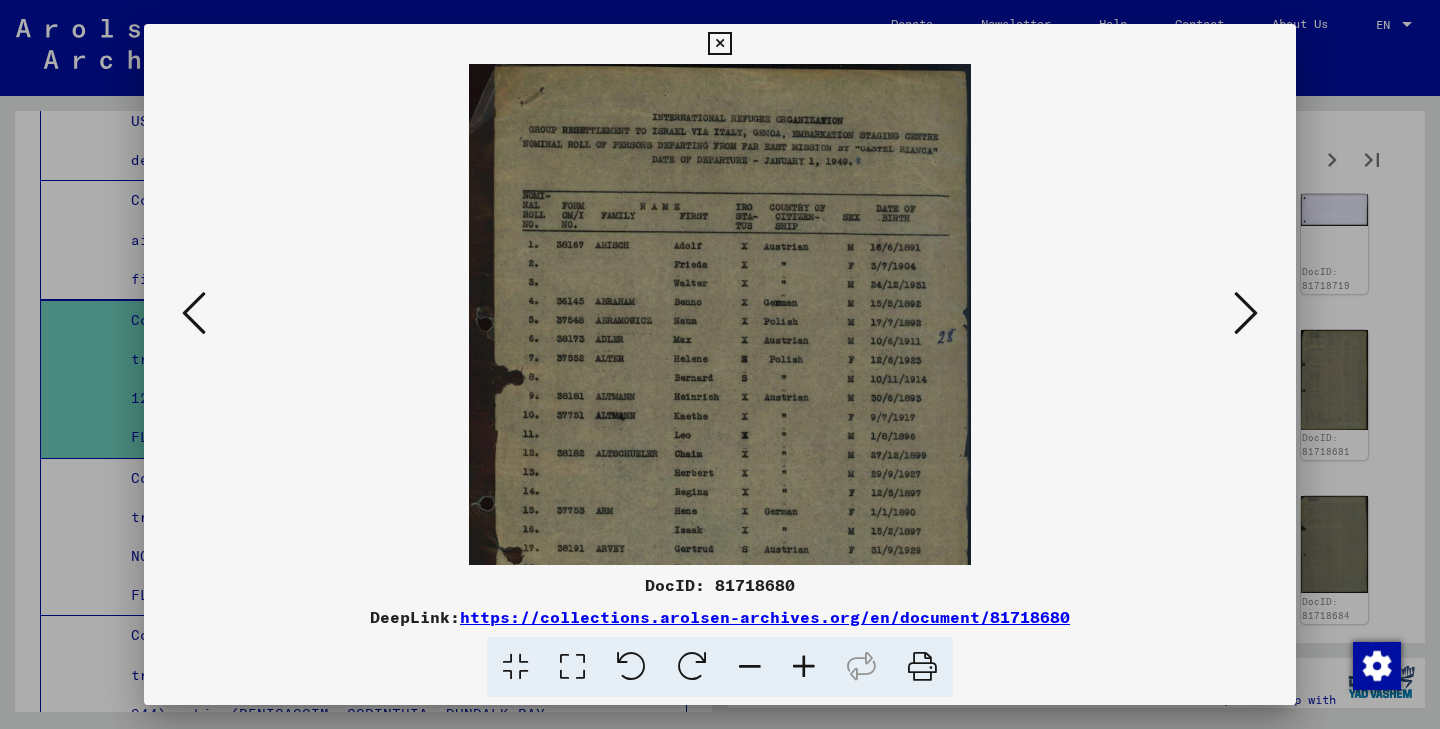 click at bounding box center [804, 667] 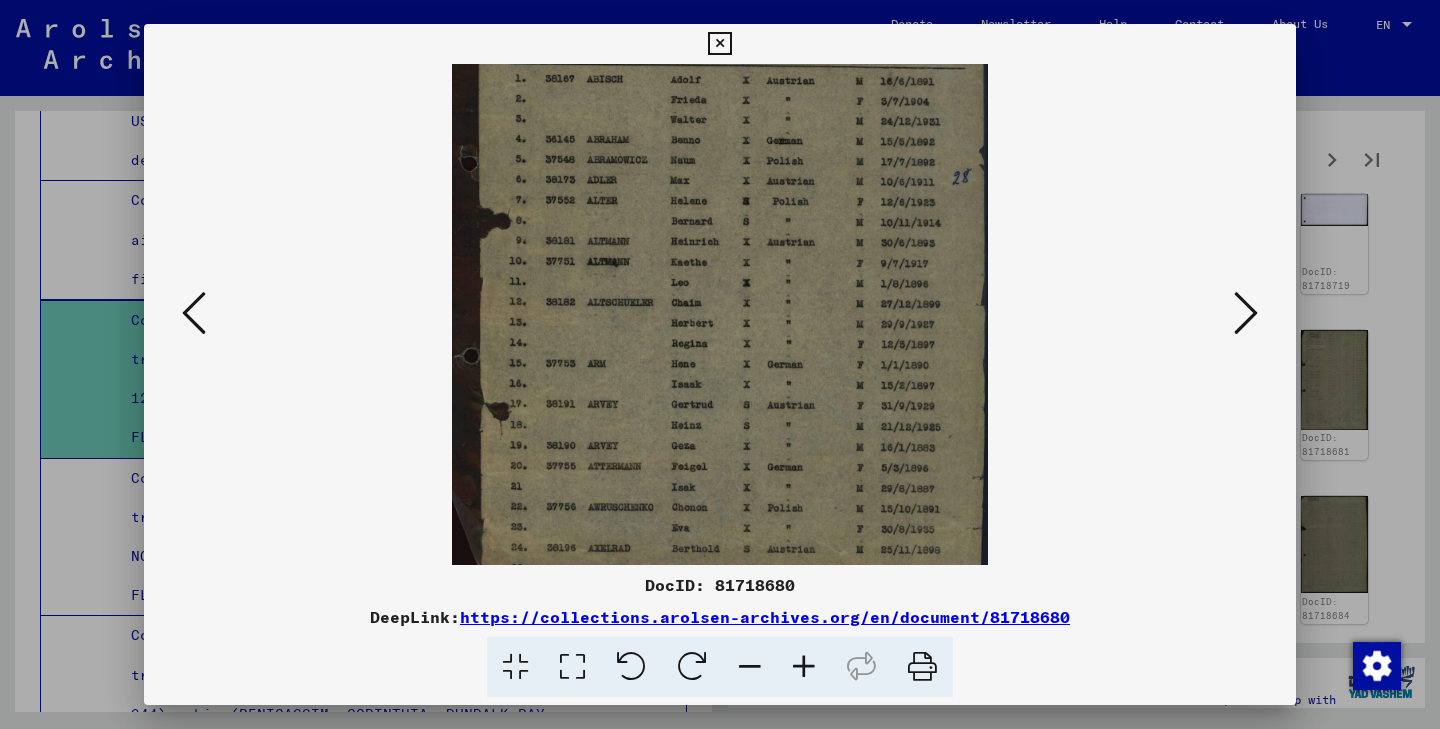 drag, startPoint x: 714, startPoint y: 496, endPoint x: 712, endPoint y: 317, distance: 179.01117 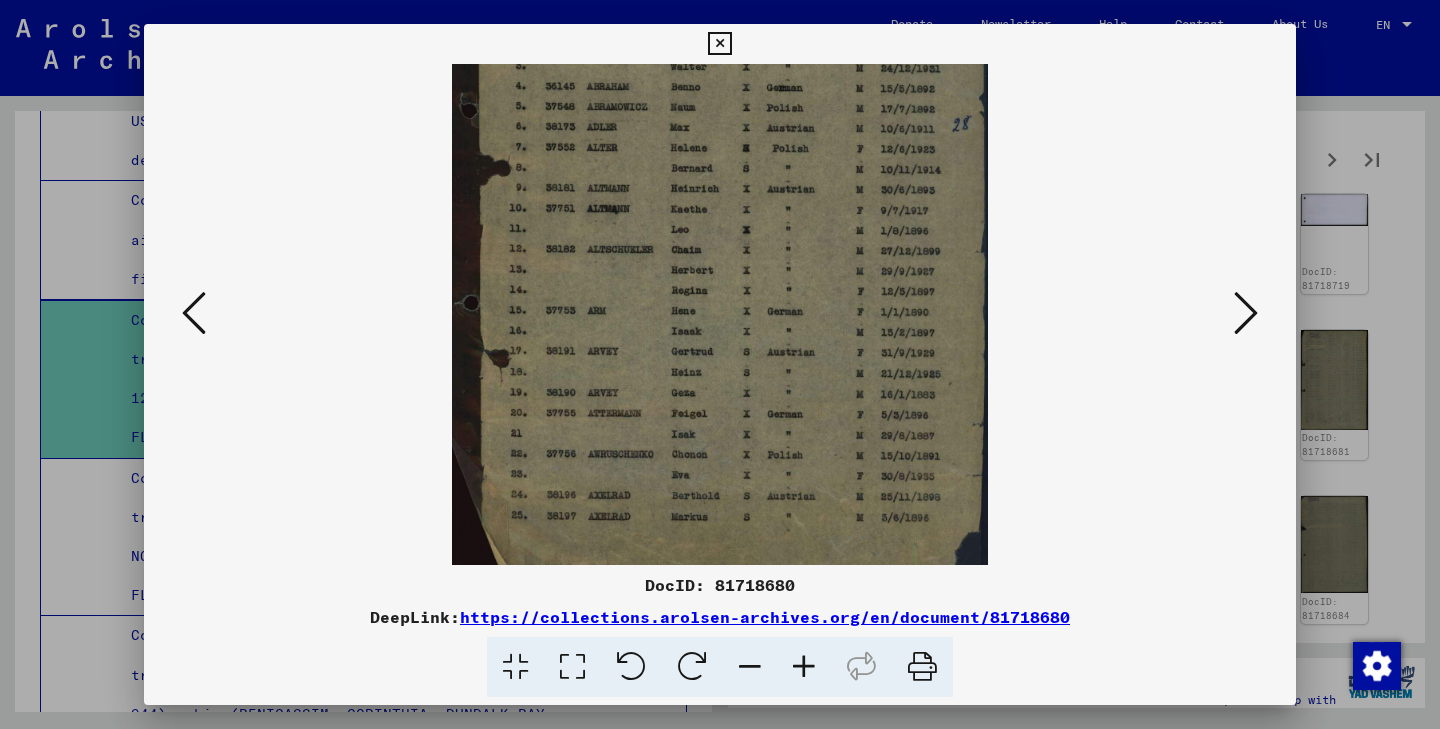scroll, scrollTop: 250, scrollLeft: 0, axis: vertical 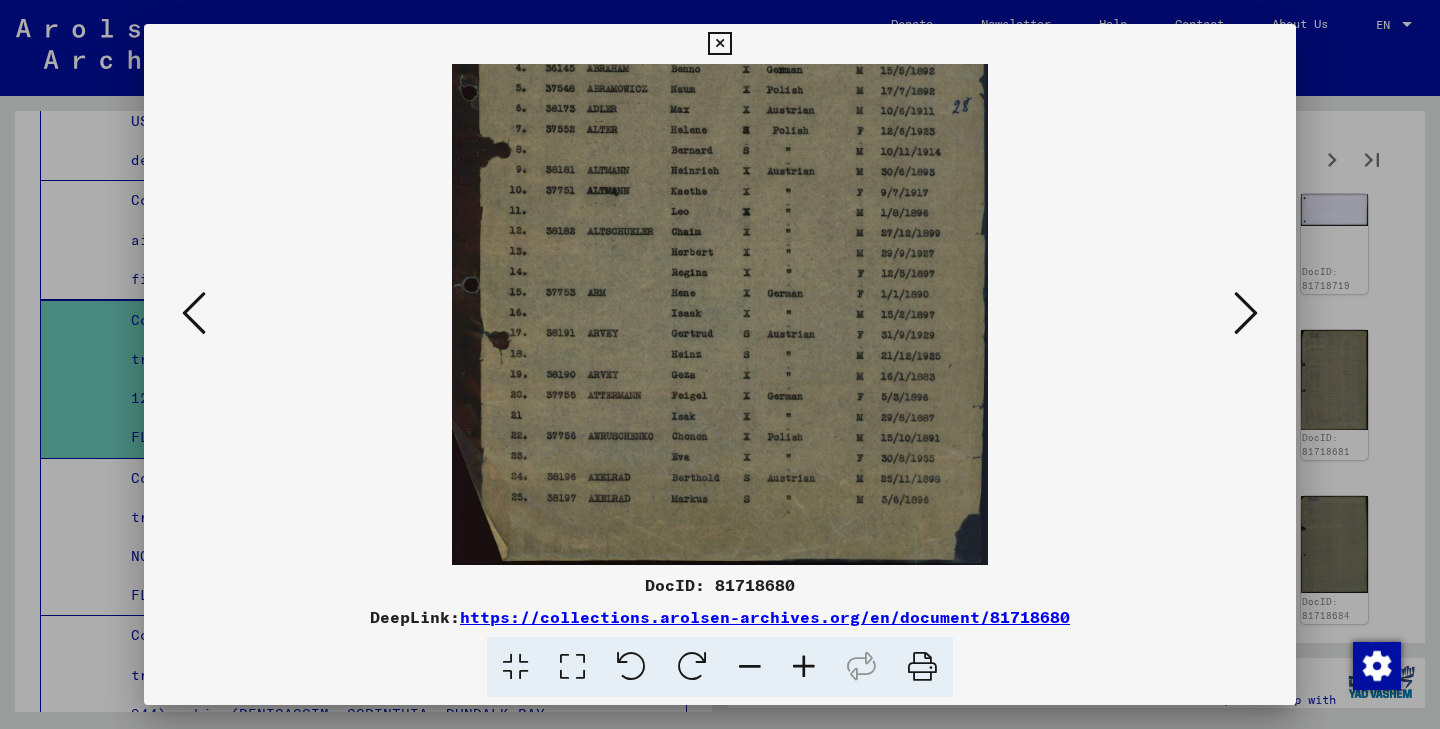 drag, startPoint x: 727, startPoint y: 436, endPoint x: 721, endPoint y: 276, distance: 160.11246 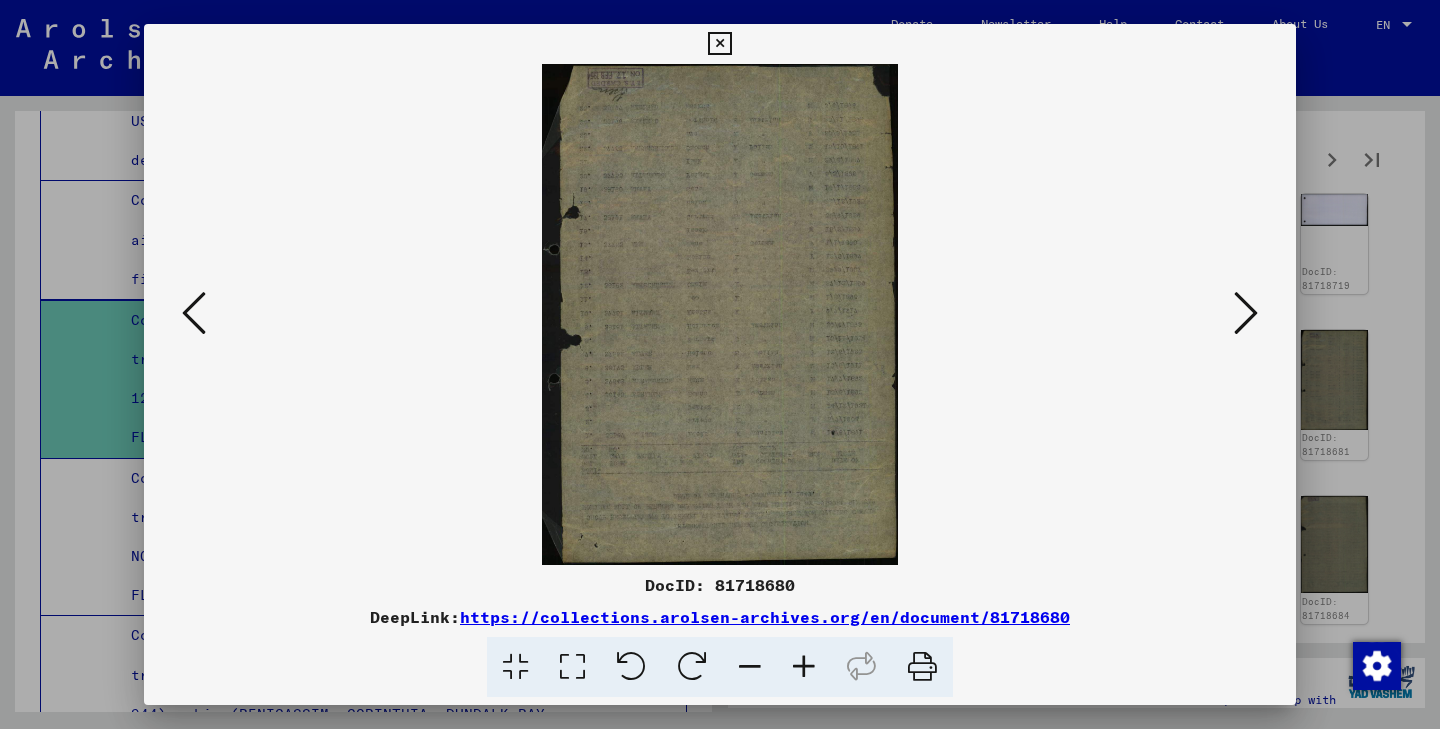 click at bounding box center [1246, 313] 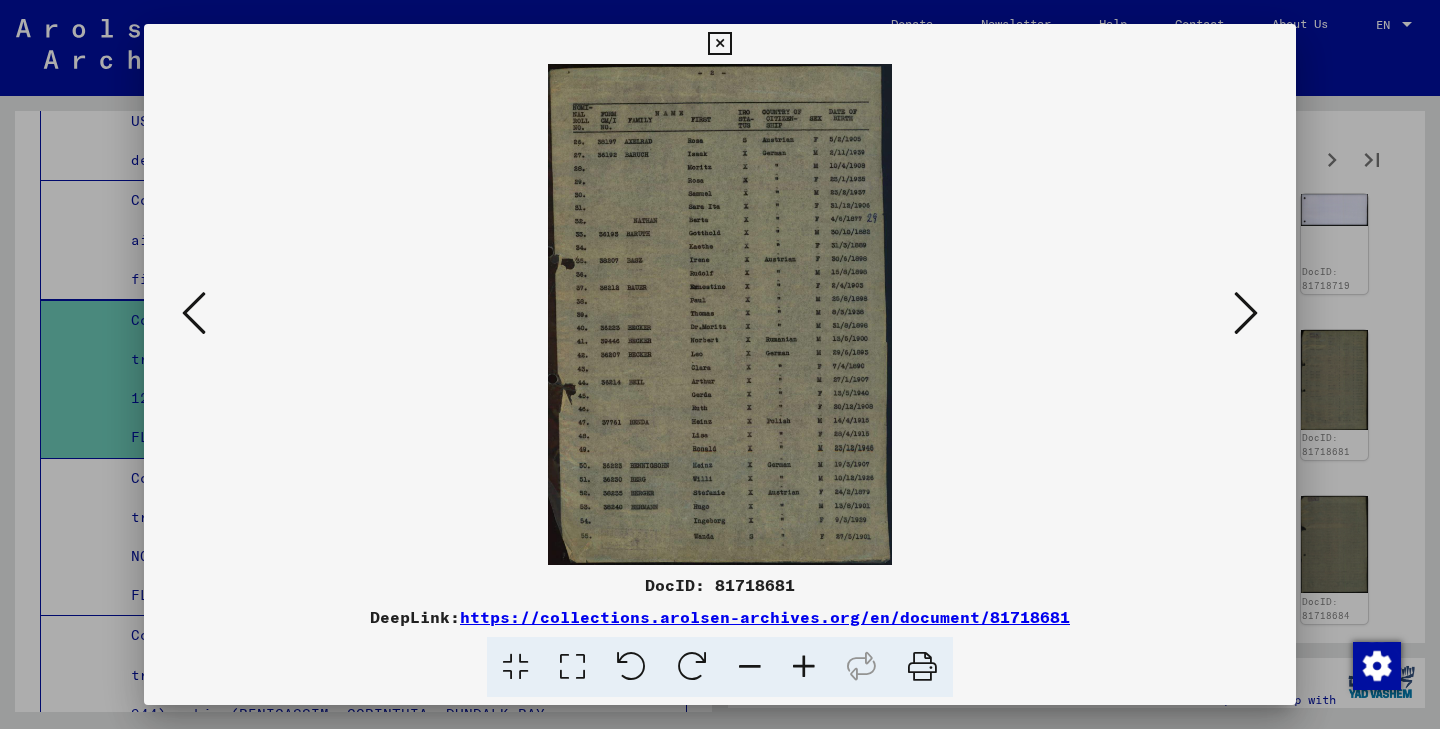 drag, startPoint x: 759, startPoint y: 356, endPoint x: 757, endPoint y: 263, distance: 93.0215 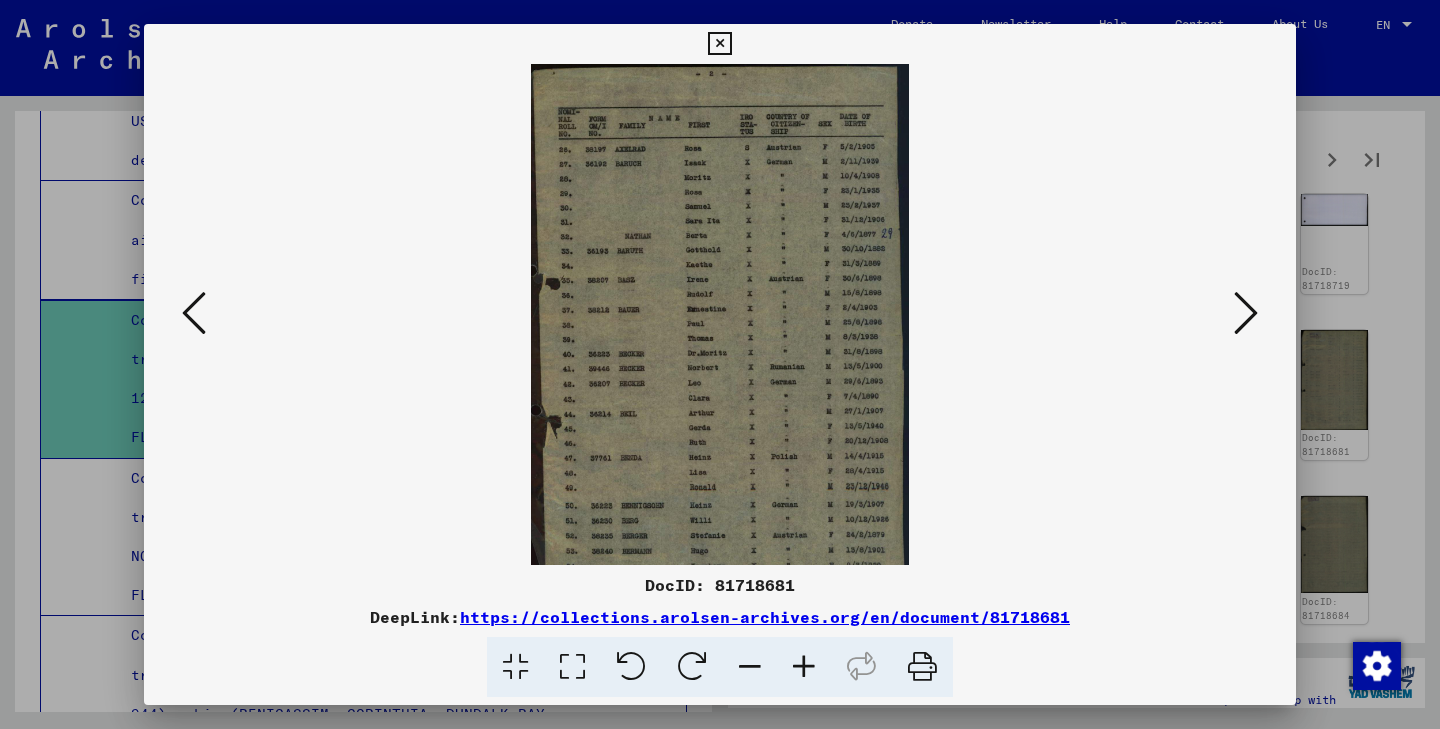 click at bounding box center (804, 667) 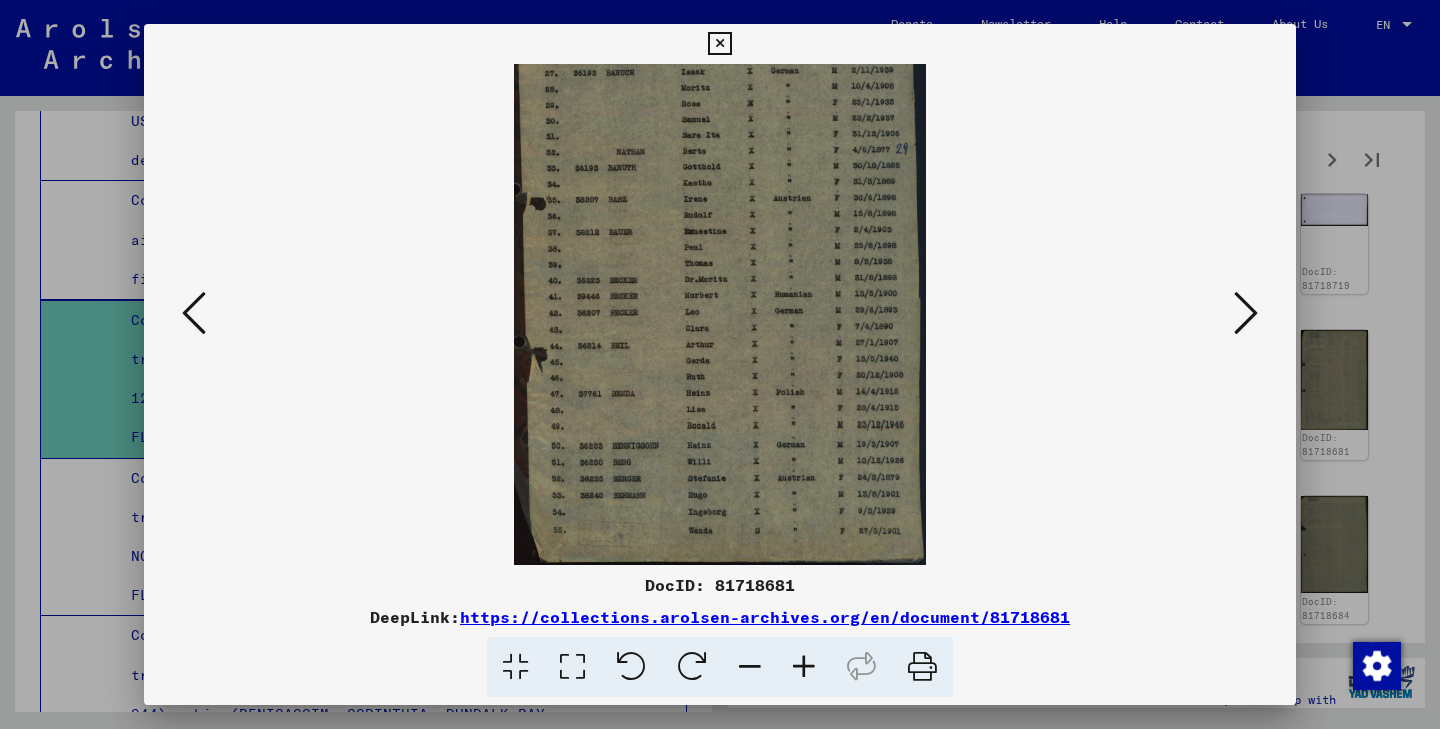 scroll, scrollTop: 100, scrollLeft: 0, axis: vertical 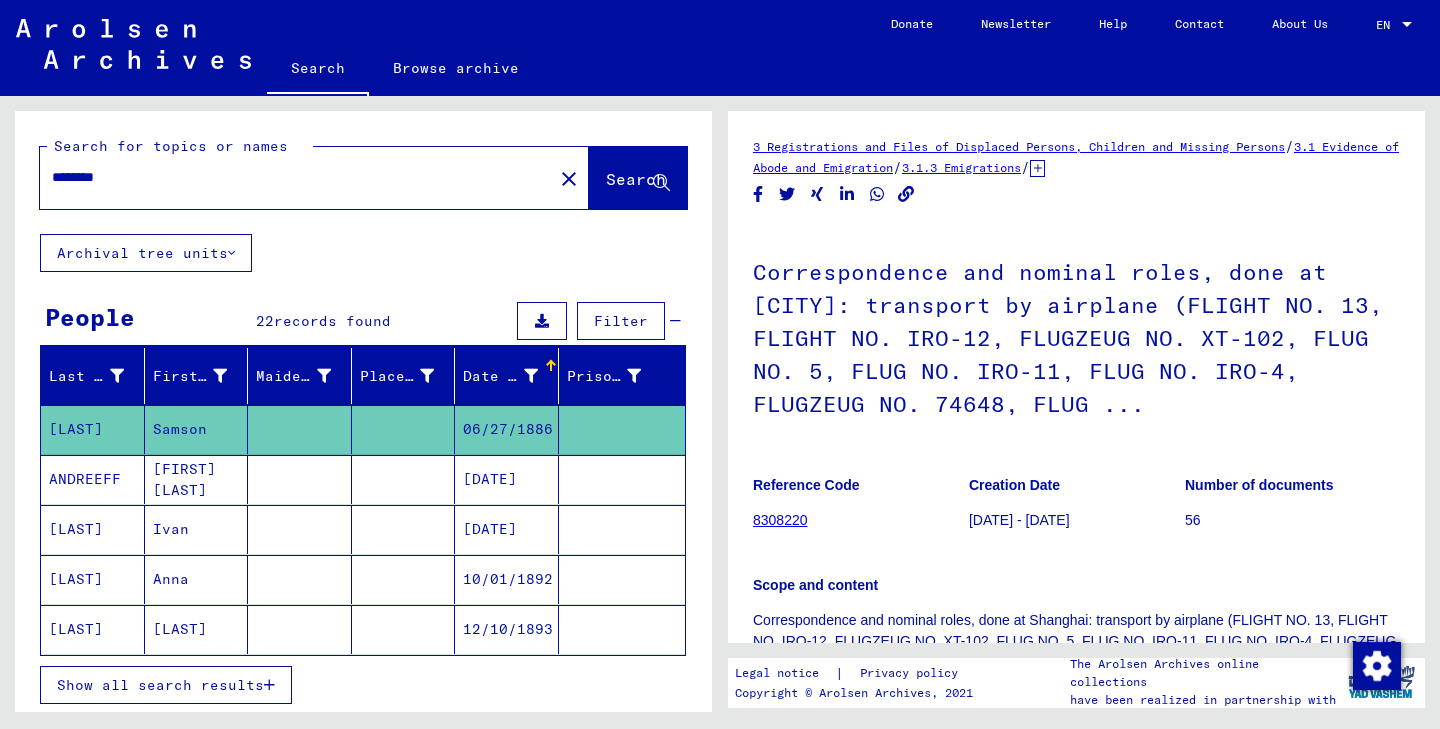 type on "**********" 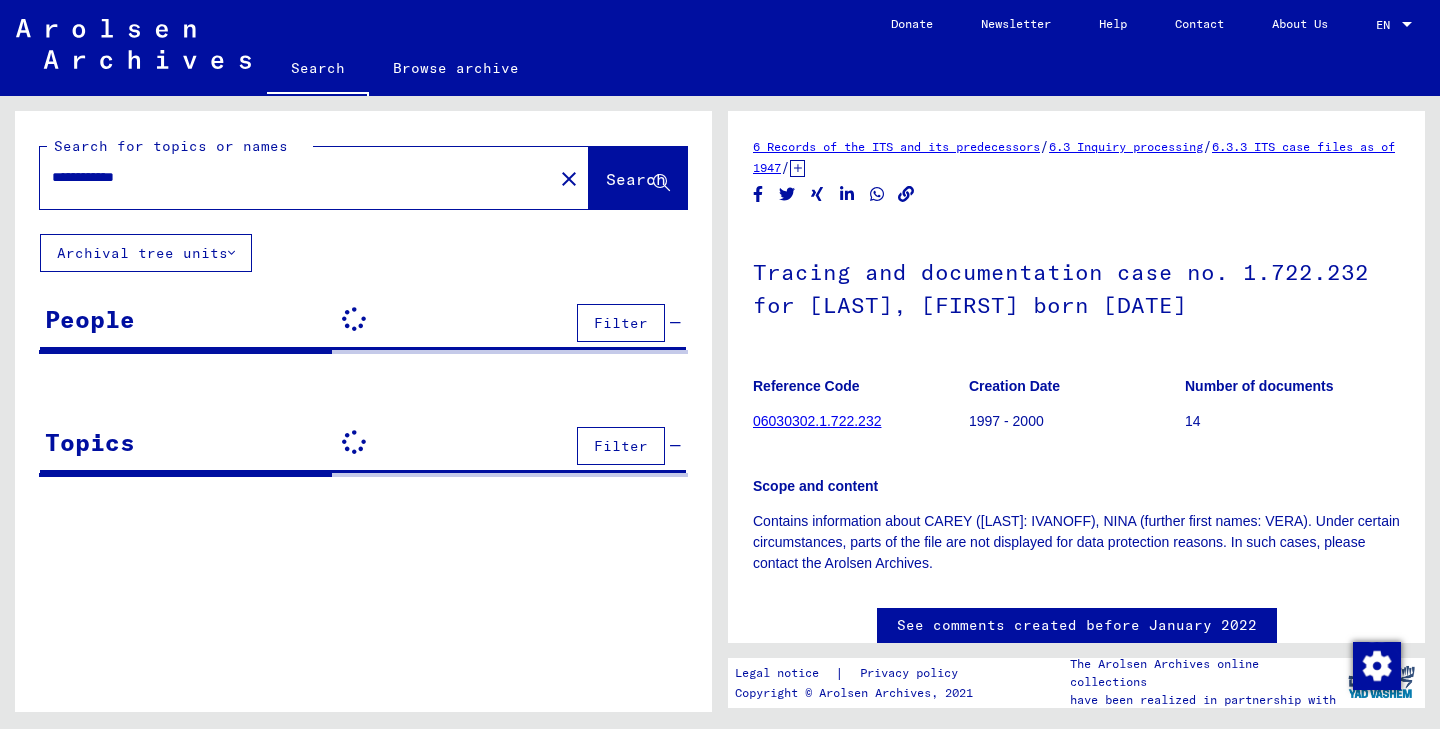 scroll, scrollTop: 0, scrollLeft: 0, axis: both 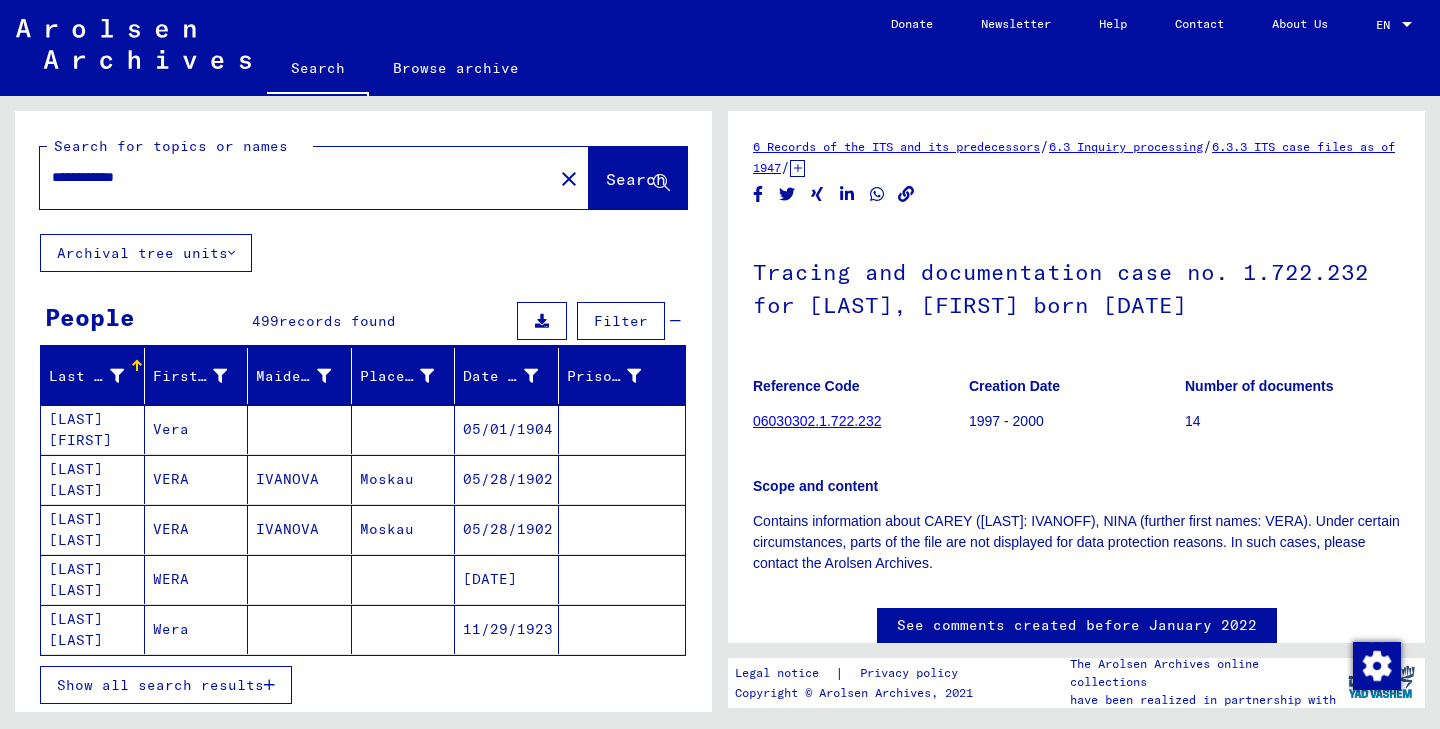 click on "05/01/1904" at bounding box center (507, 479) 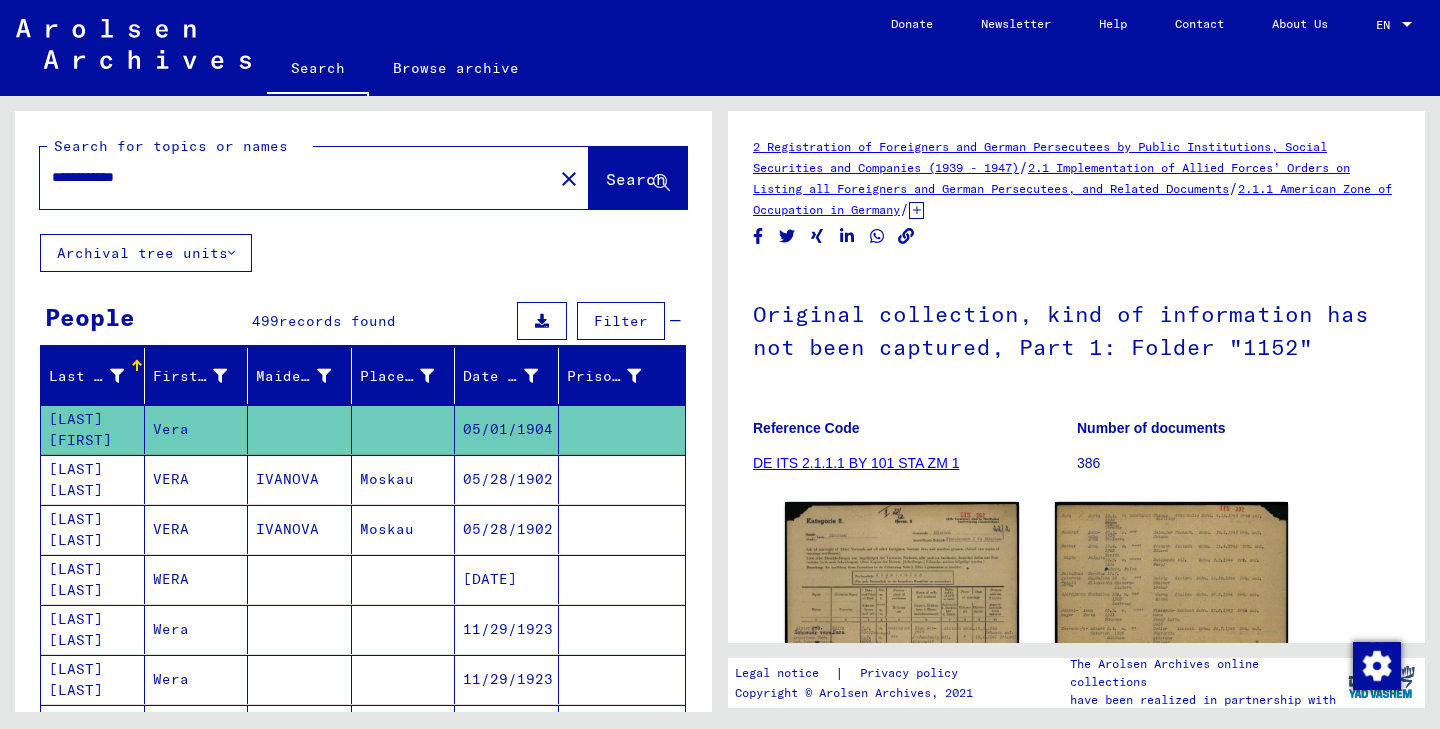 scroll, scrollTop: 0, scrollLeft: 0, axis: both 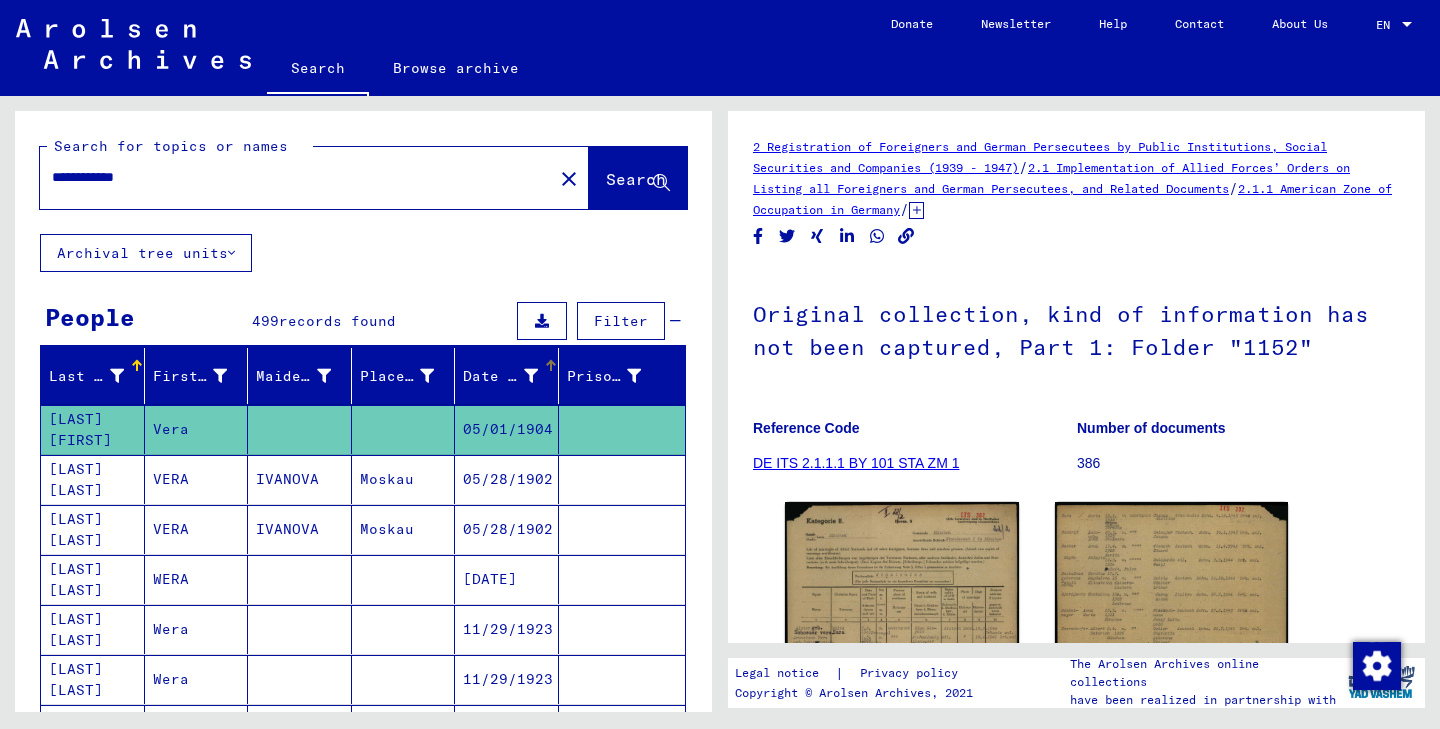 click on "Date of Birth" at bounding box center (507, 376) 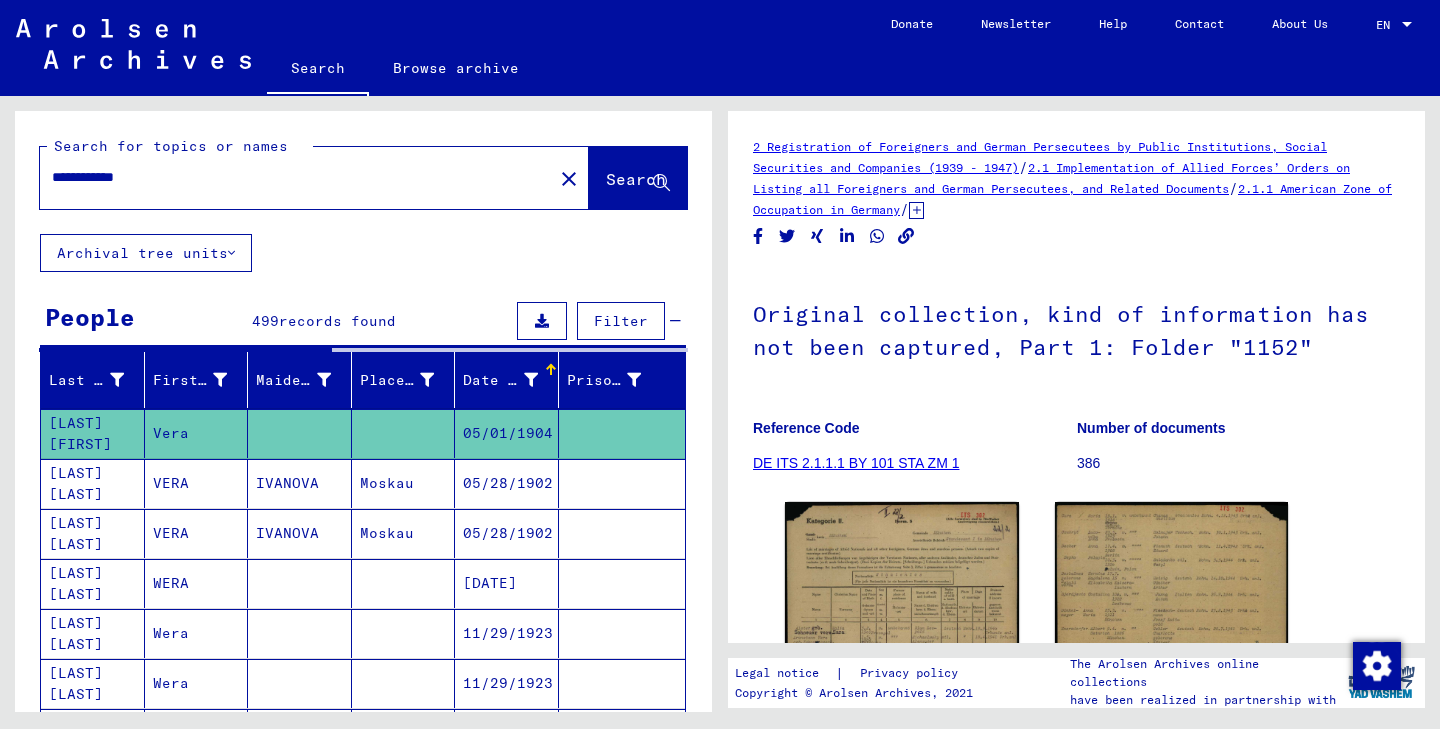 click at bounding box center [551, 370] 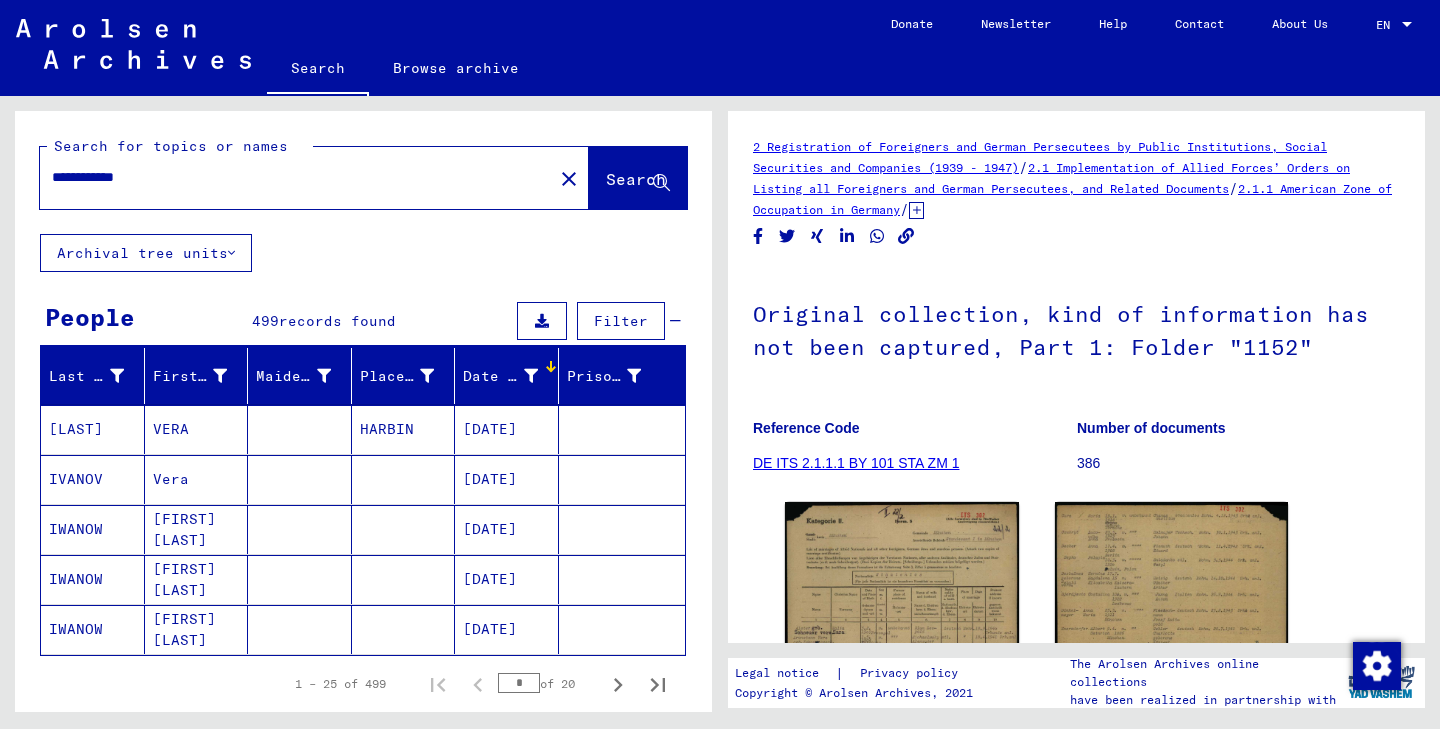 click at bounding box center [551, 366] 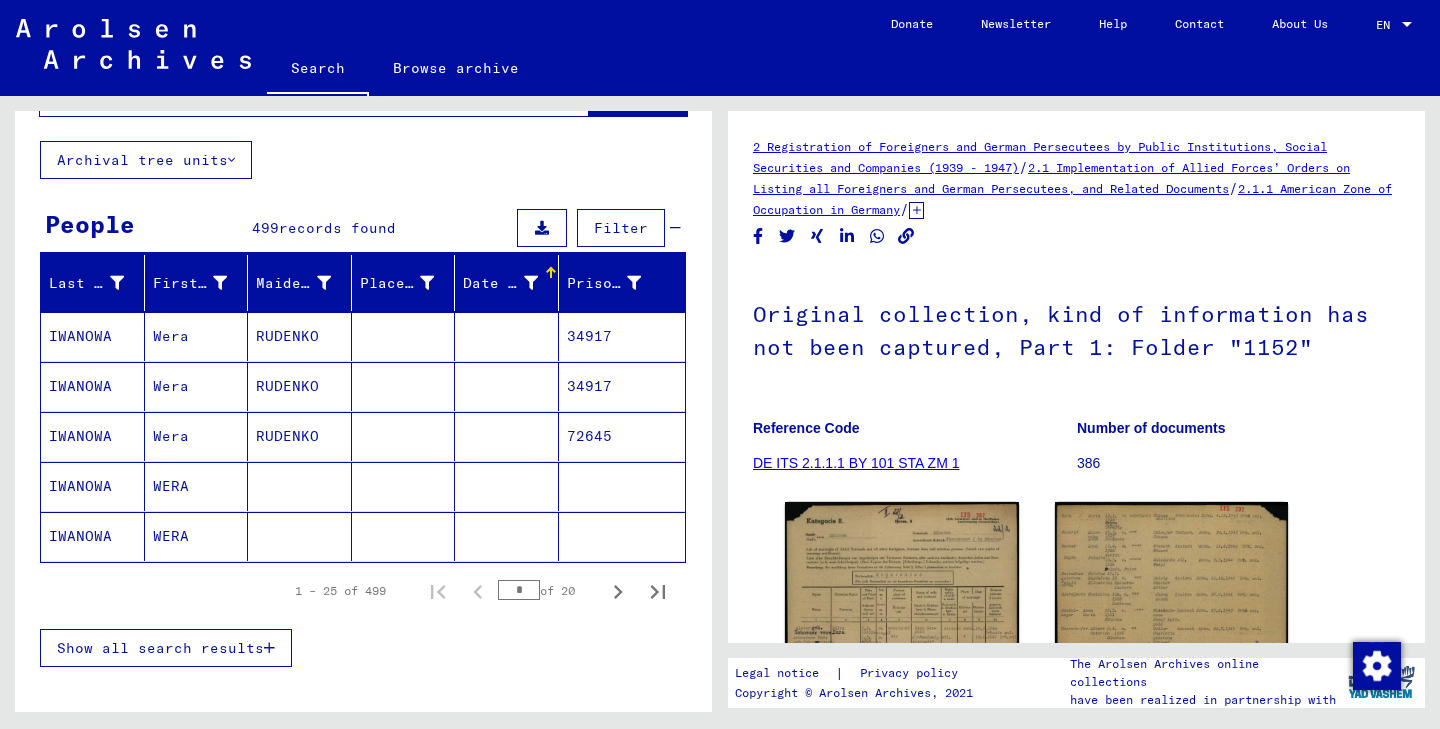 scroll, scrollTop: 129, scrollLeft: 0, axis: vertical 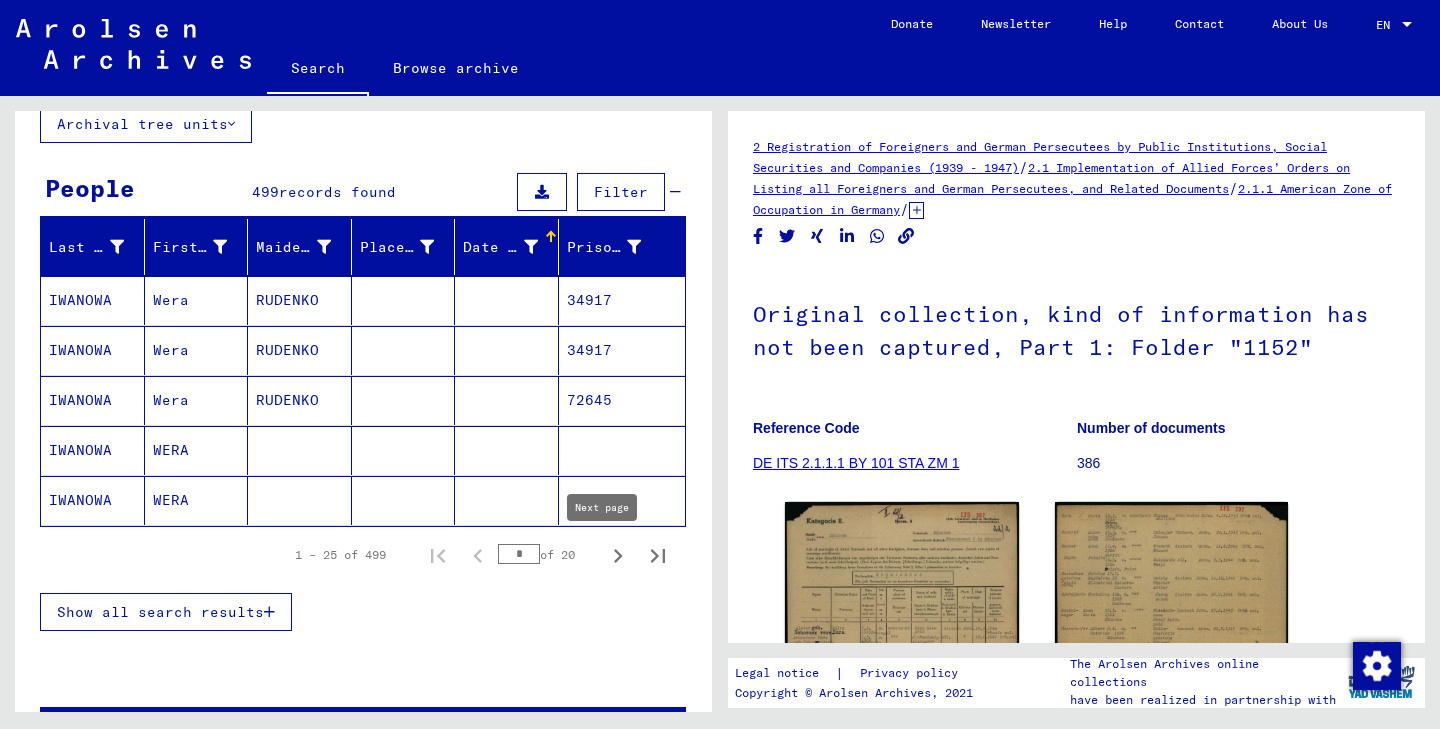 click 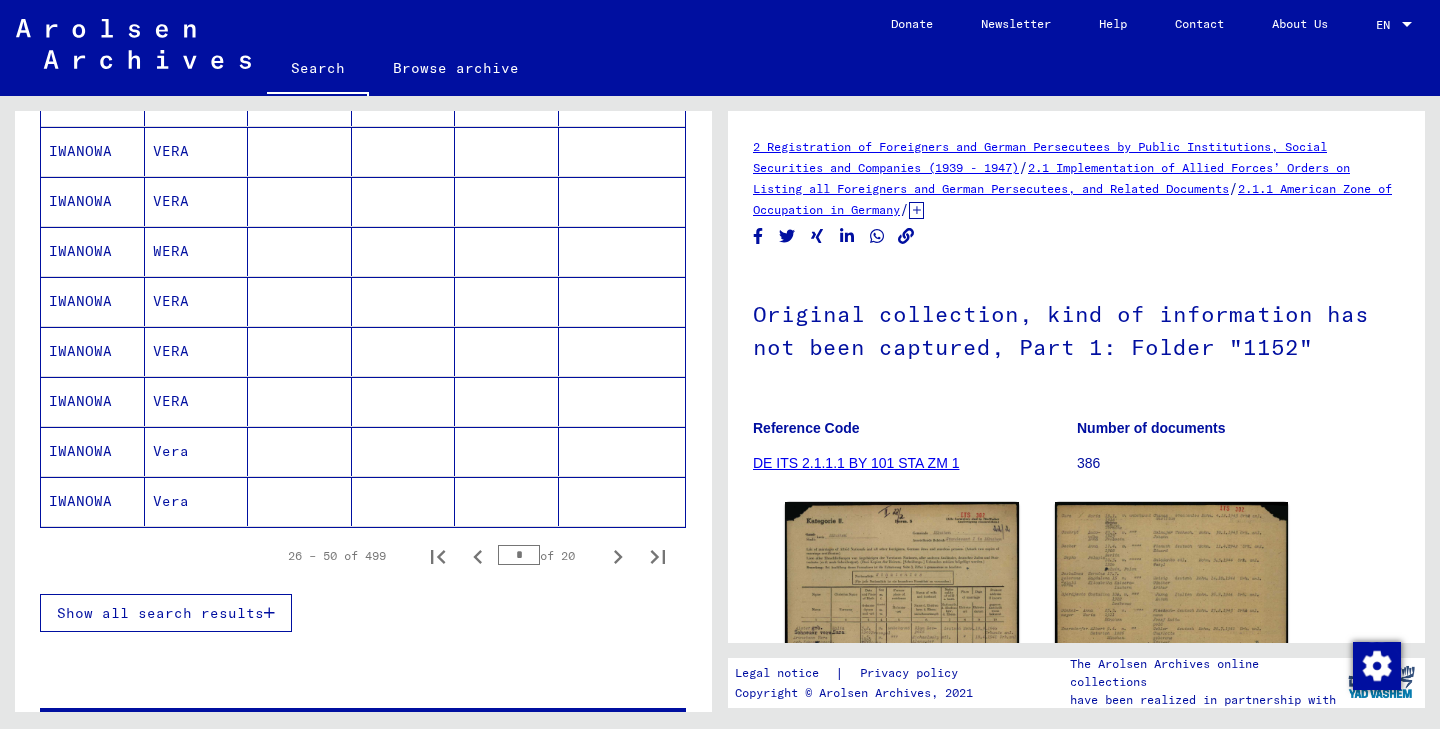 scroll, scrollTop: 1165, scrollLeft: 0, axis: vertical 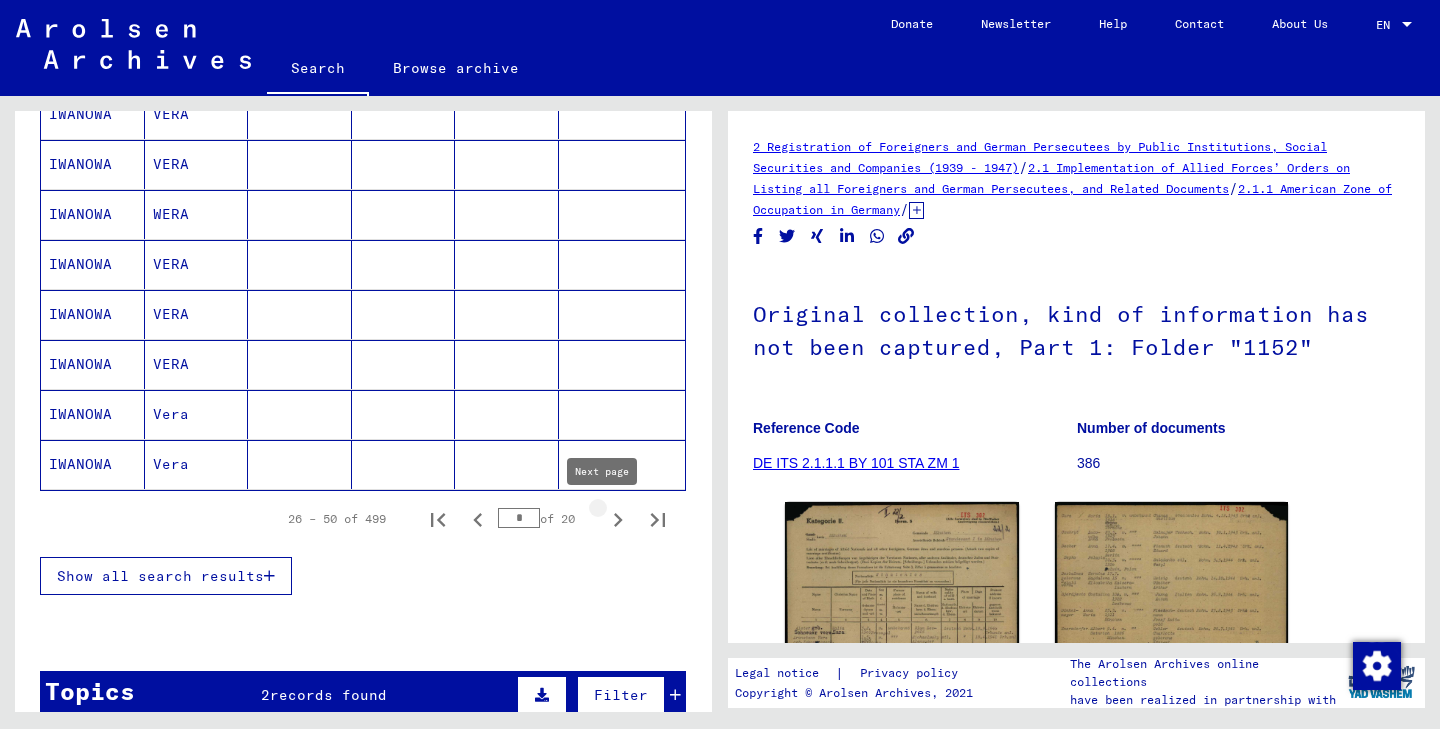 click 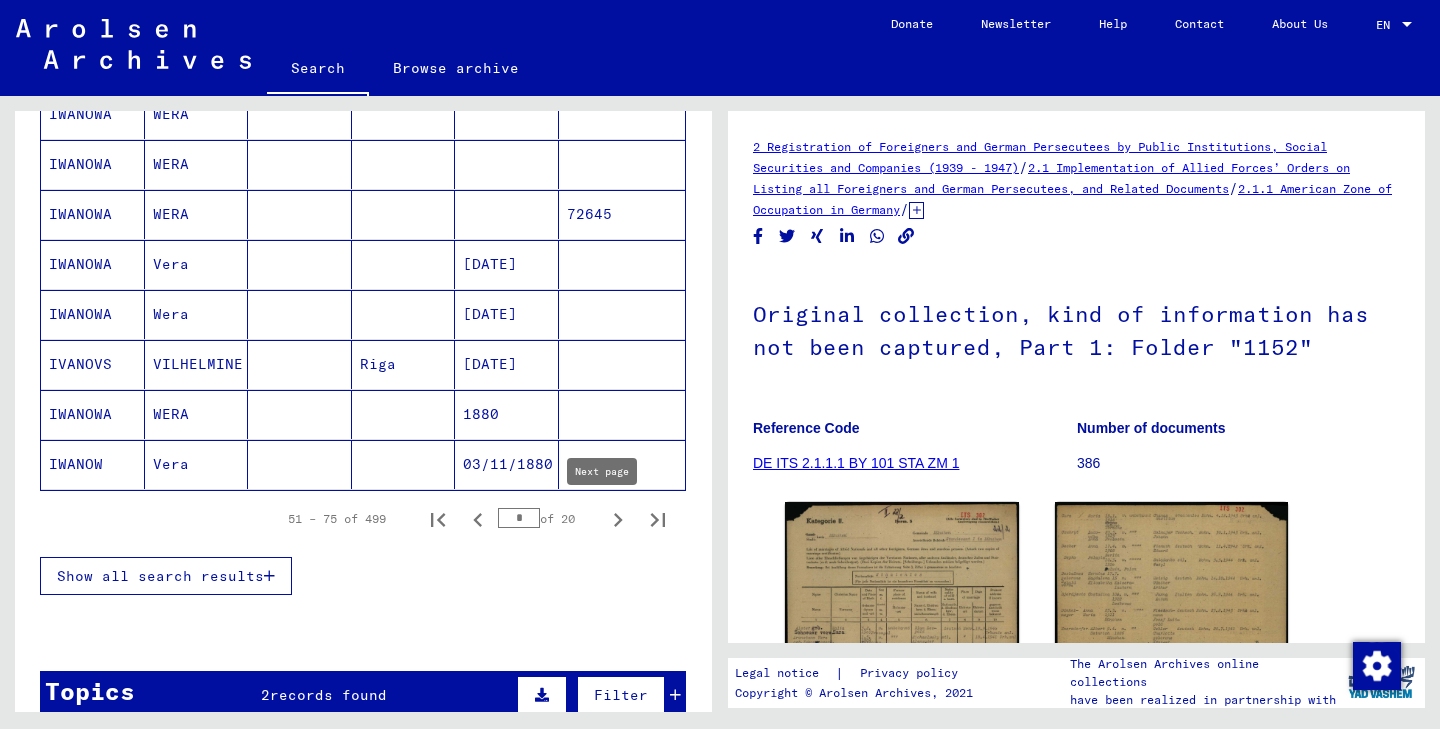 click 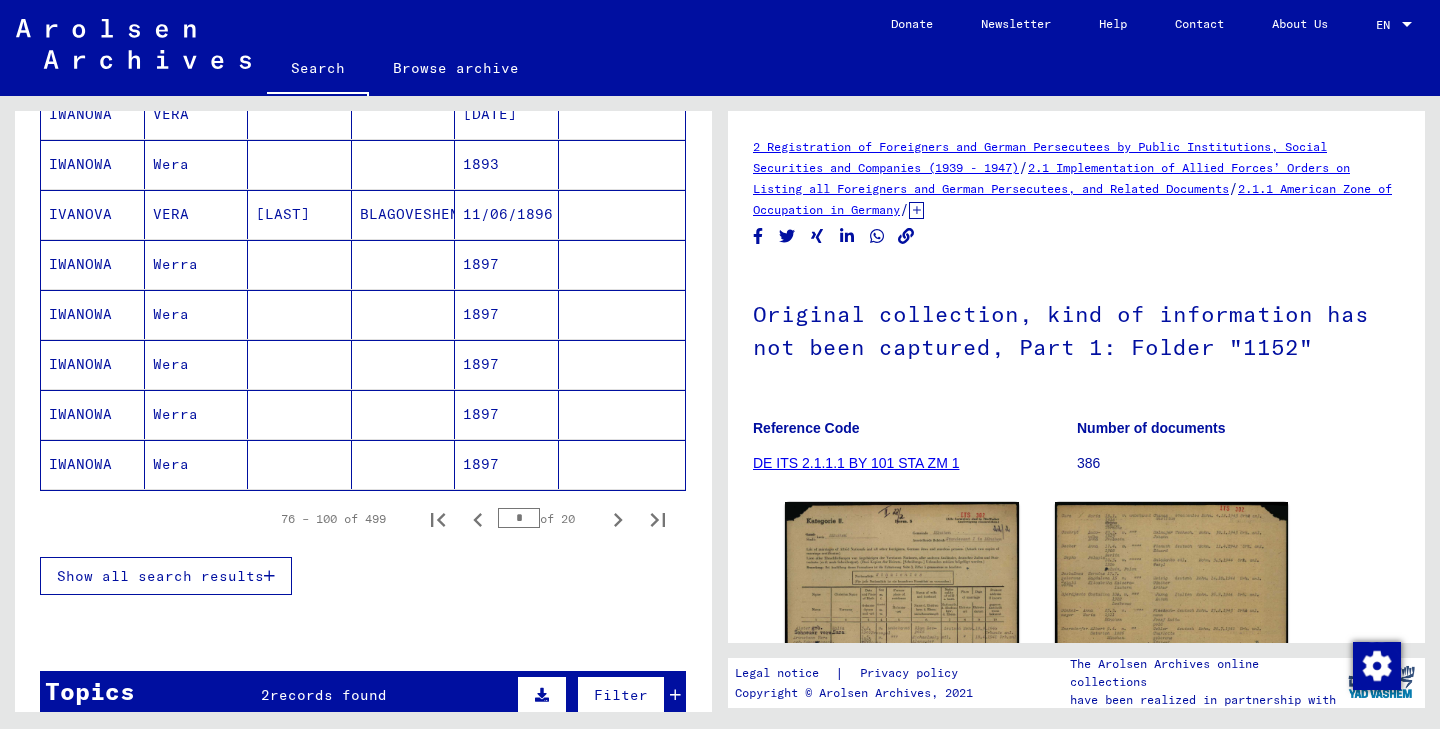 click 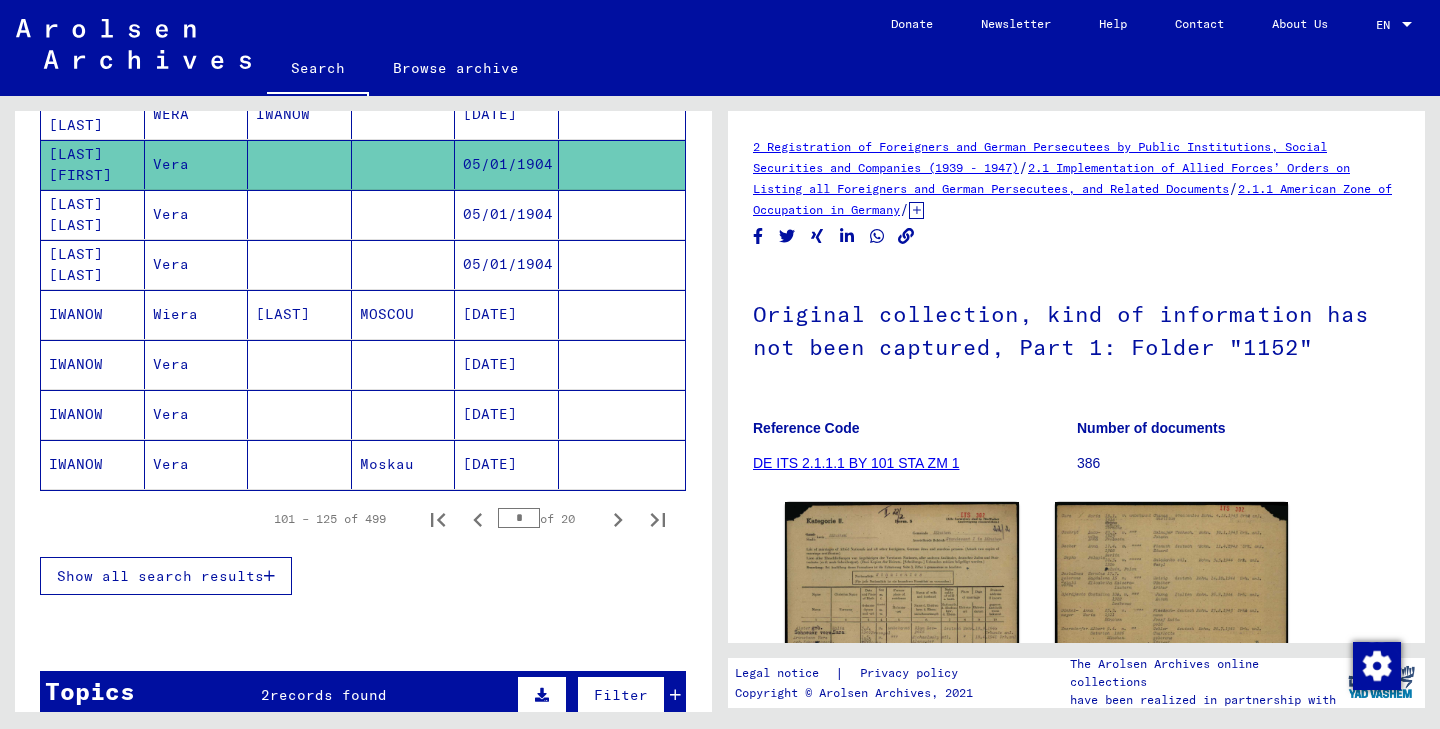 click 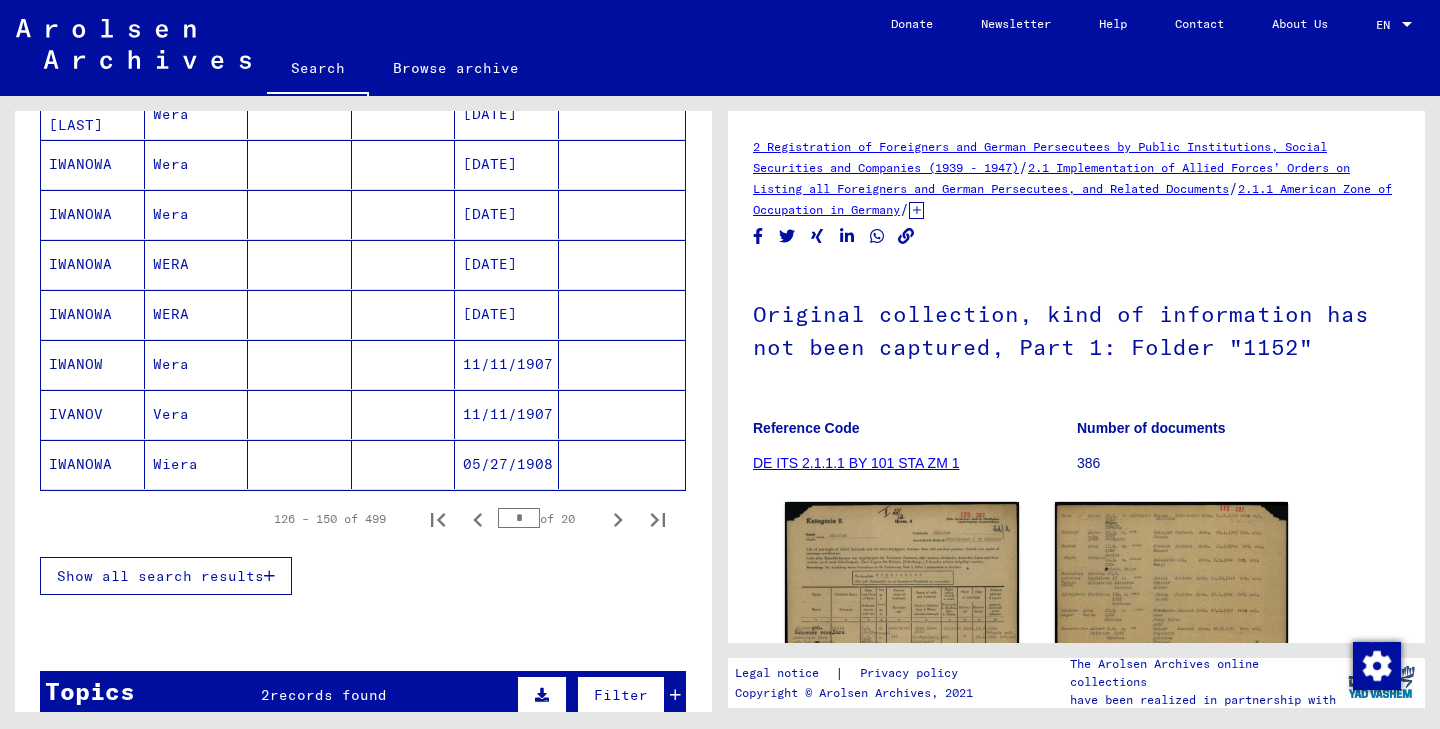 click 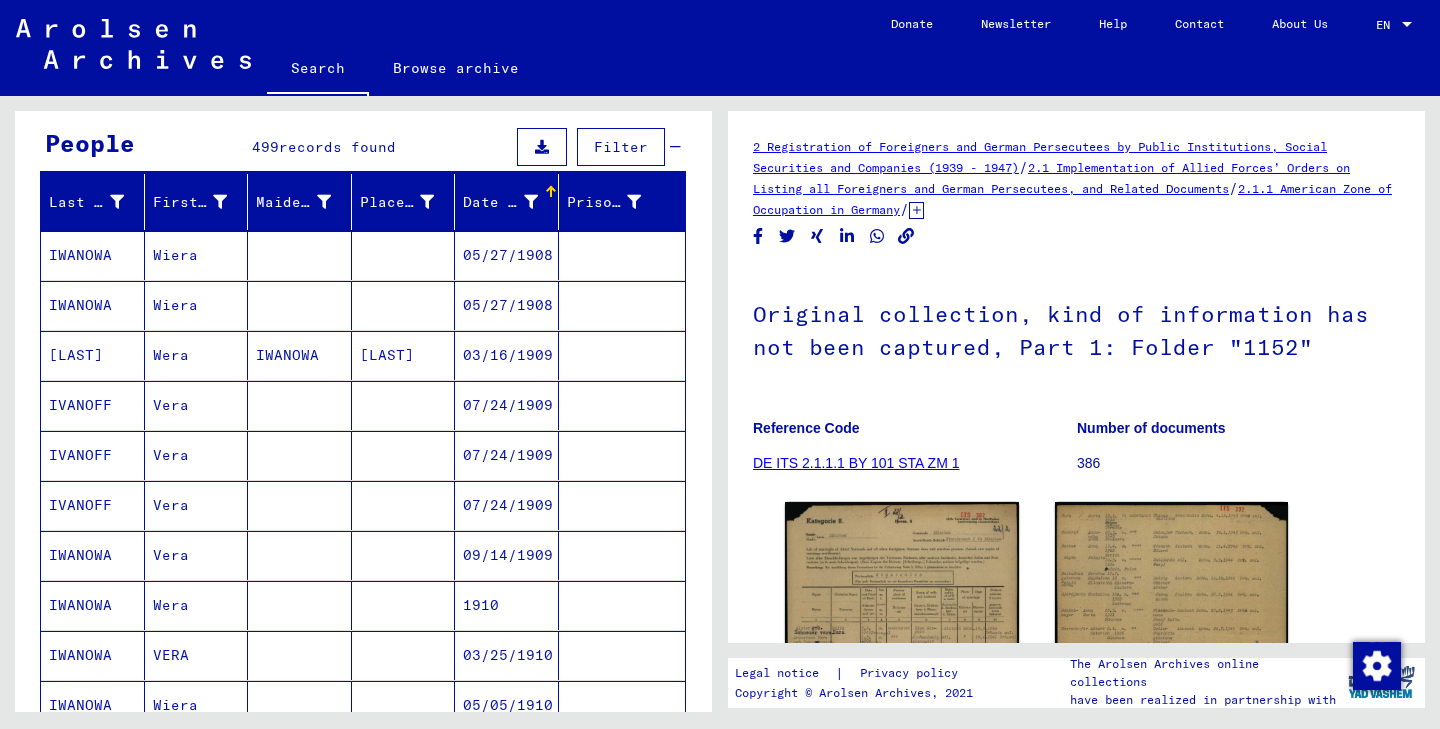scroll, scrollTop: 164, scrollLeft: 0, axis: vertical 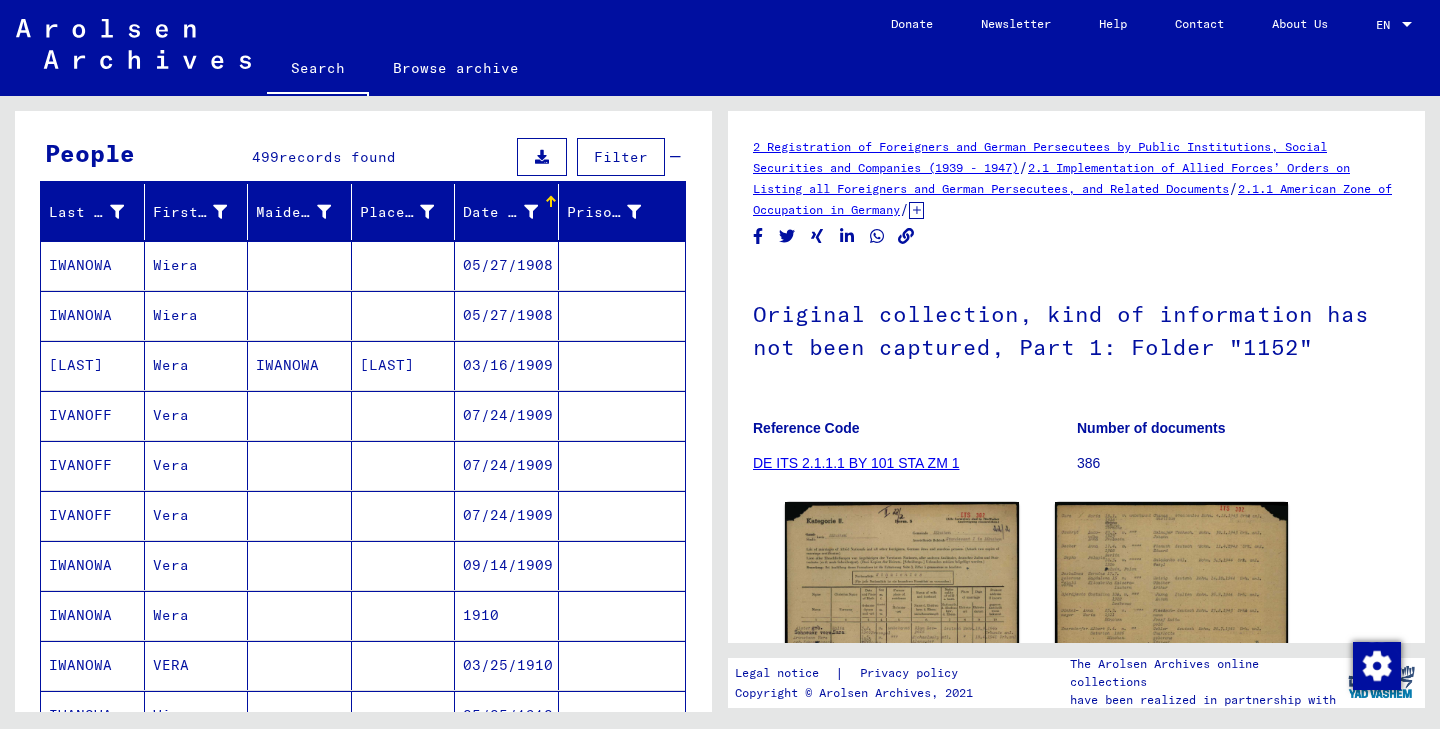 click on "IVANOFF" at bounding box center (93, 515) 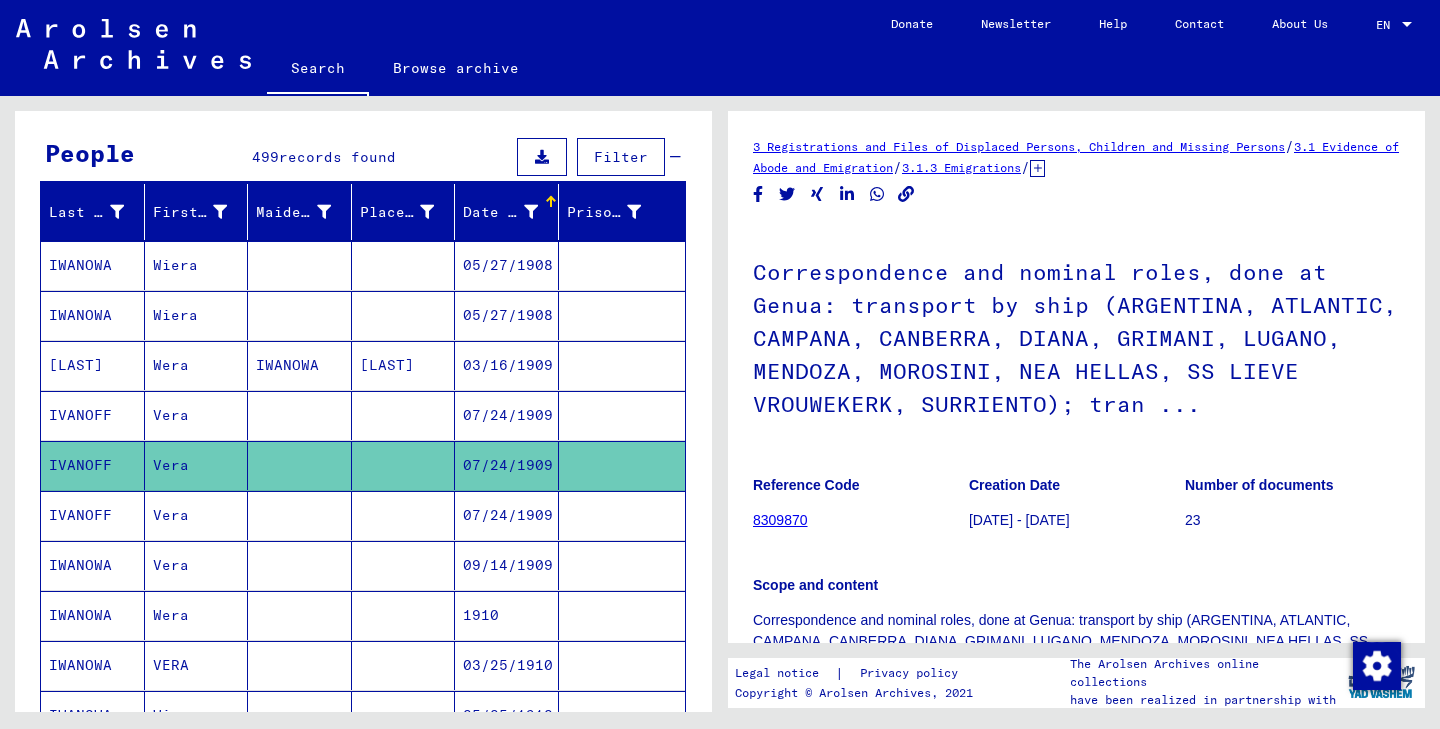 scroll, scrollTop: 0, scrollLeft: 0, axis: both 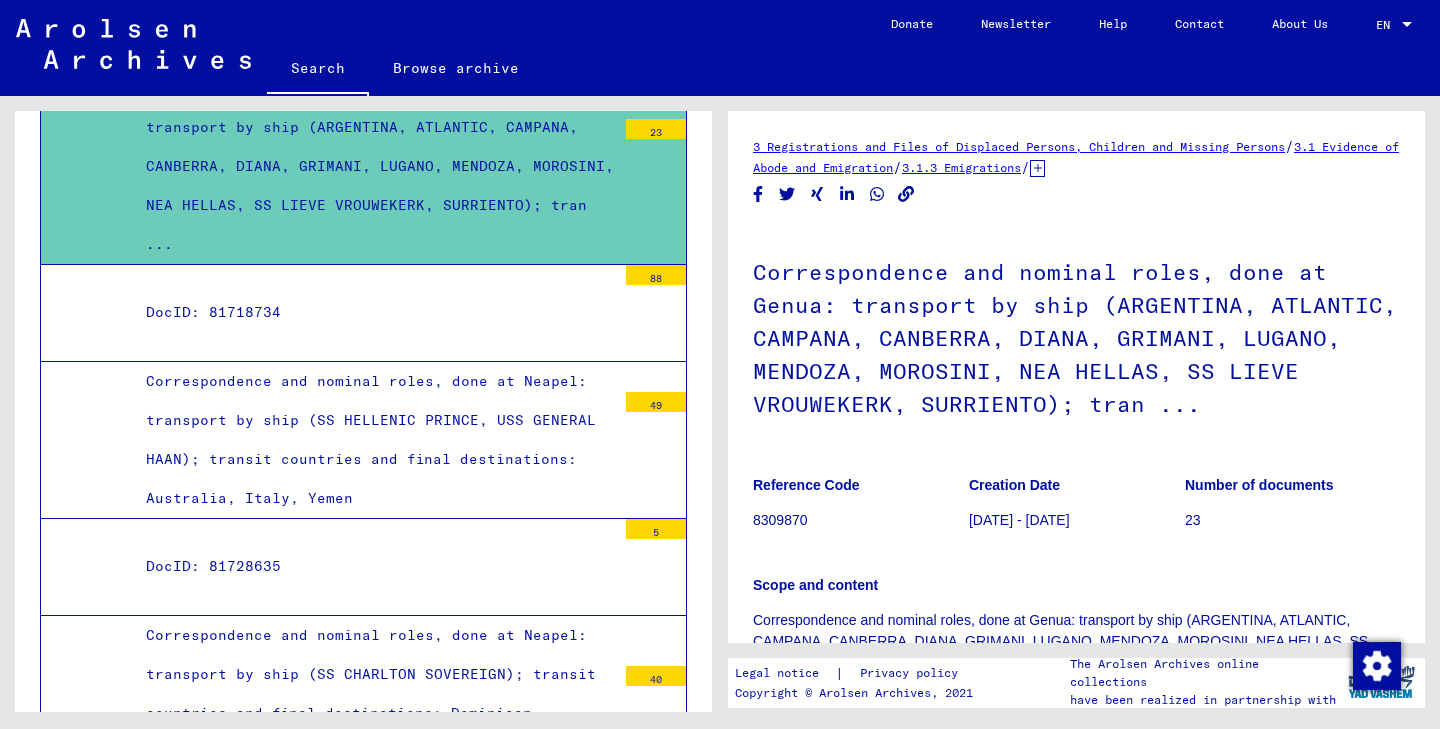 click on "Correspondence and nominal roles, done at Genua: transport by ship (ARGENTINA, ATLANTIC, CAMPANA, CANBERRA, DIANA, GRIMANI, LUGANO, MENDOZA, MOROSINI, NEA HELLAS, SS LIEVE VROUWEKERK, SURRIENTO); tran ..." at bounding box center [373, 167] 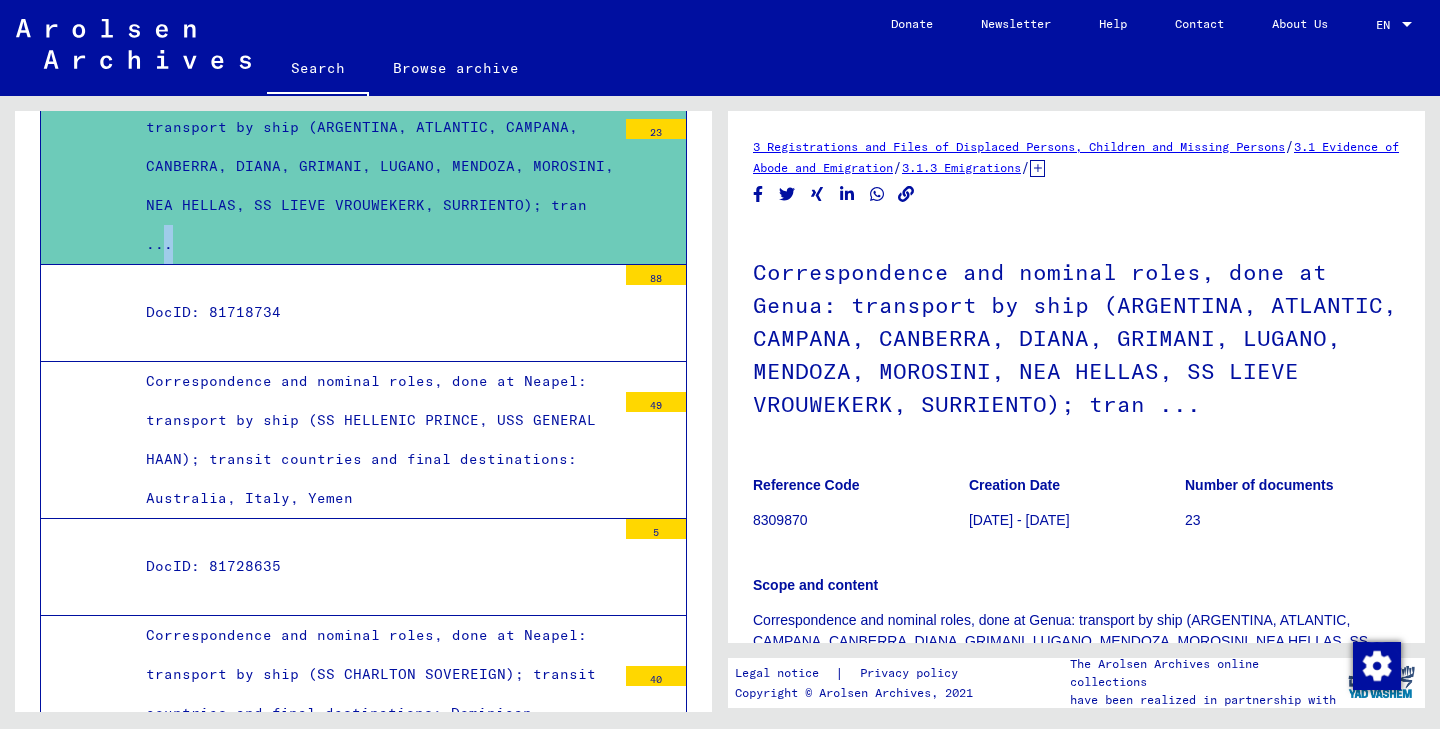 click on "Correspondence and nominal roles, done at Genua: transport by ship (ARGENTINA, ATLANTIC, CAMPANA, CANBERRA, DIANA, GRIMANI, LUGANO, MENDOZA, MOROSINI, NEA HELLAS, SS LIEVE VROUWEKERK, SURRIENTO); tran ..." at bounding box center [373, 167] 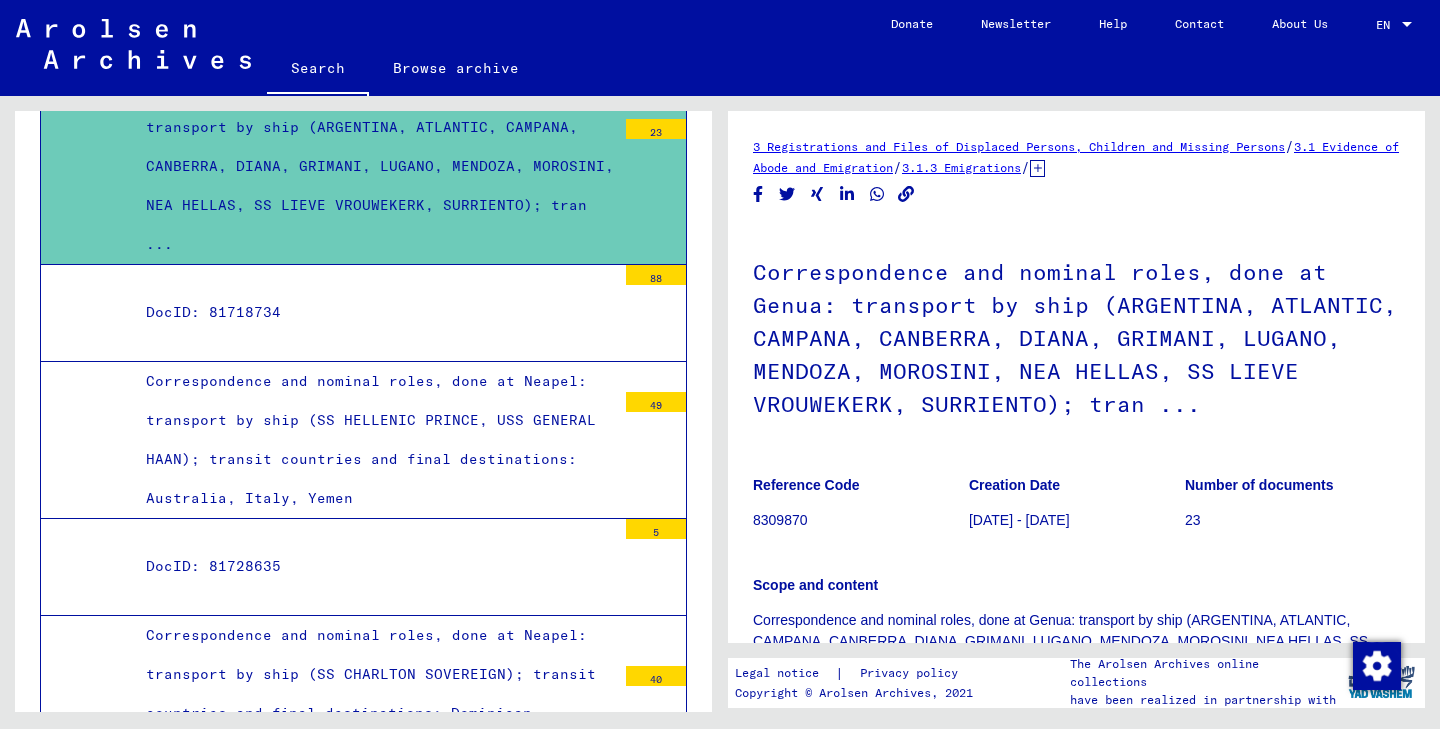 click on "23" at bounding box center (656, 129) 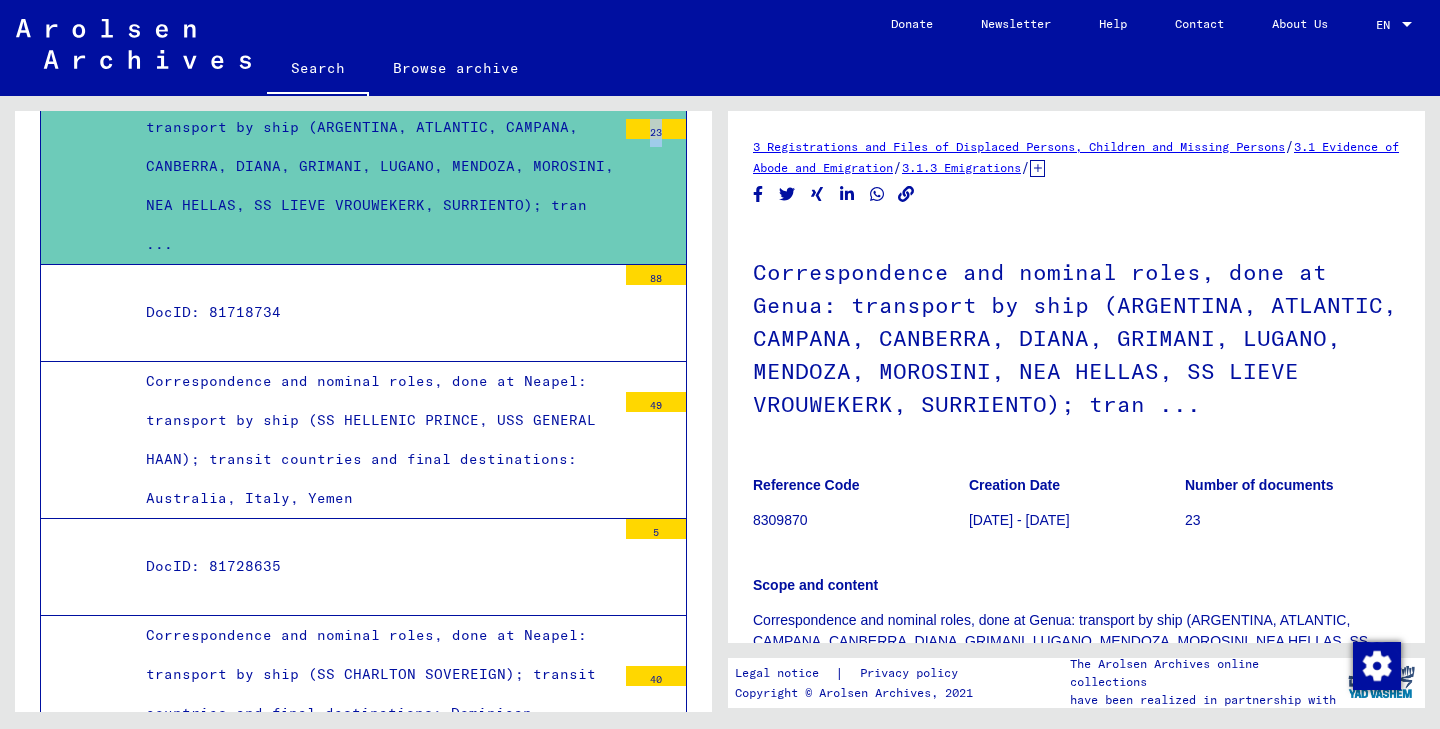 click on "23" at bounding box center (656, 129) 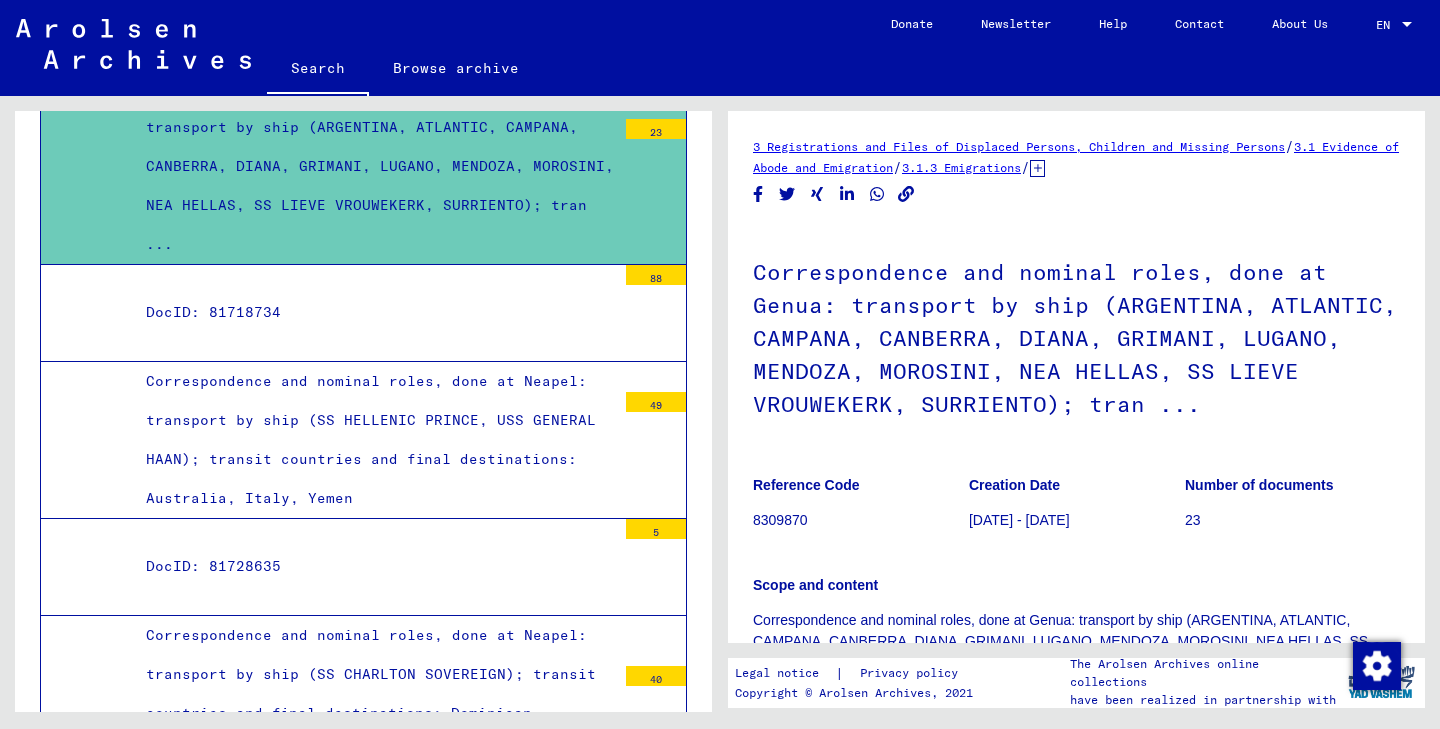 click on "Correspondence and nominal roles, done at Genua: transport by ship (ARGENTINA, ATLANTIC, CAMPANA, CANBERRA, DIANA, GRIMANI, LUGANO, MENDOZA, MOROSINI, NEA HELLAS, SS LIEVE VROUWEKERK, SURRIENTO); tran ..." at bounding box center [373, 167] 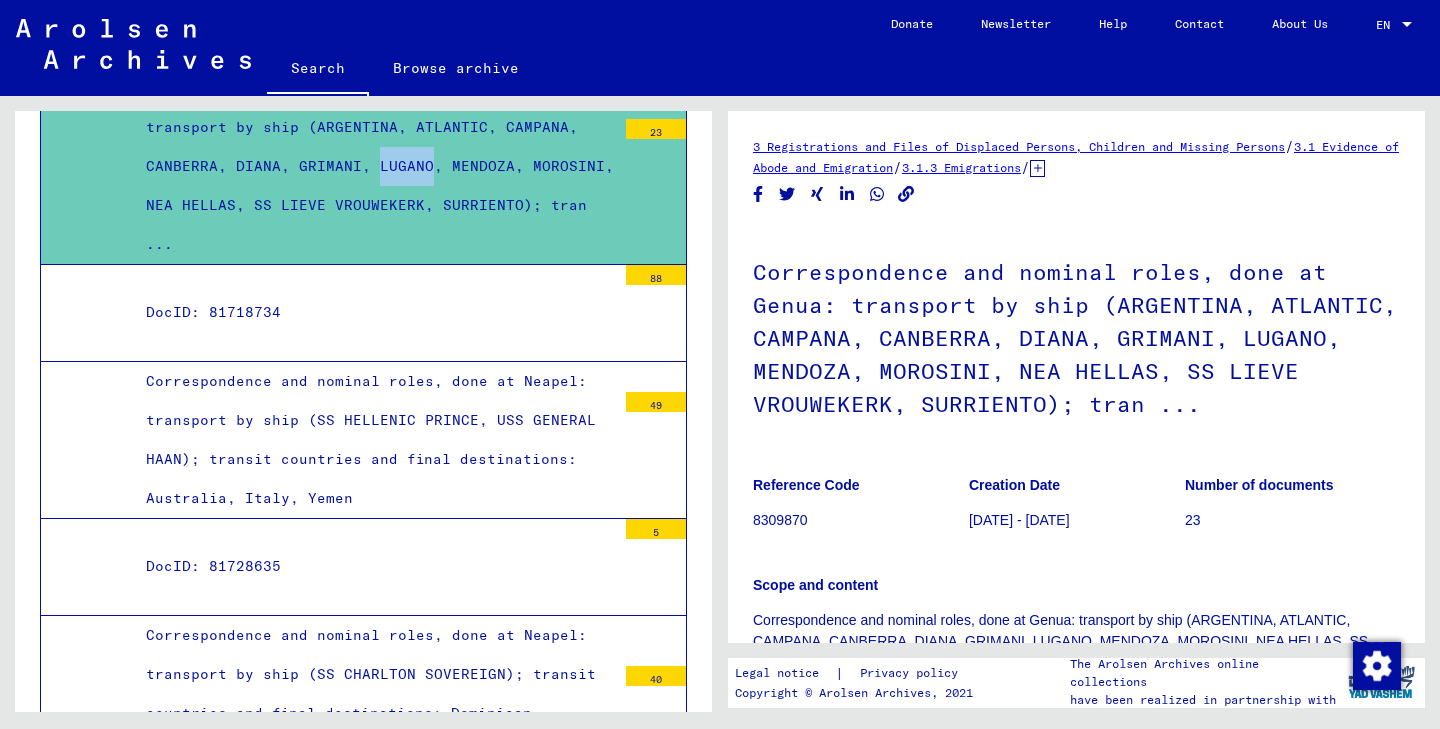 click on "Correspondence and nominal roles, done at Genua: transport by ship (ARGENTINA, ATLANTIC, CAMPANA, CANBERRA, DIANA, GRIMANI, LUGANO, MENDOZA, MOROSINI, NEA HELLAS, SS LIEVE VROUWEKERK, SURRIENTO); tran ..." at bounding box center [373, 167] 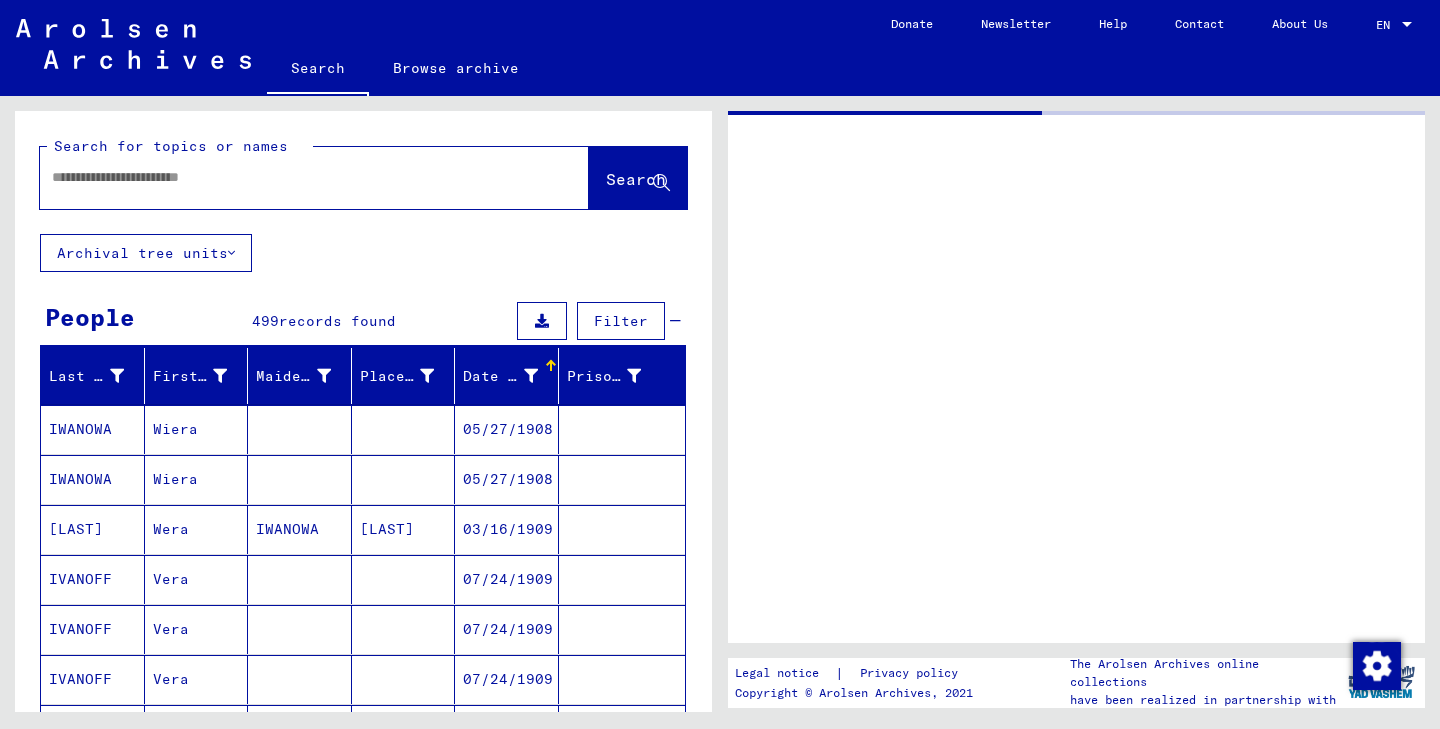 type on "********" 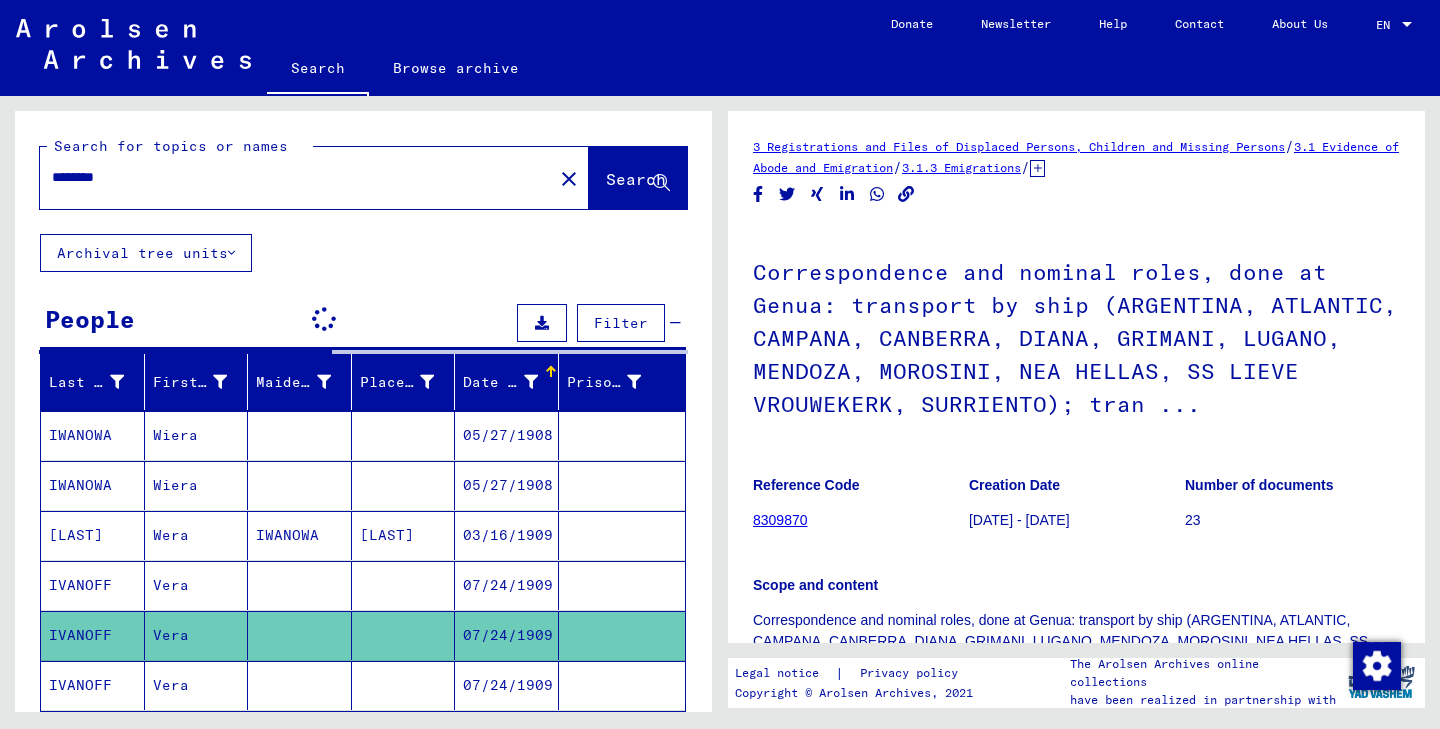 scroll, scrollTop: 0, scrollLeft: 0, axis: both 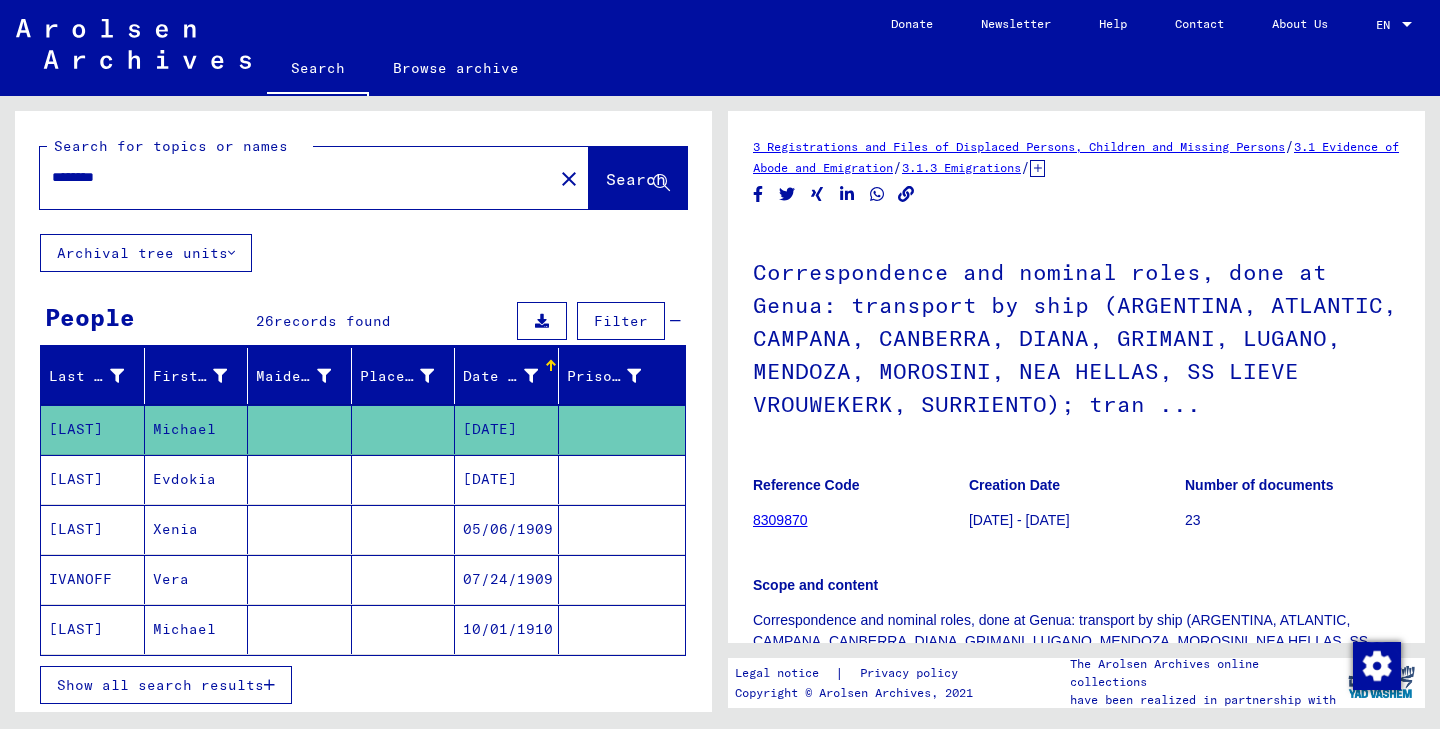 click on "********" at bounding box center (296, 177) 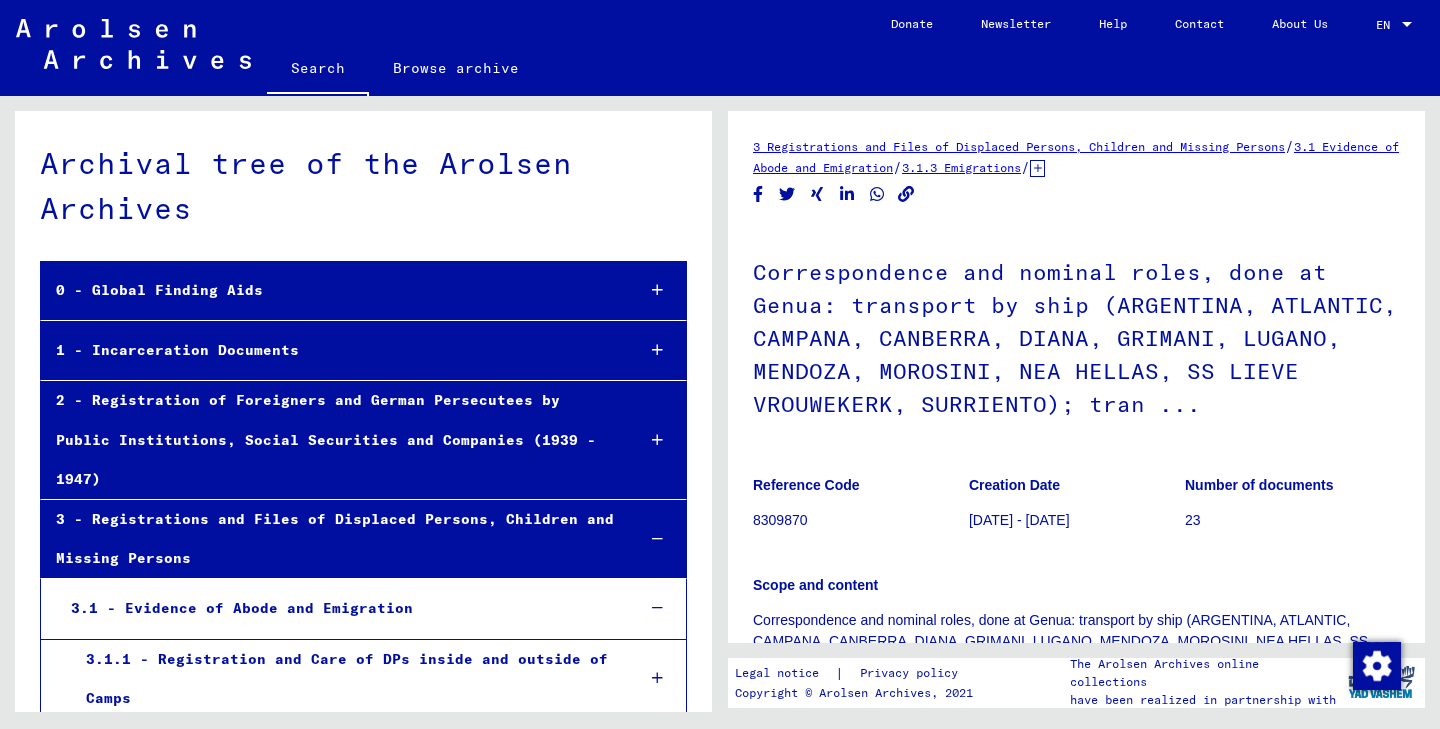 scroll, scrollTop: 24859, scrollLeft: 0, axis: vertical 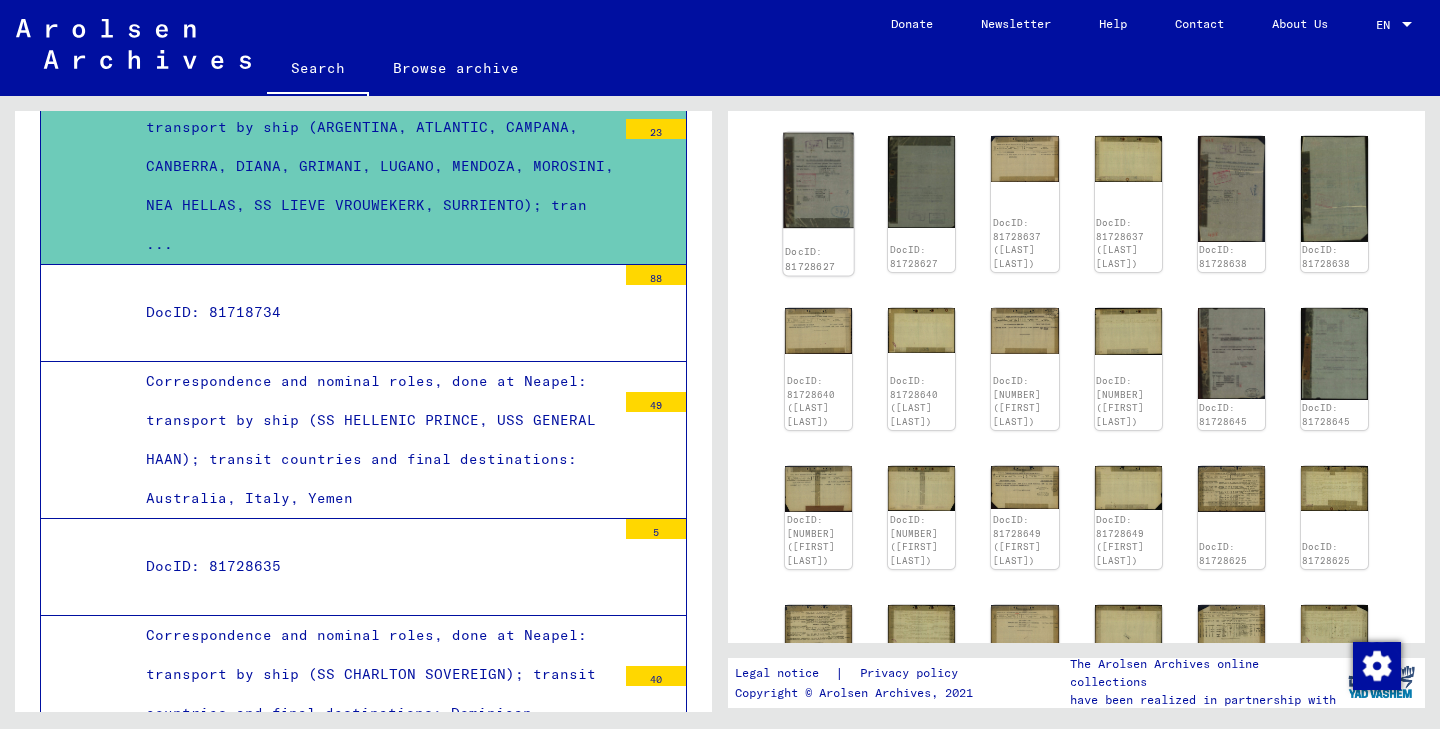 click 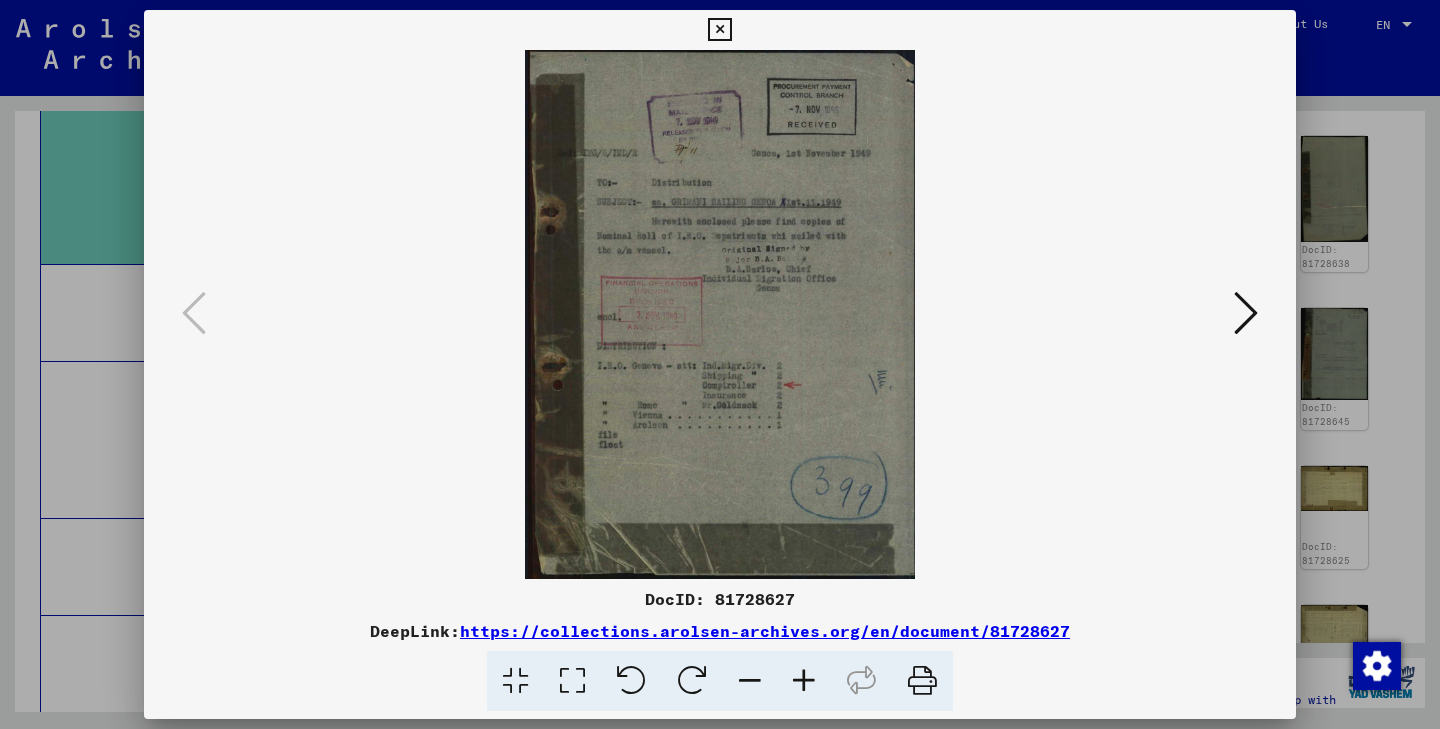 click on "DocID: 81728627  DeepLink:  https://collections.arolsen-archives.org/en/document/81728627" at bounding box center [720, 365] 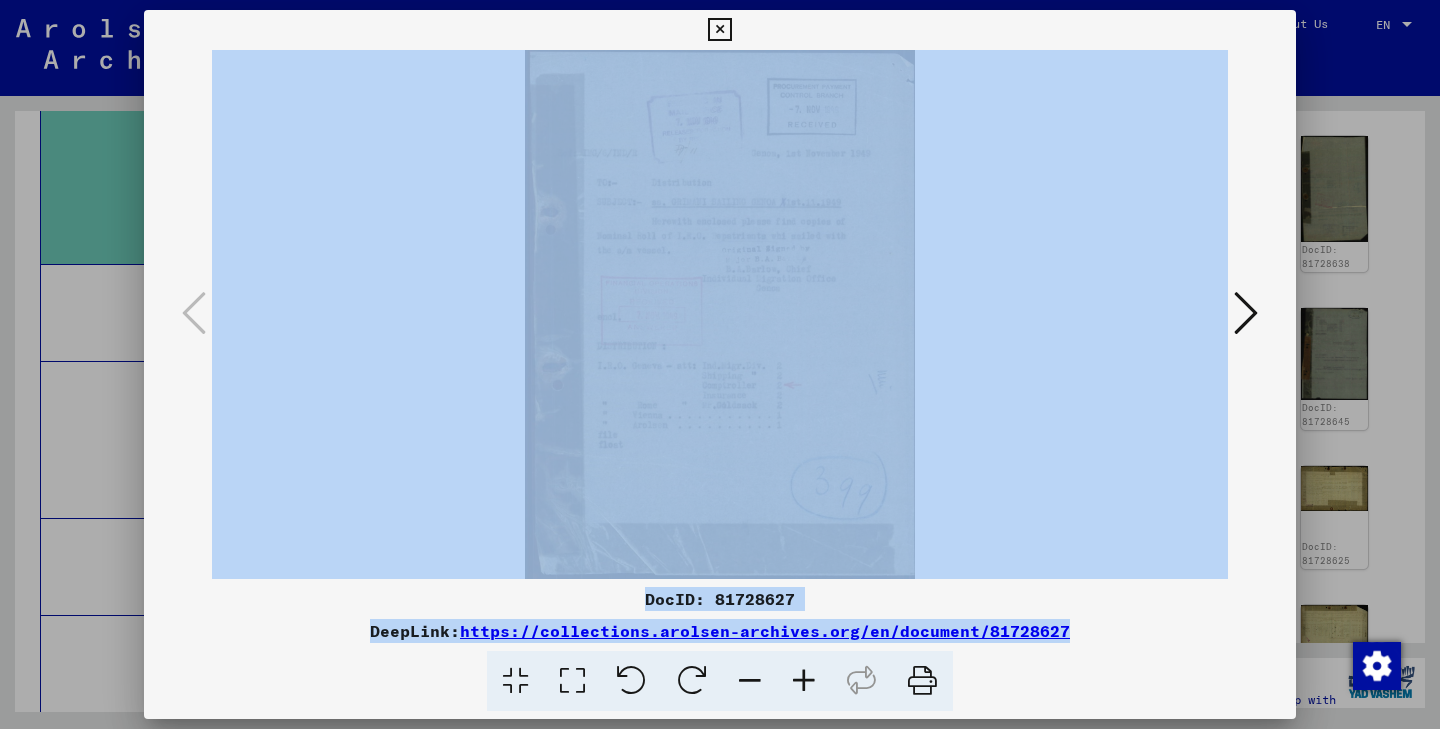 drag, startPoint x: 150, startPoint y: 711, endPoint x: 110, endPoint y: 690, distance: 45.17743 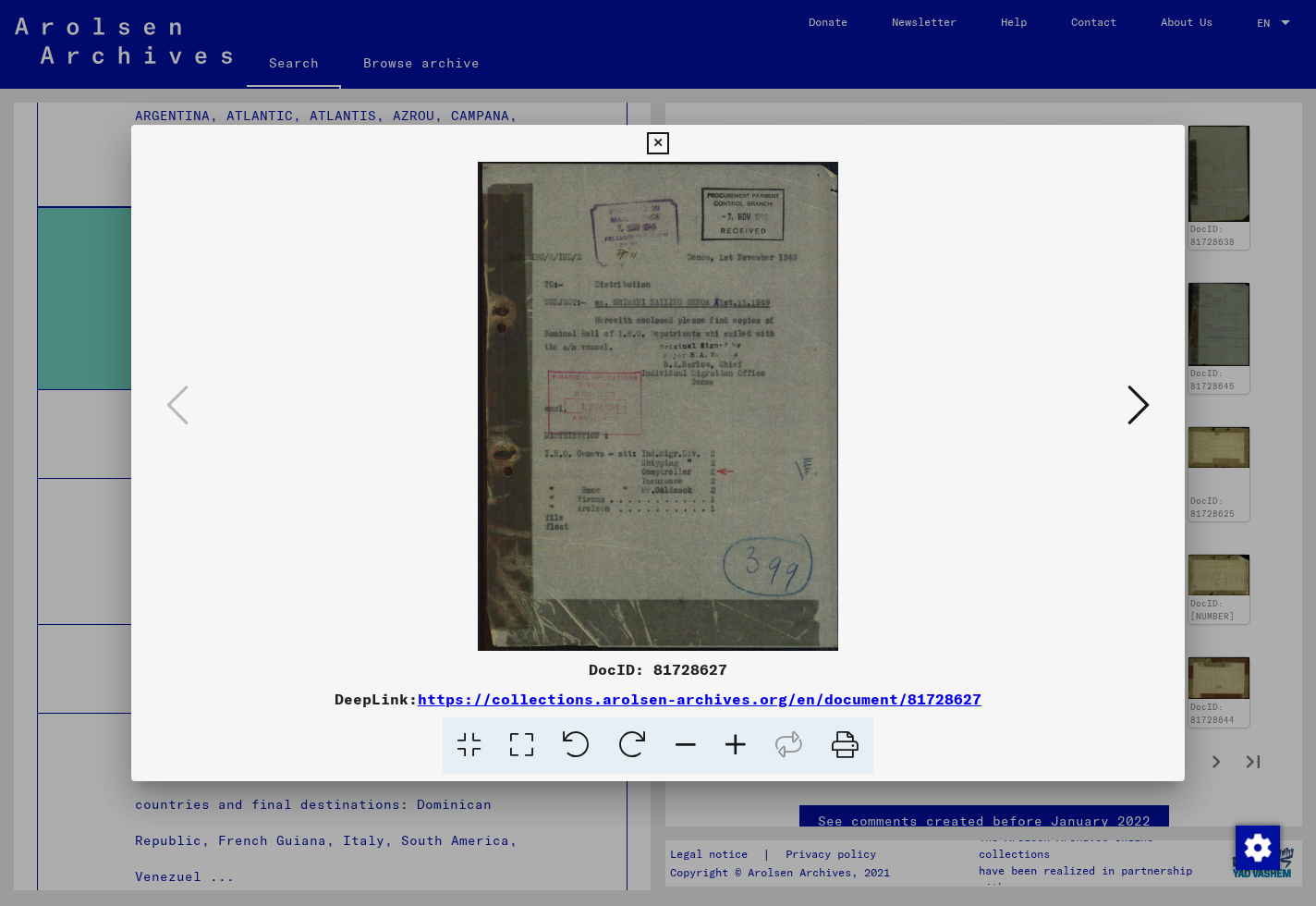 click at bounding box center [658, 453] 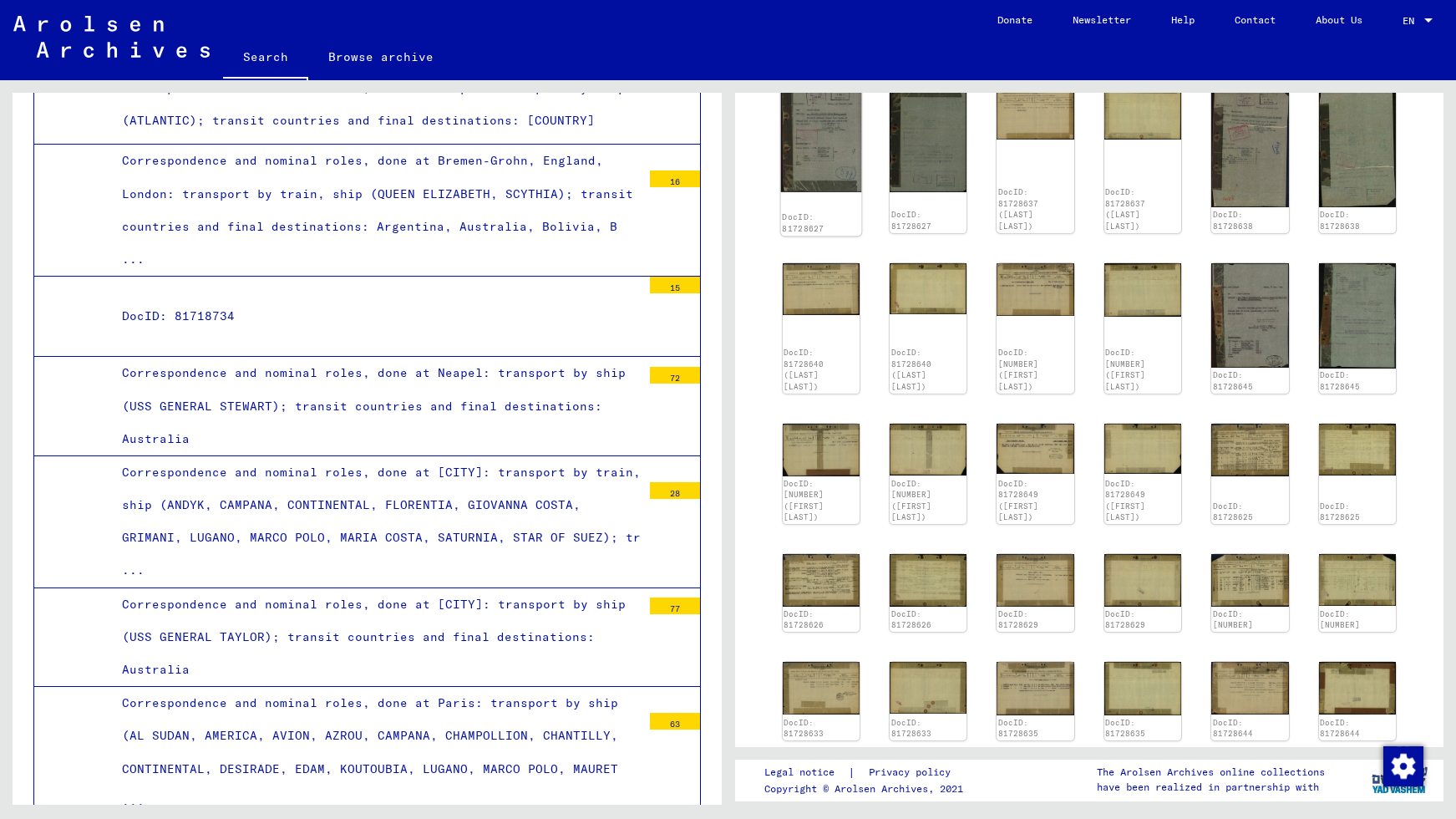 click 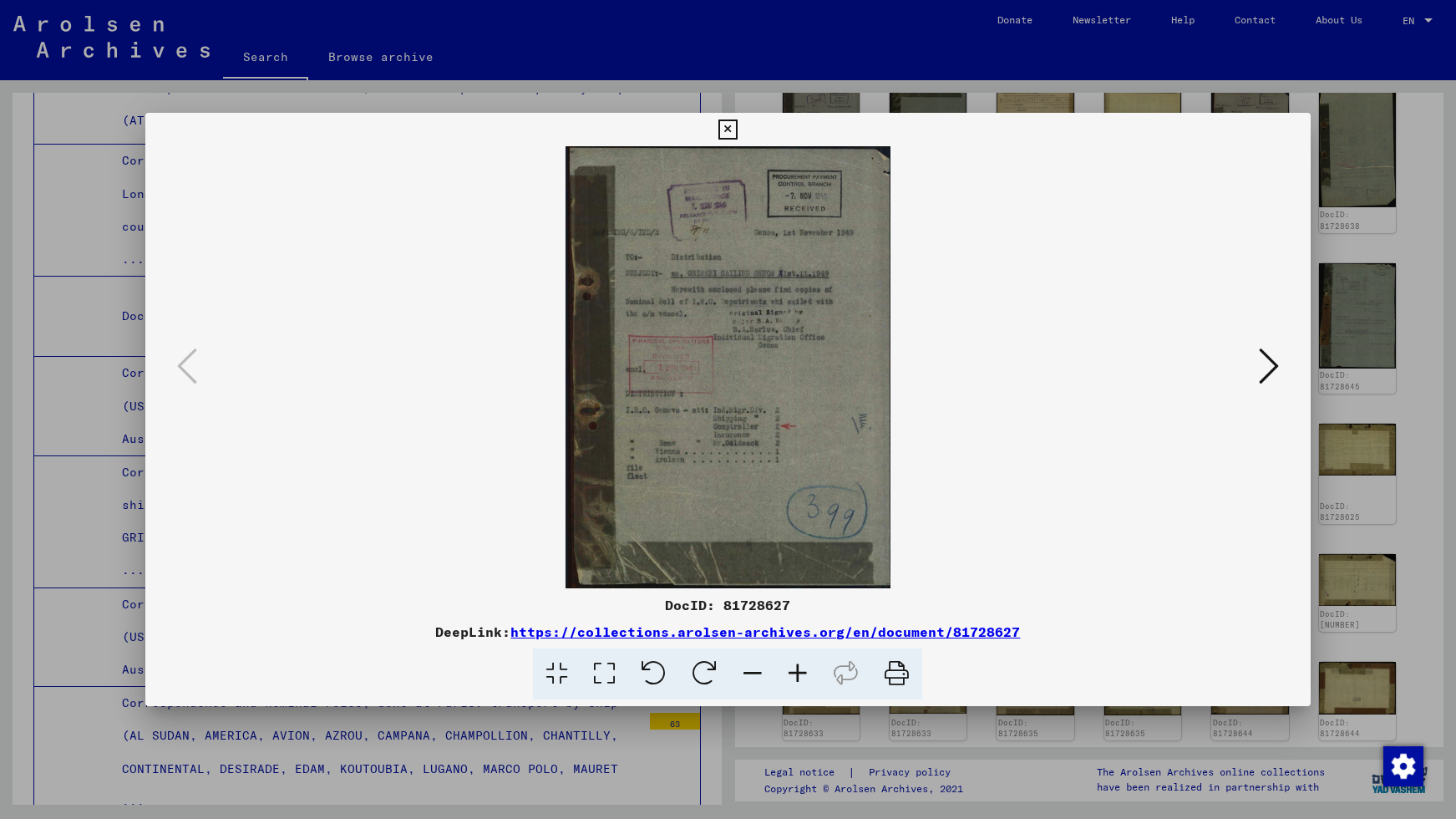 click at bounding box center [798, 674] 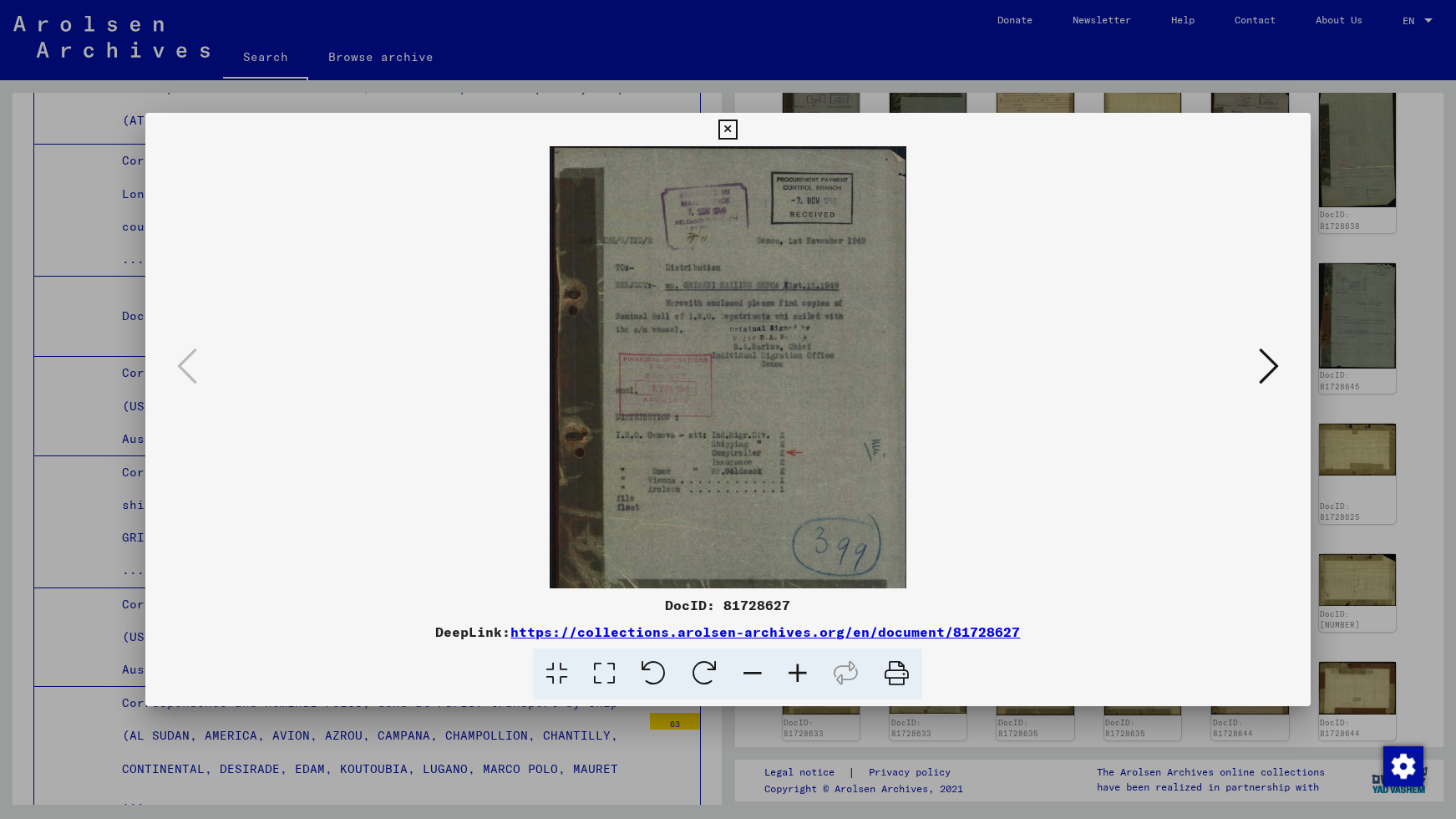click at bounding box center (798, 674) 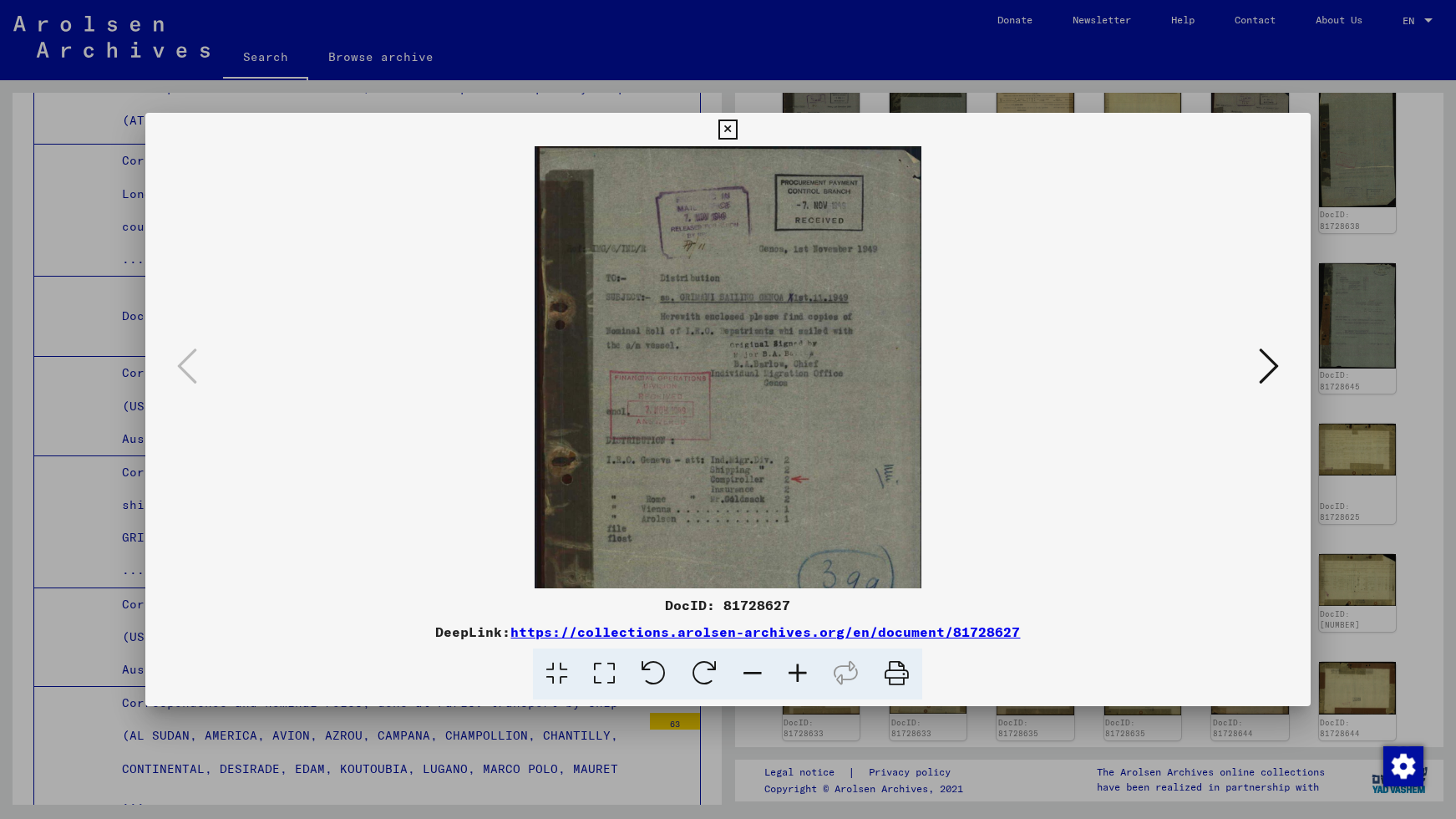 click at bounding box center [798, 674] 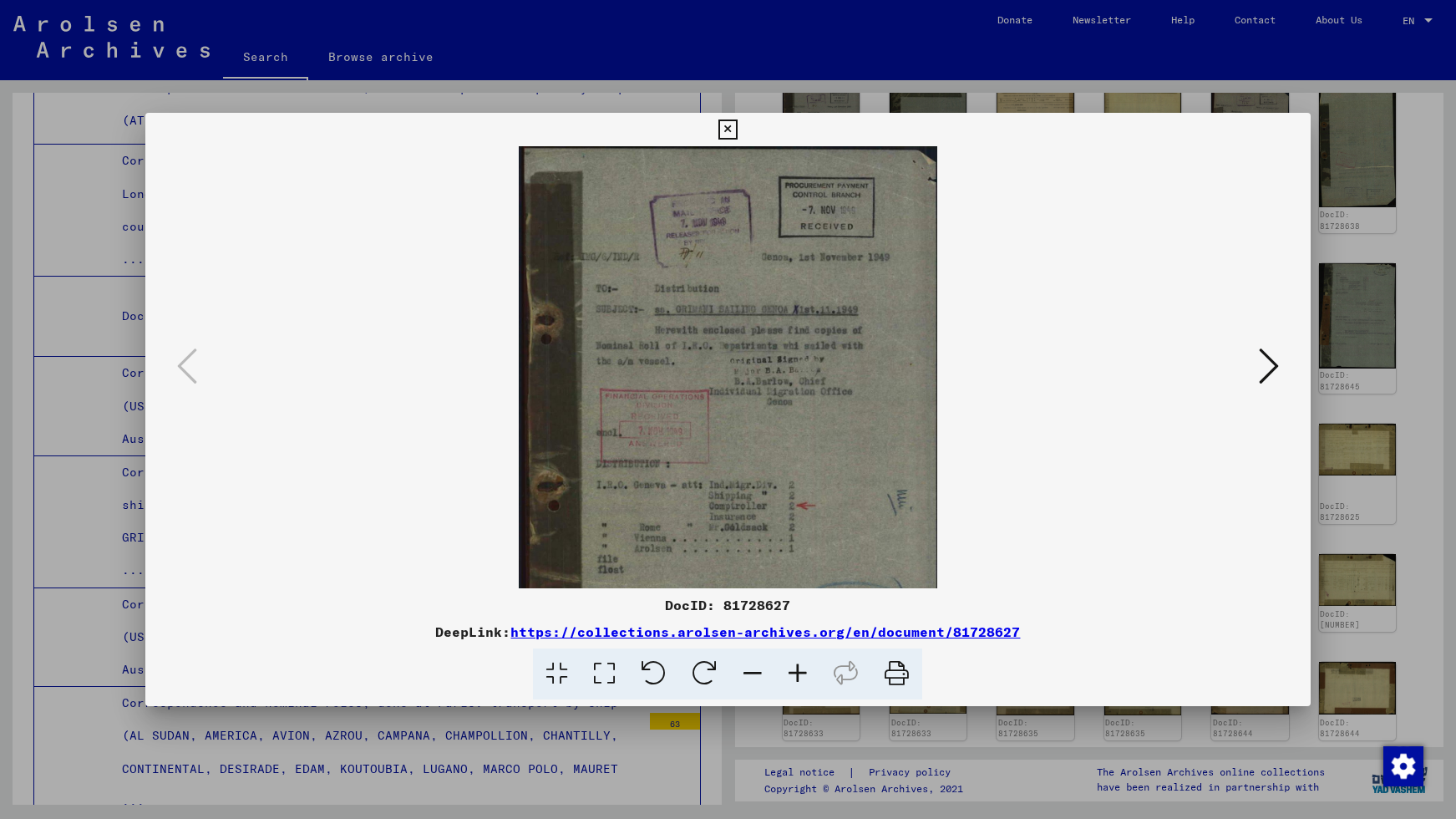 click at bounding box center [1269, 366] 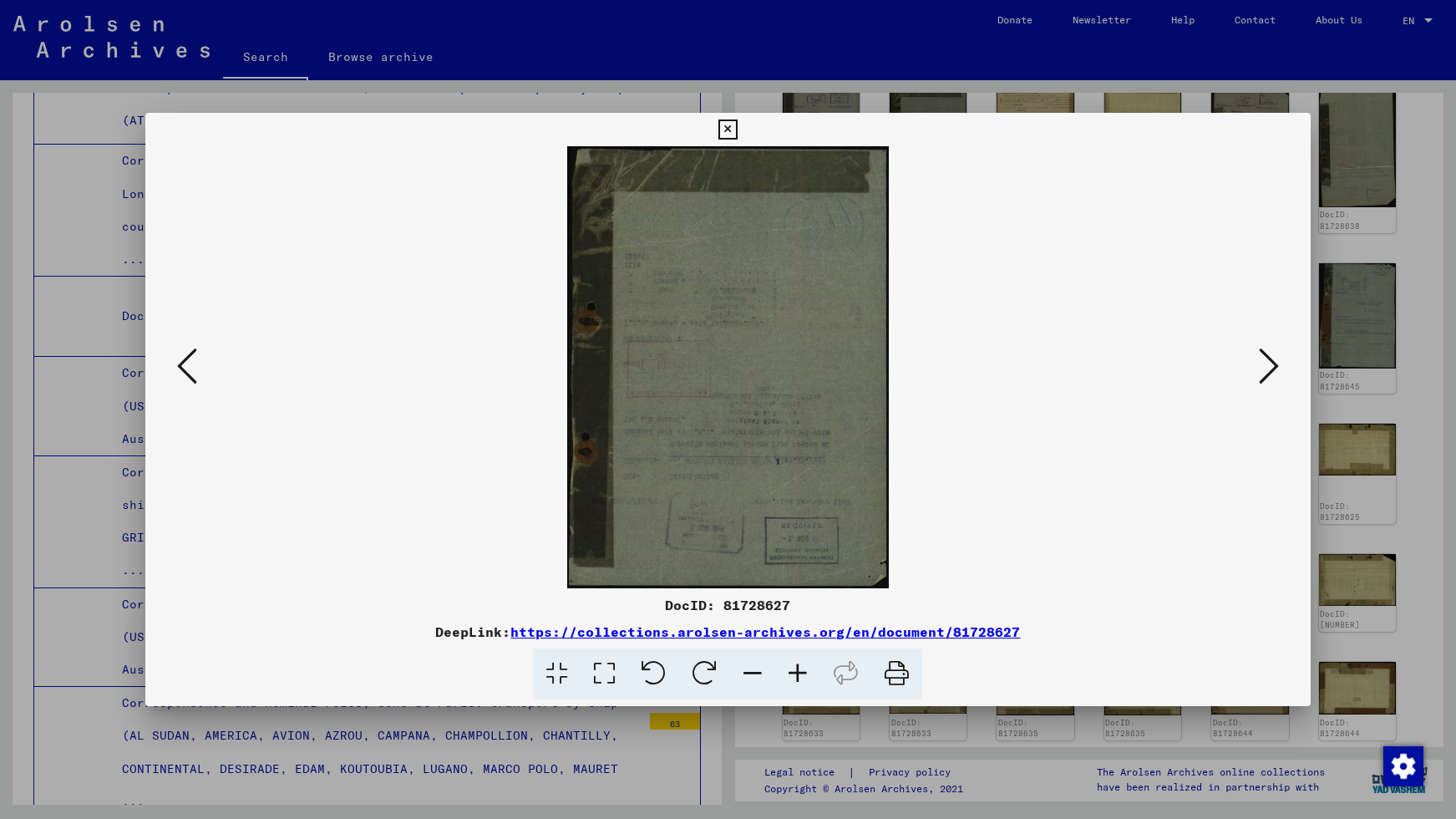 click at bounding box center (1269, 366) 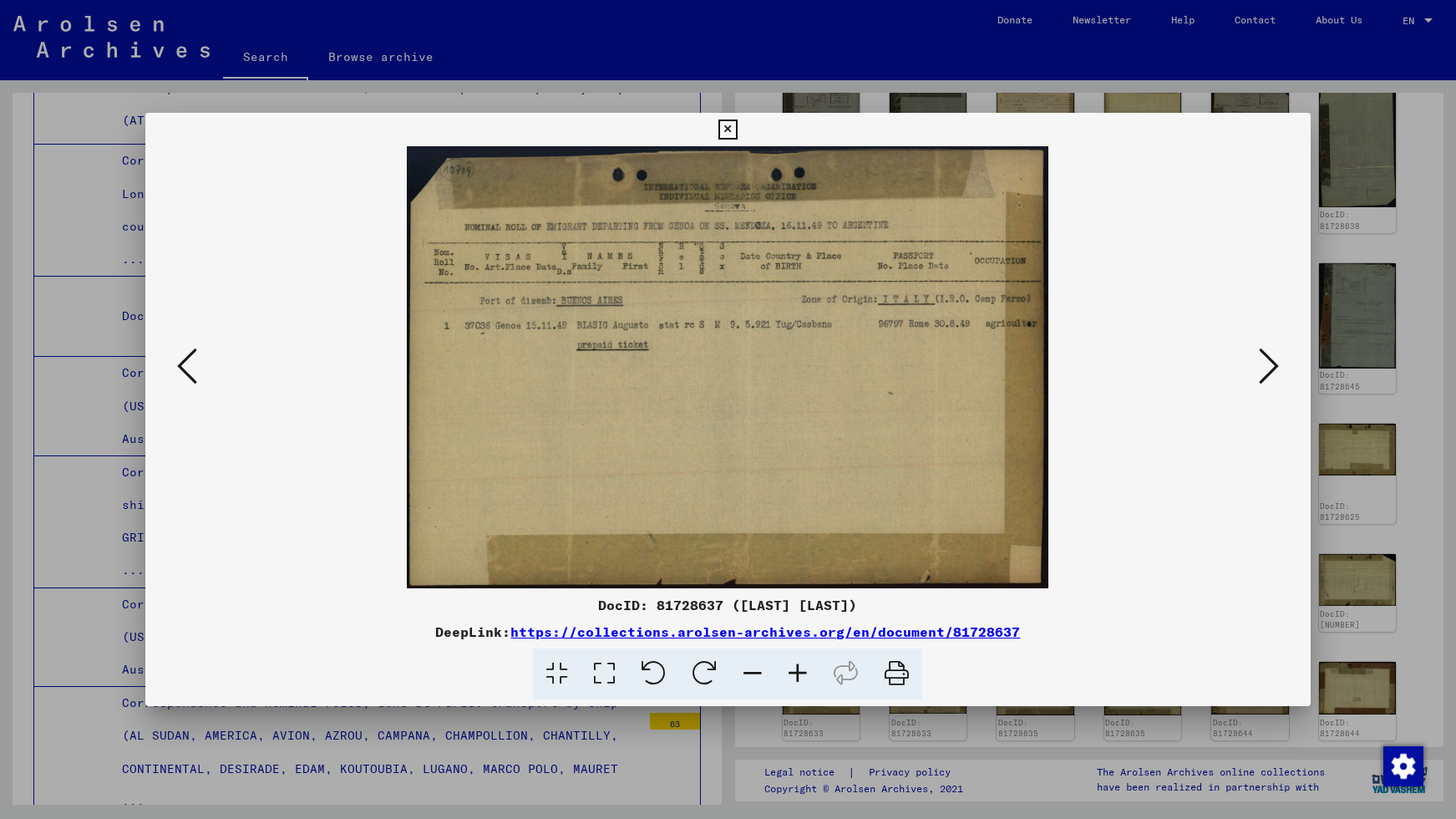 click at bounding box center [1269, 366] 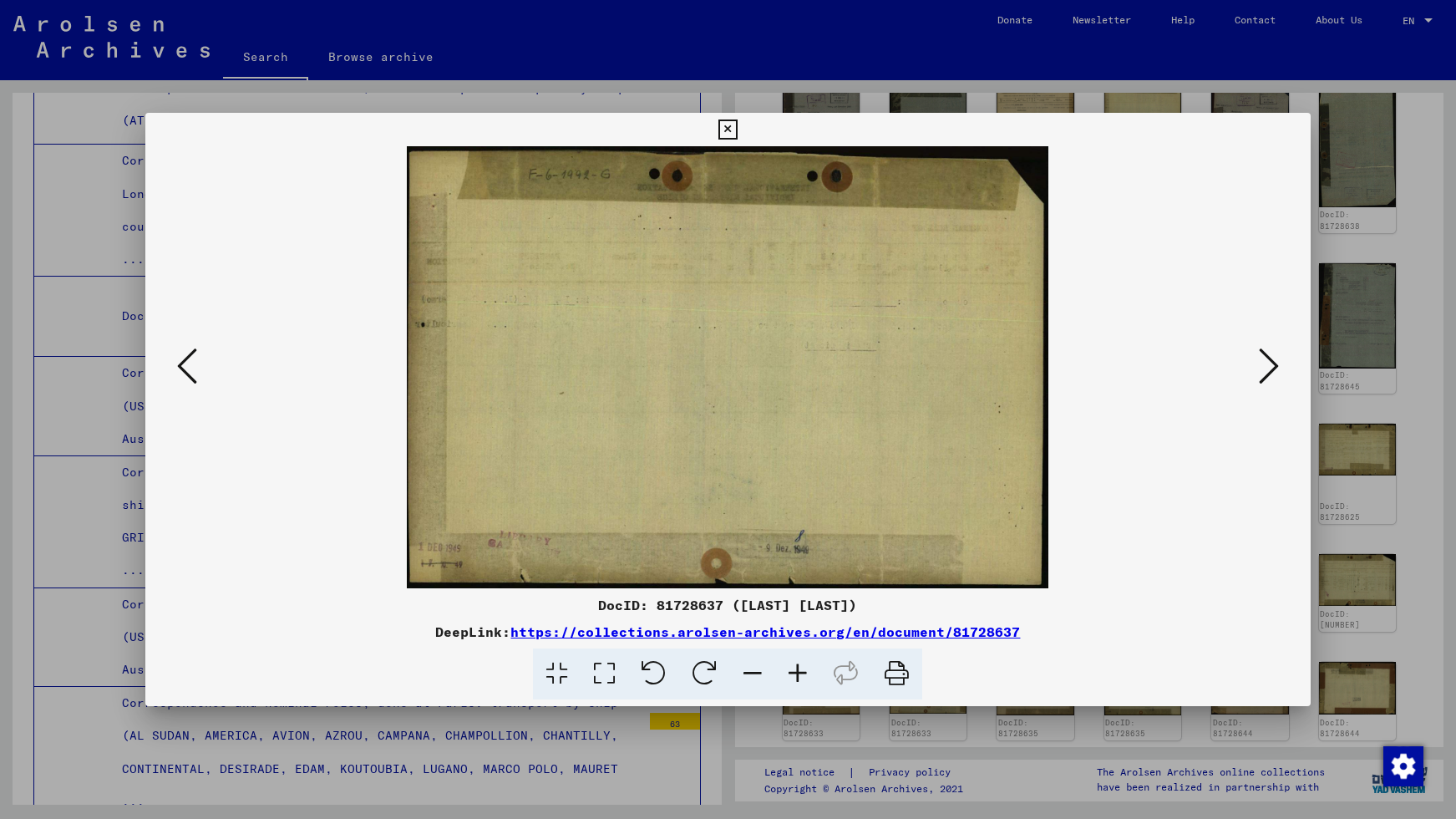 click at bounding box center [1269, 366] 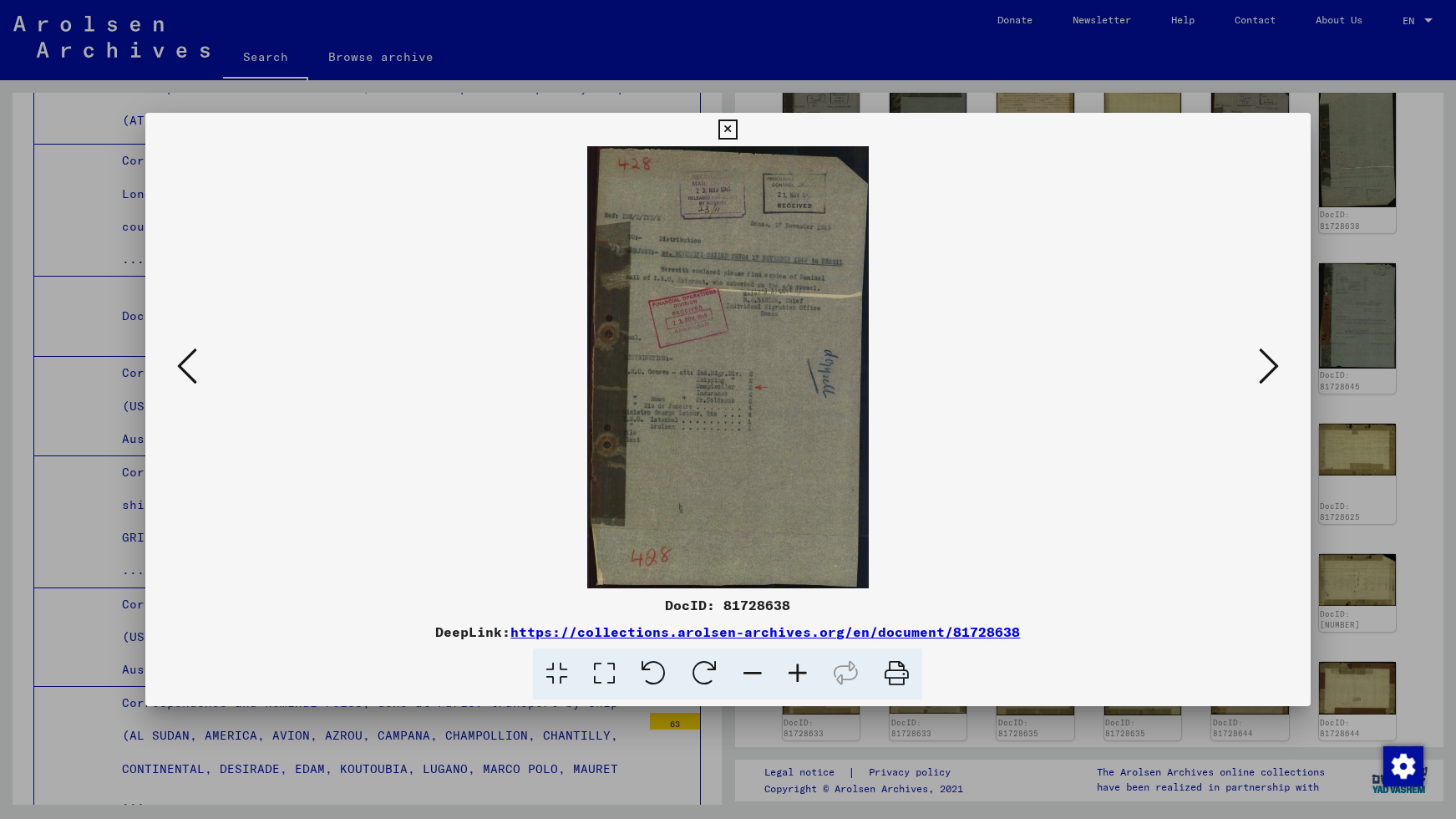 click at bounding box center [1269, 366] 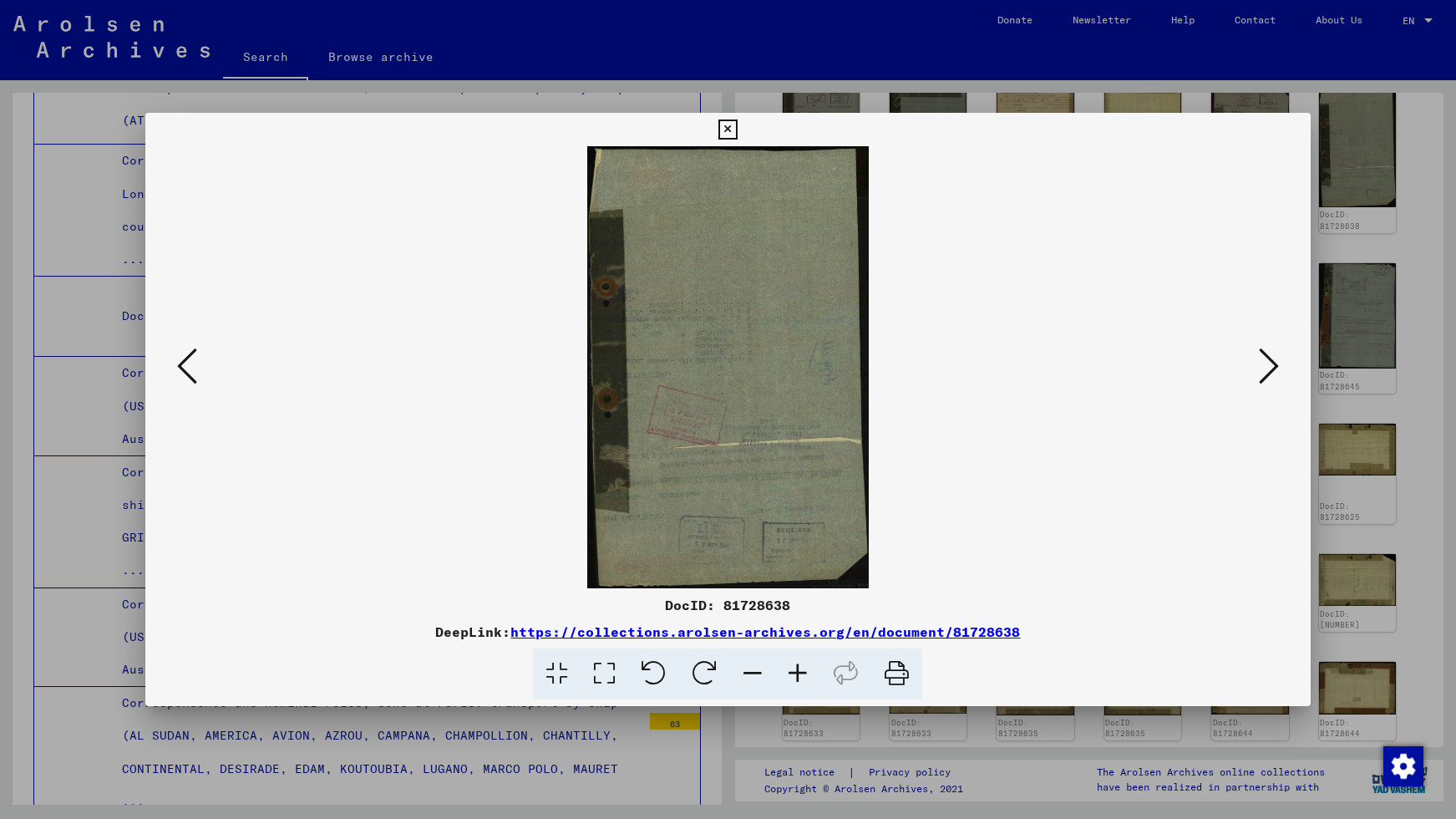 click at bounding box center (1269, 366) 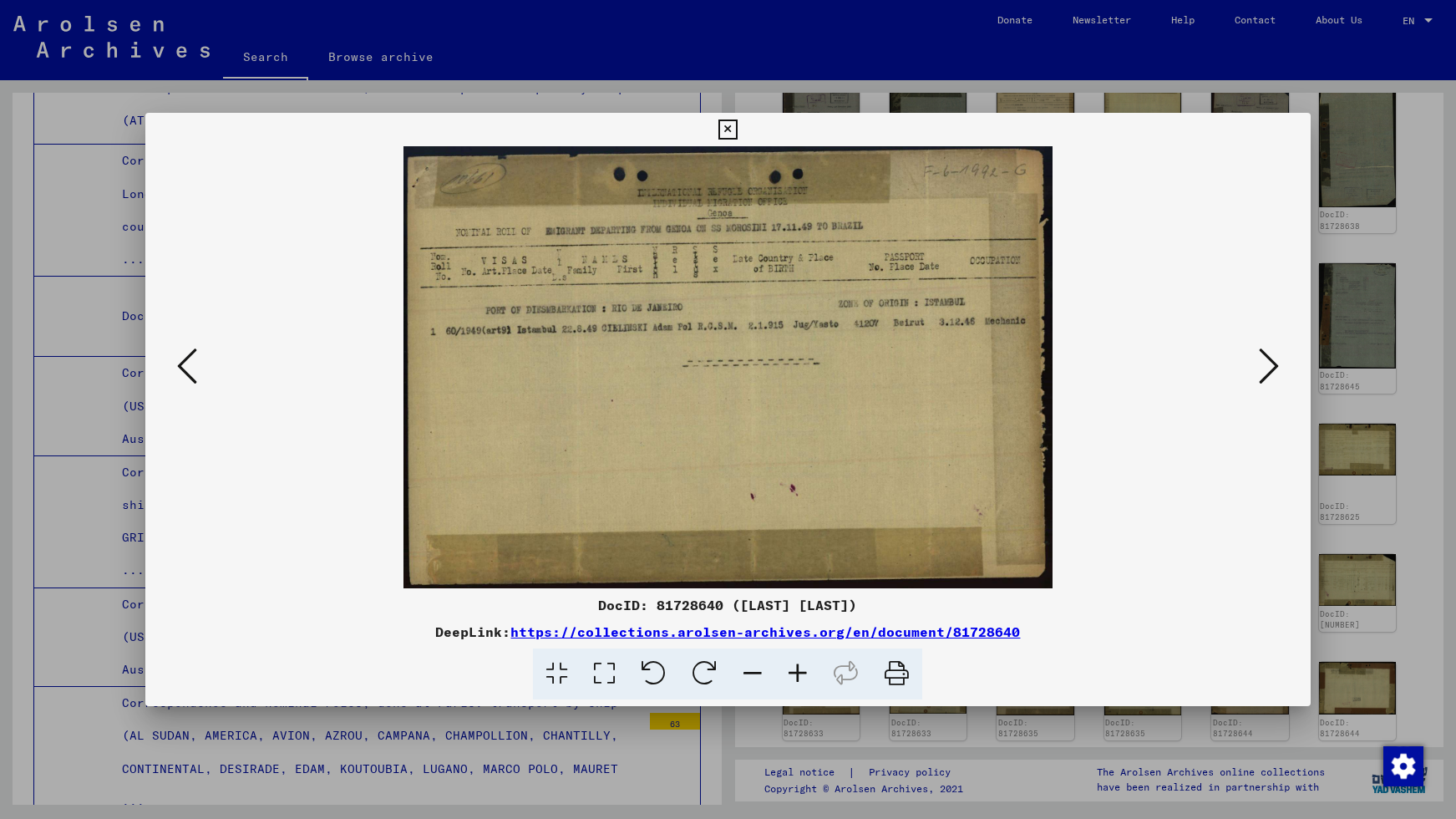 click at bounding box center [1269, 366] 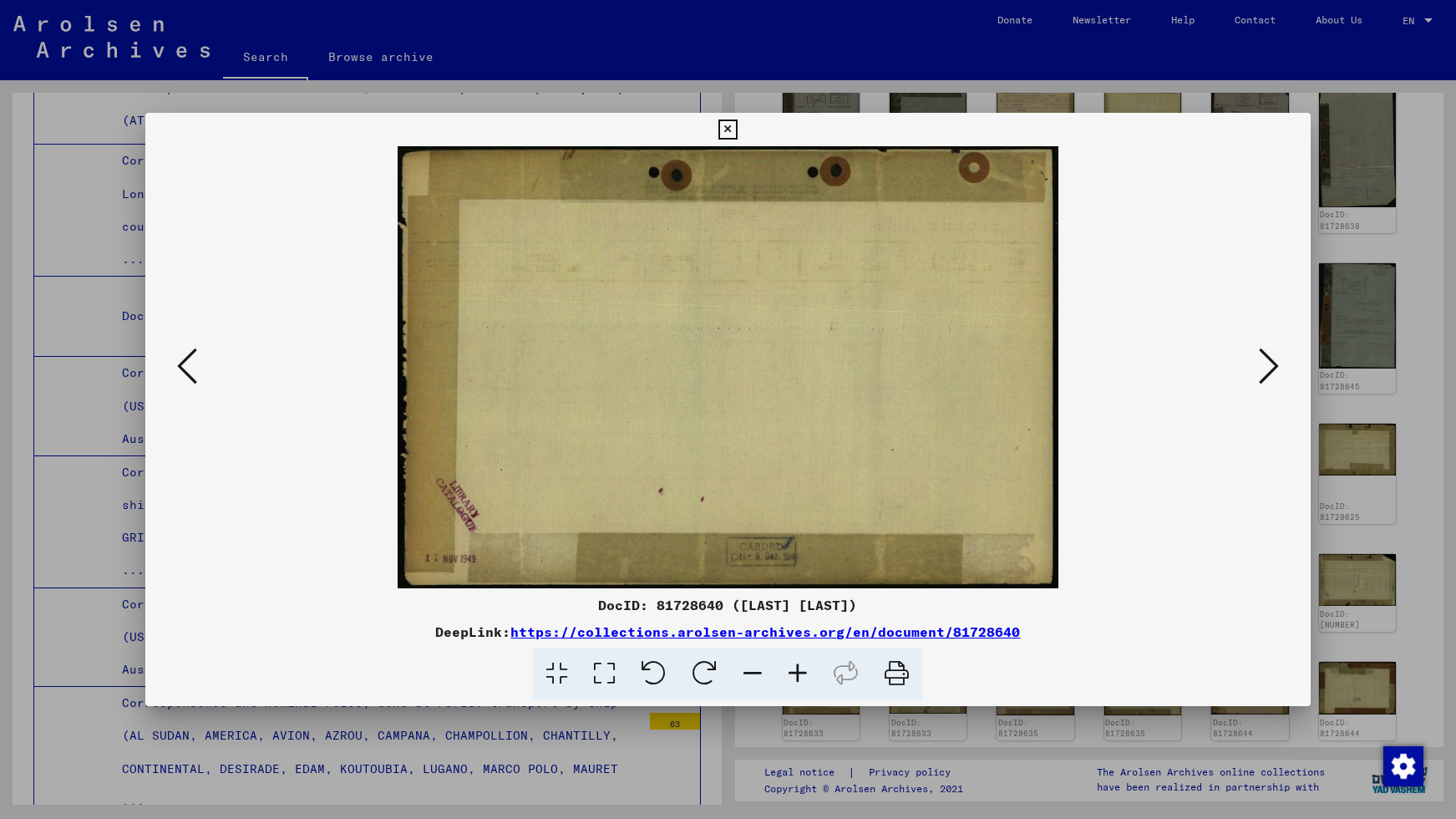 click at bounding box center [1269, 366] 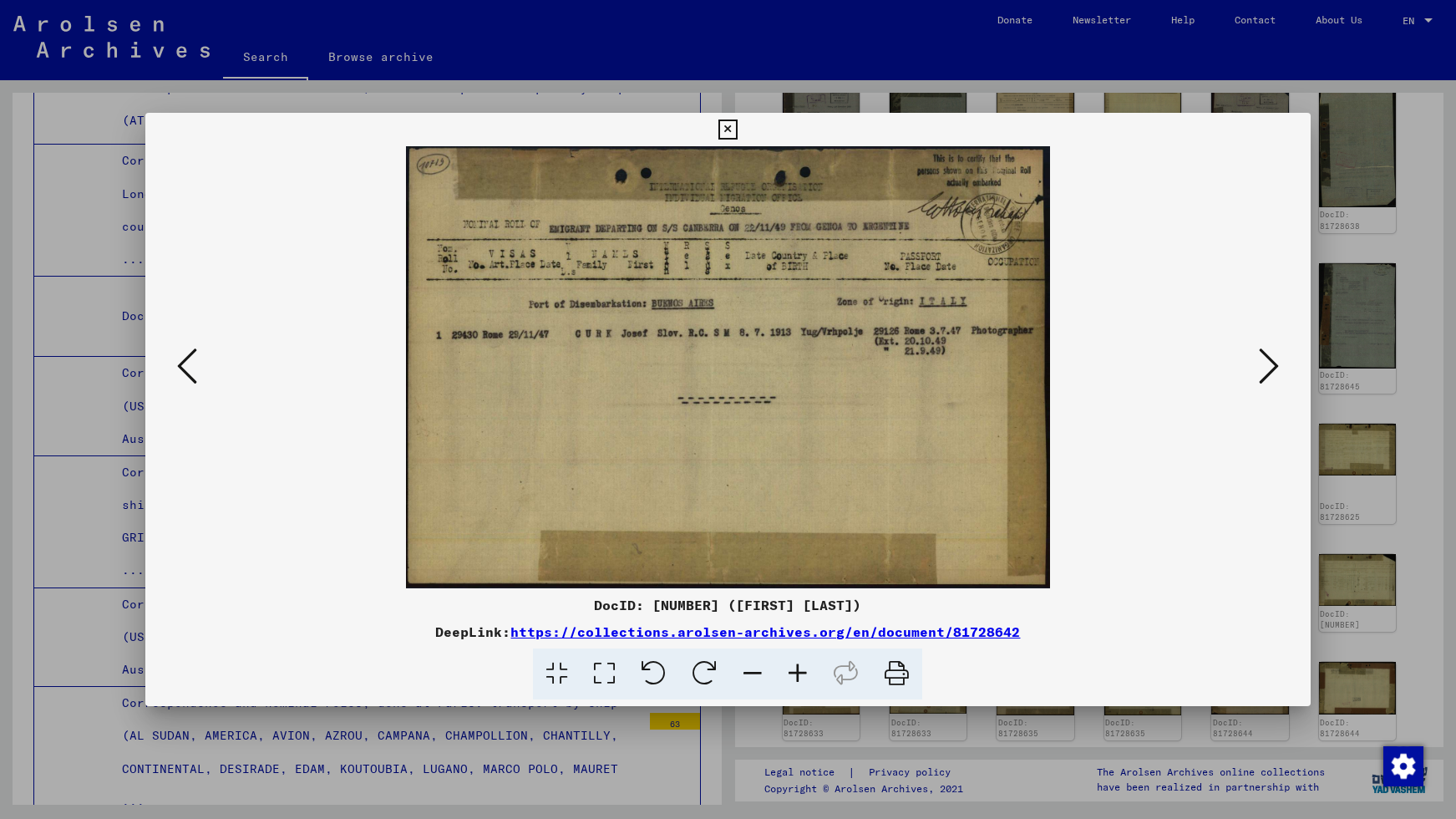click at bounding box center (1269, 366) 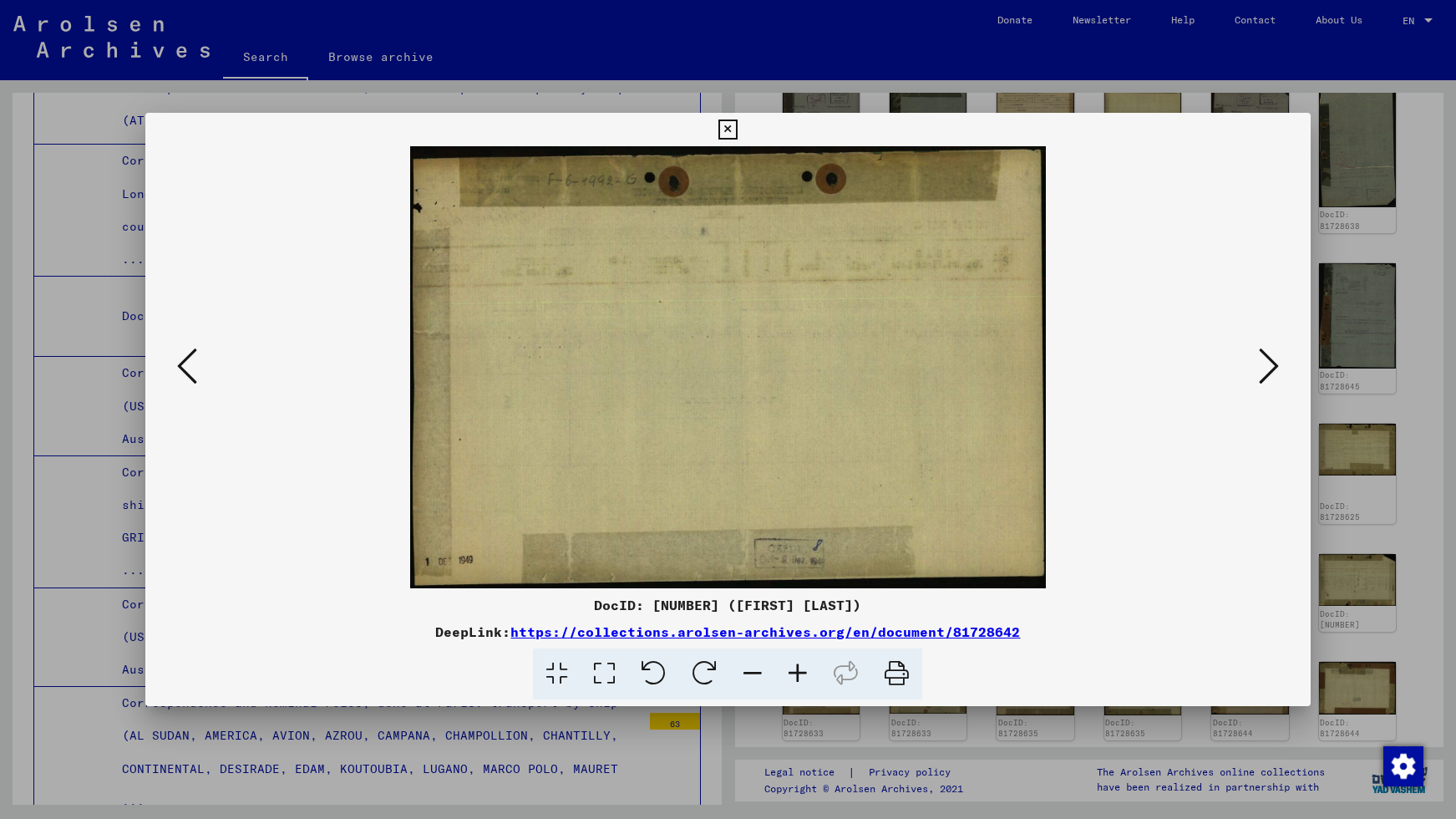 click at bounding box center (1269, 366) 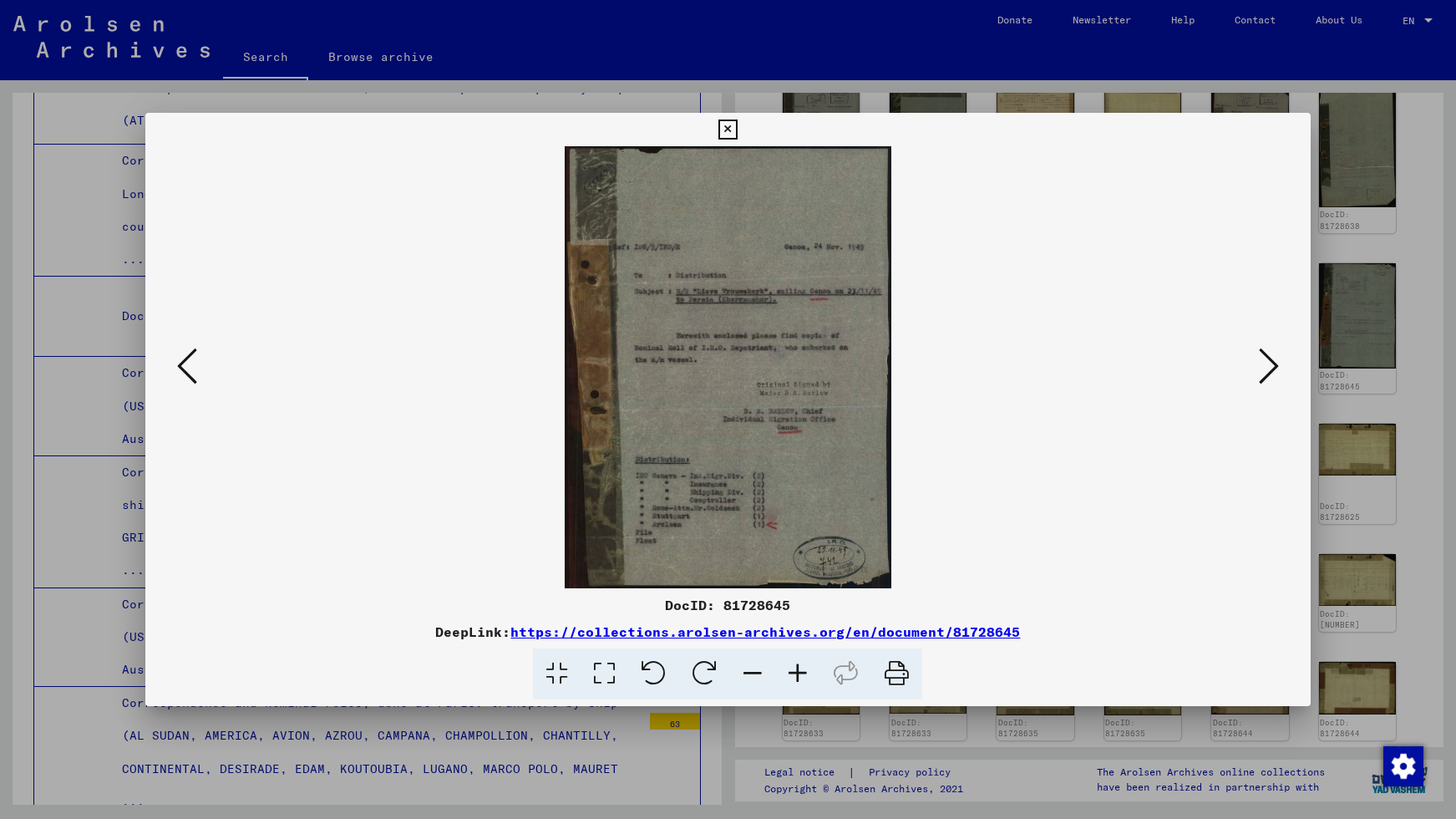 click at bounding box center [1269, 366] 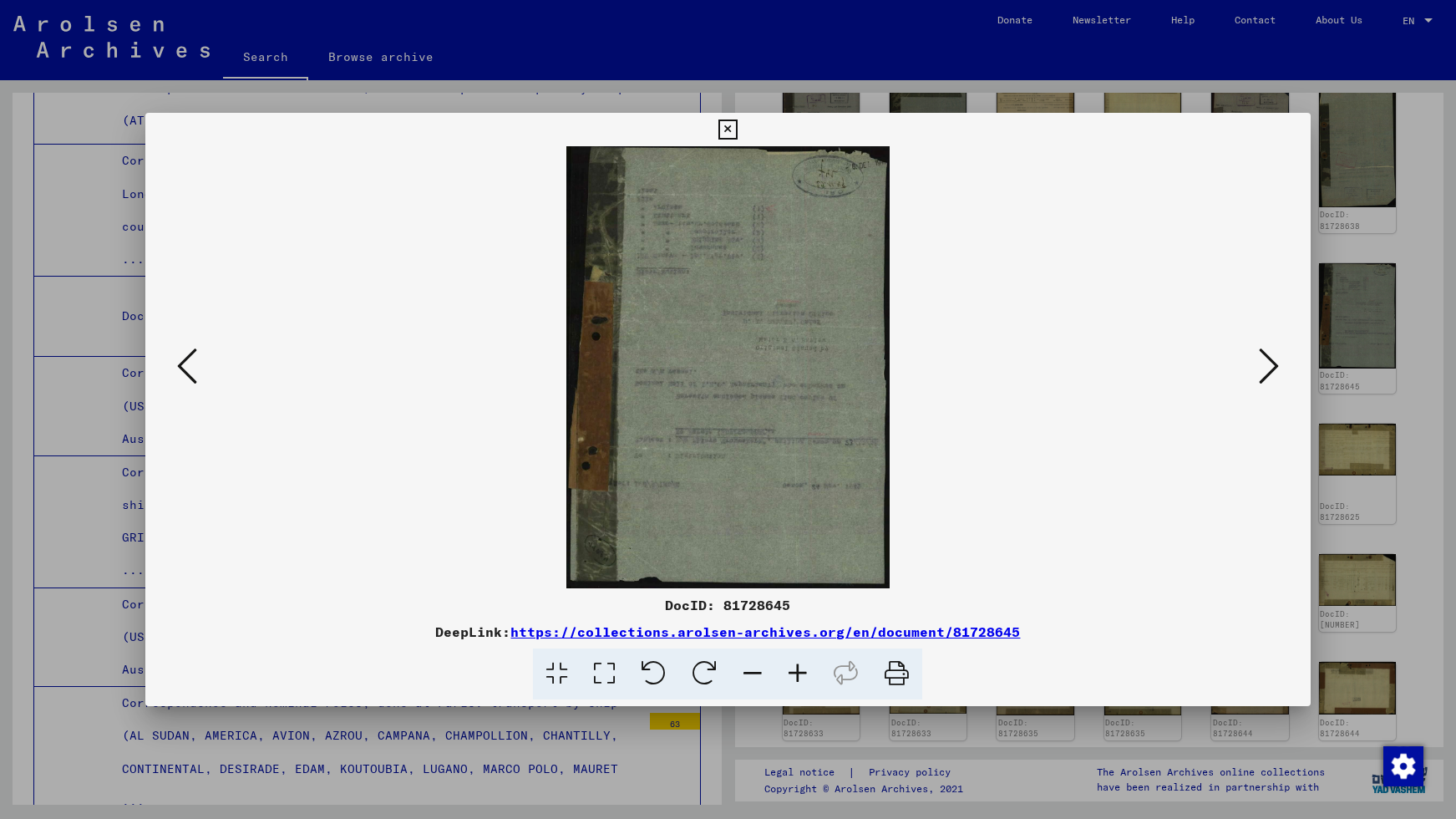 click at bounding box center (1269, 366) 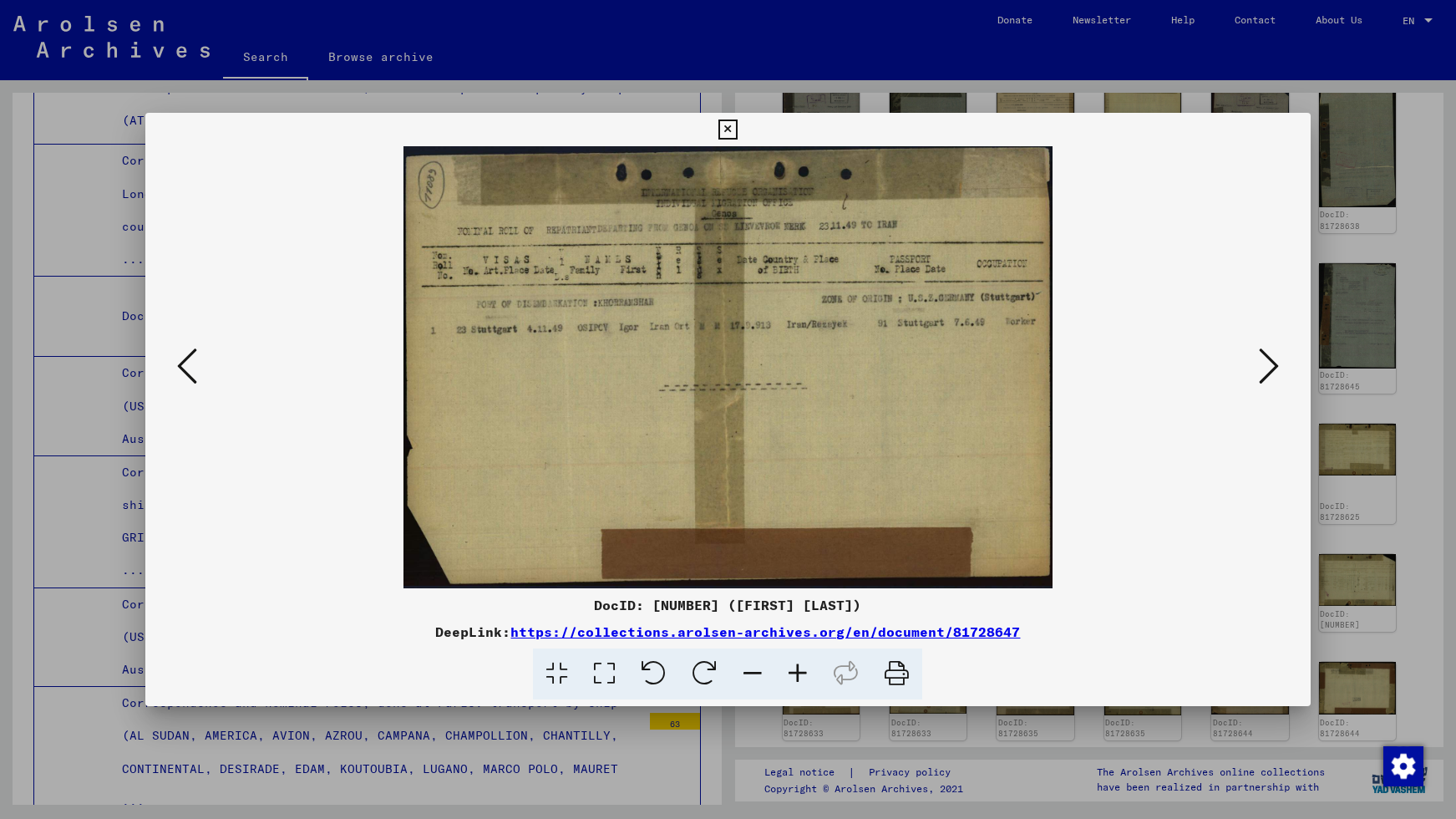 click at bounding box center [1269, 366] 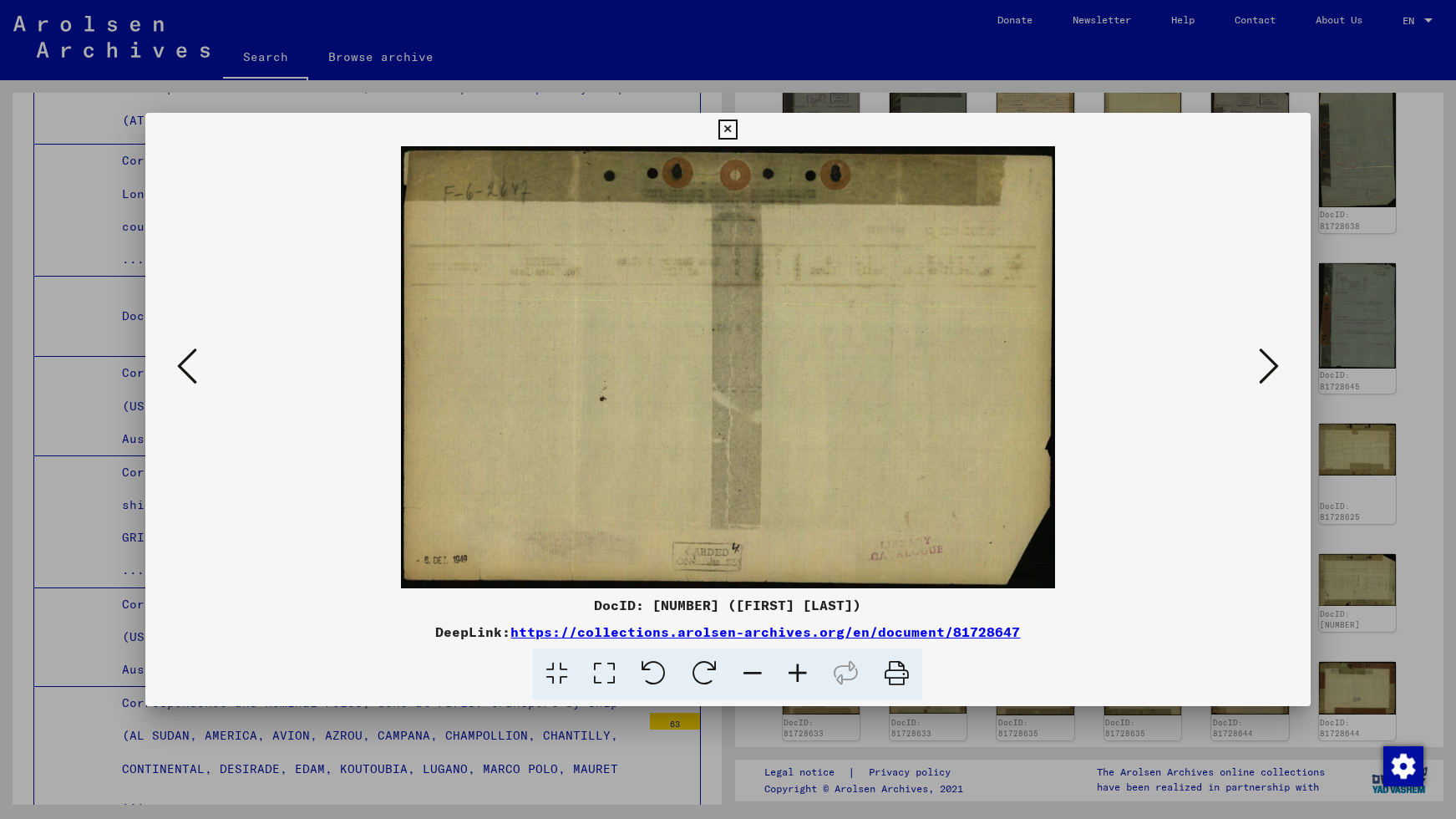 click at bounding box center [1269, 366] 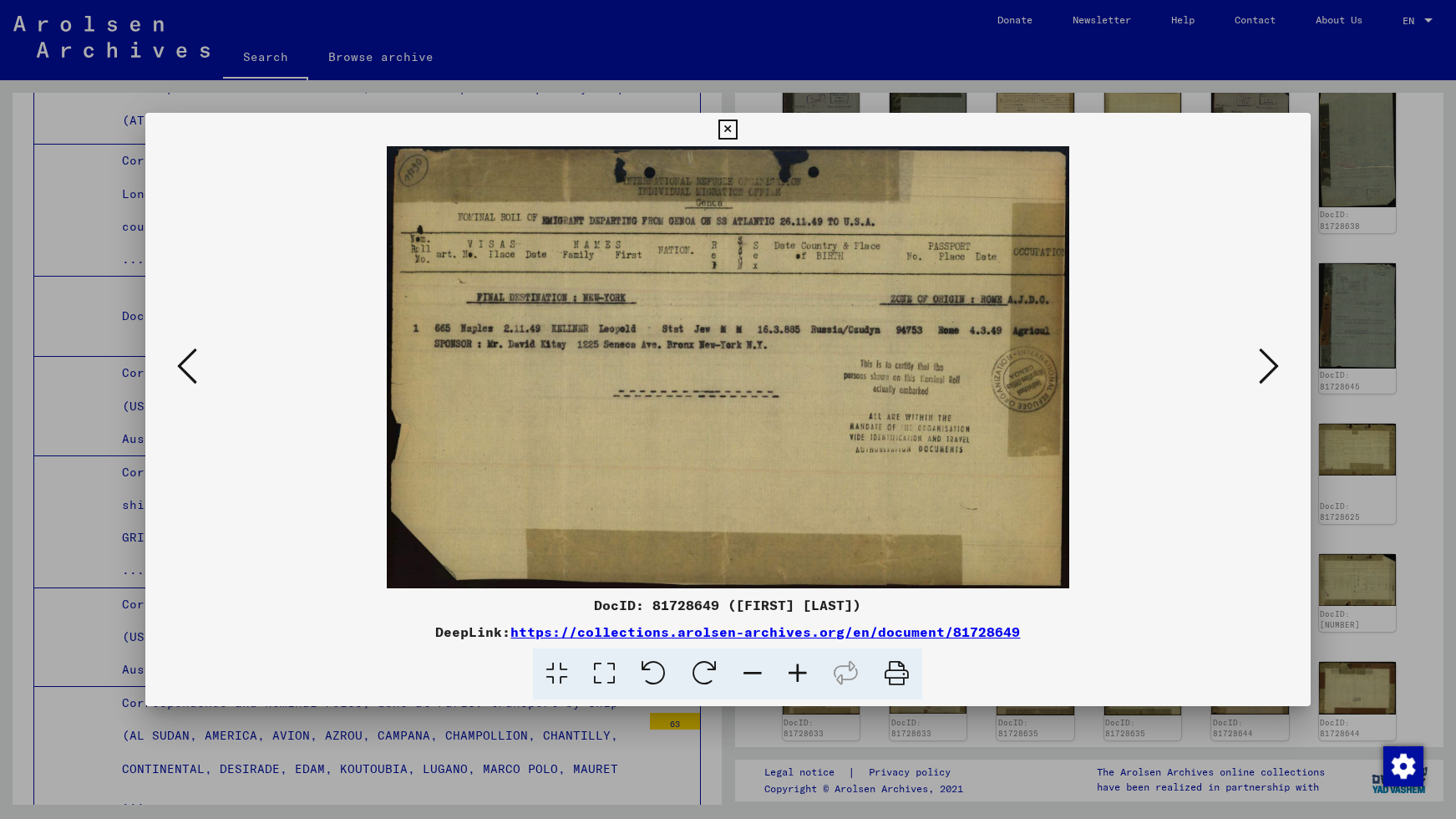 click at bounding box center [1269, 366] 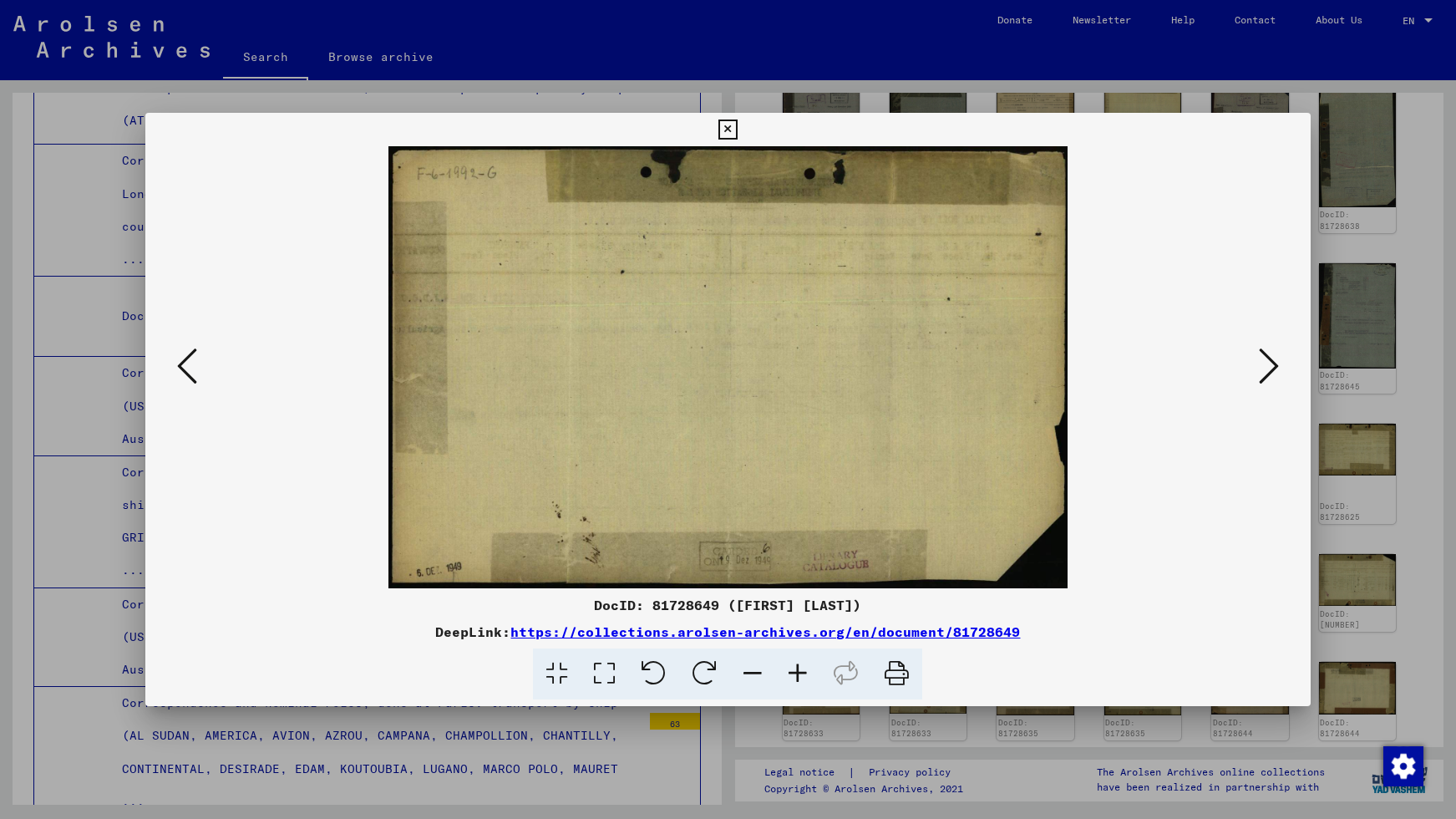 click at bounding box center [1269, 366] 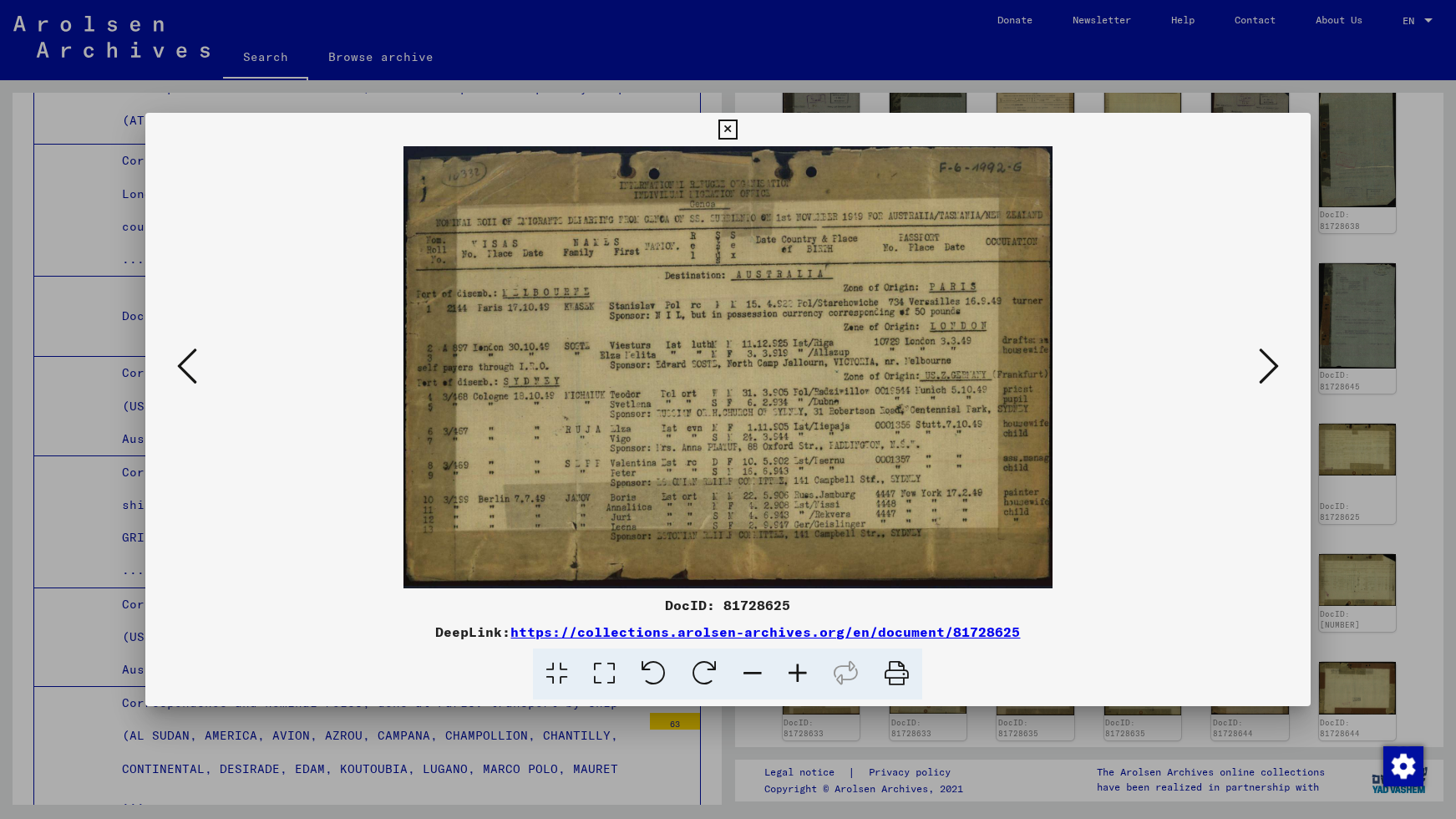 click at bounding box center (1269, 366) 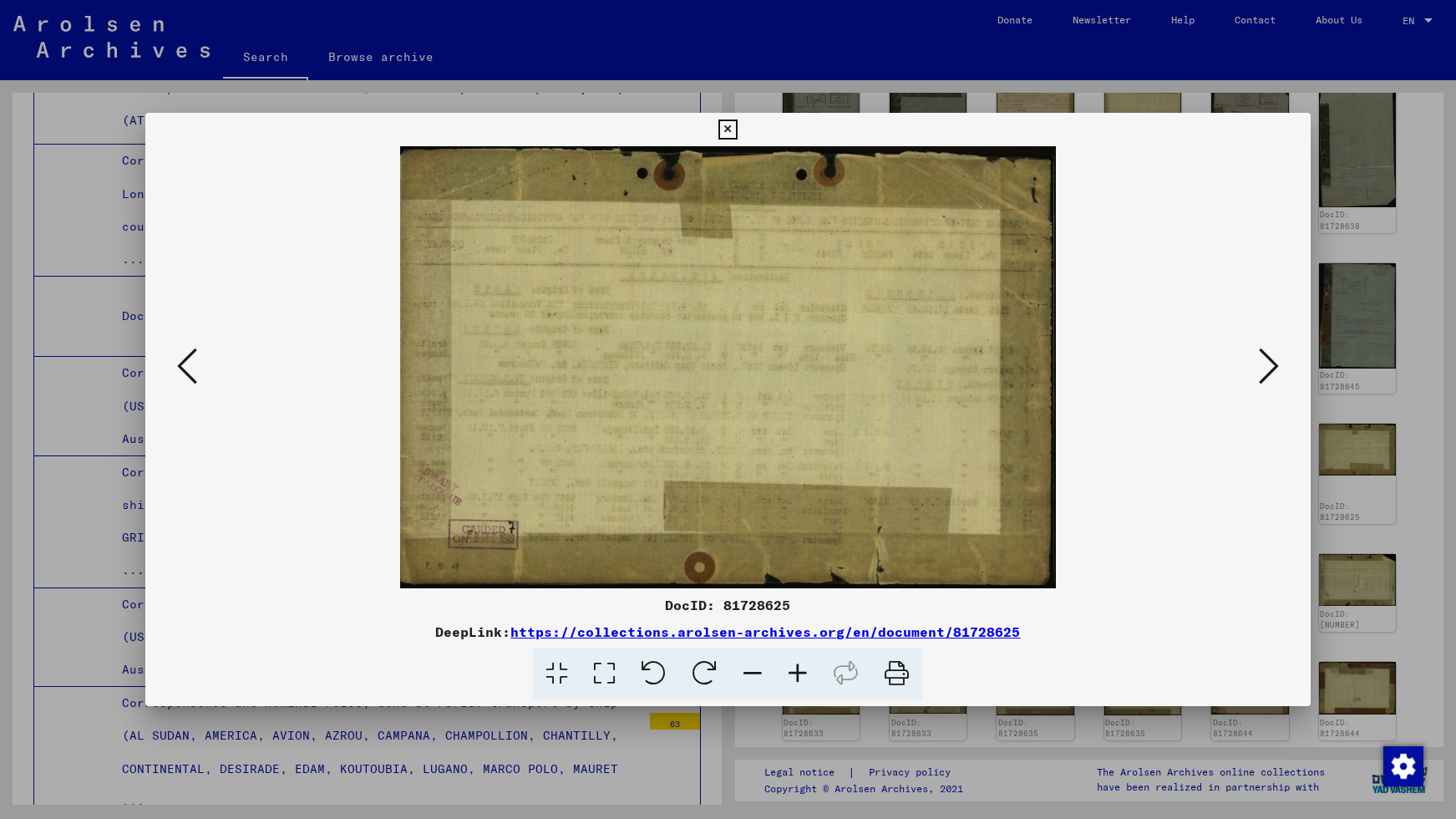 click at bounding box center (1269, 366) 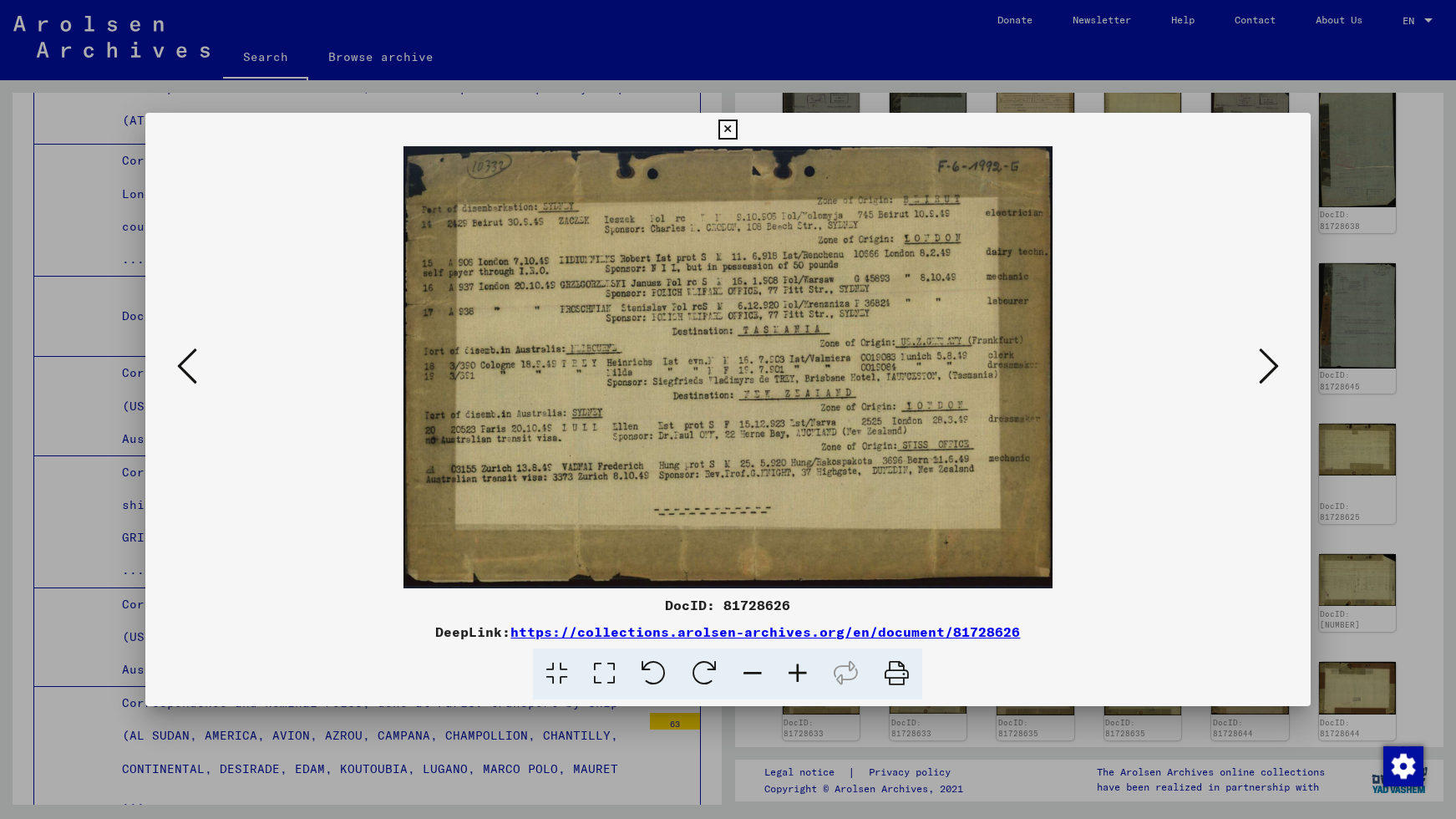 click at bounding box center [1269, 366] 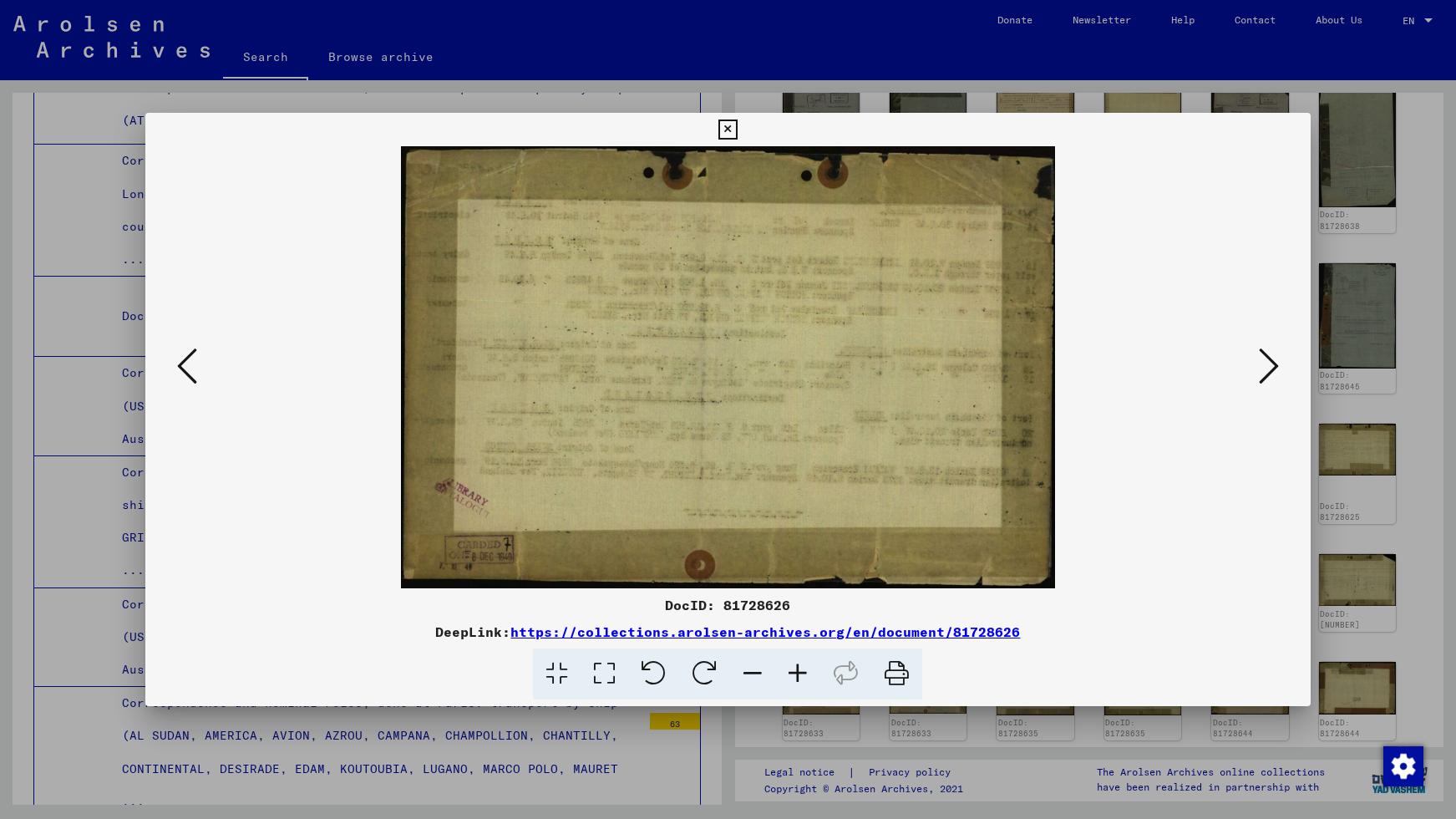 click at bounding box center [1269, 366] 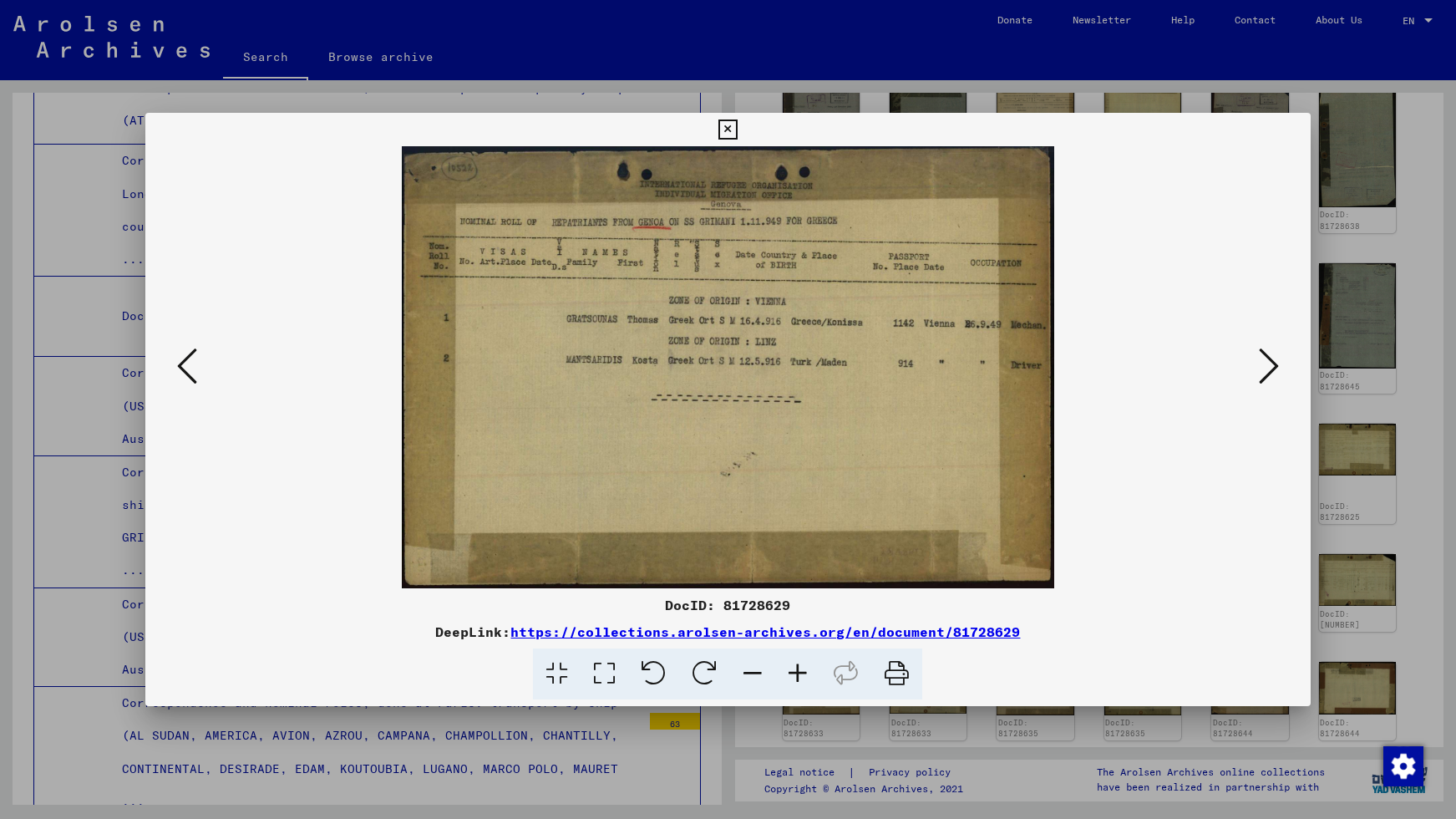 click at bounding box center (1269, 366) 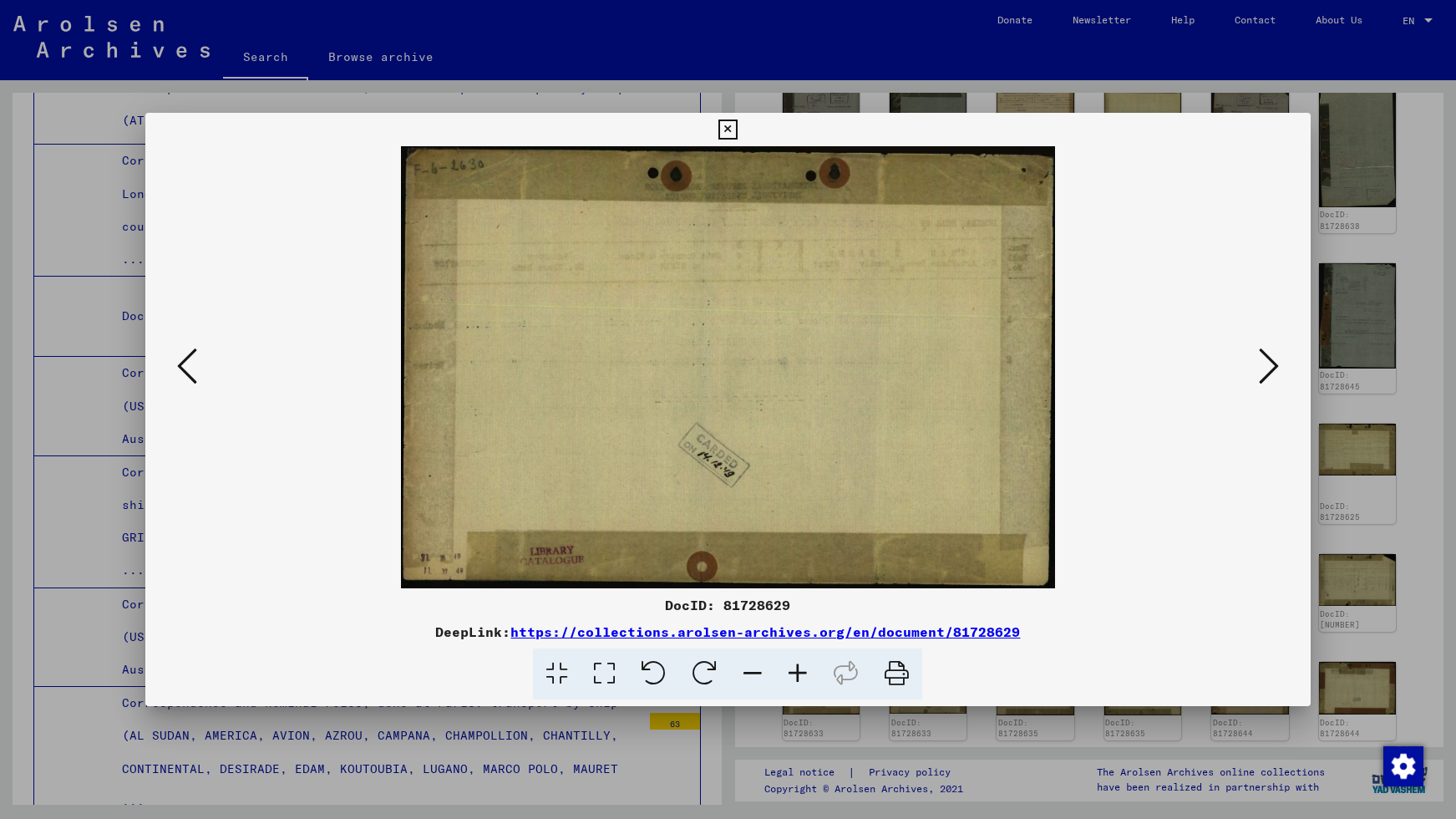 click at bounding box center (1269, 366) 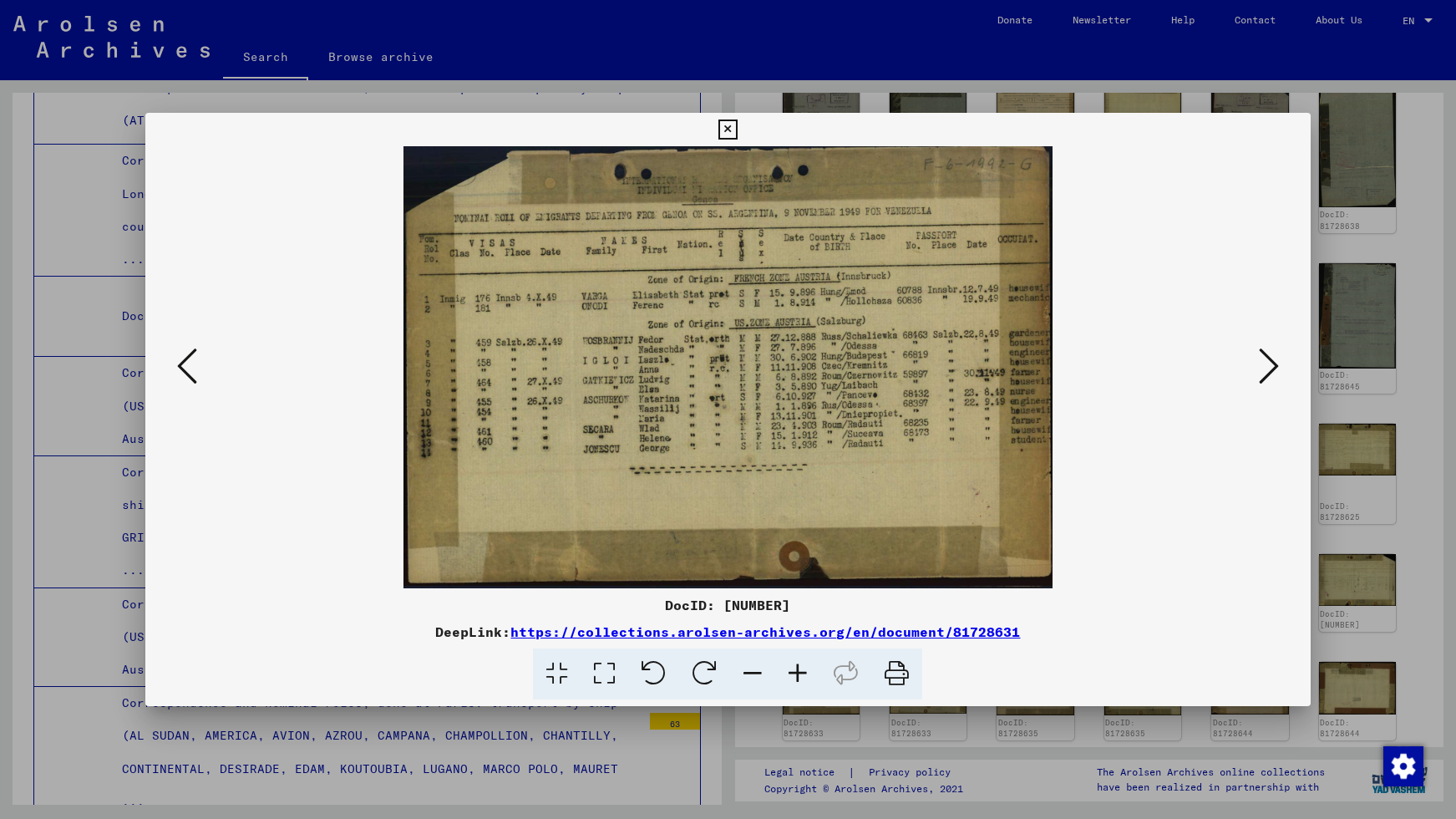click at bounding box center (1269, 366) 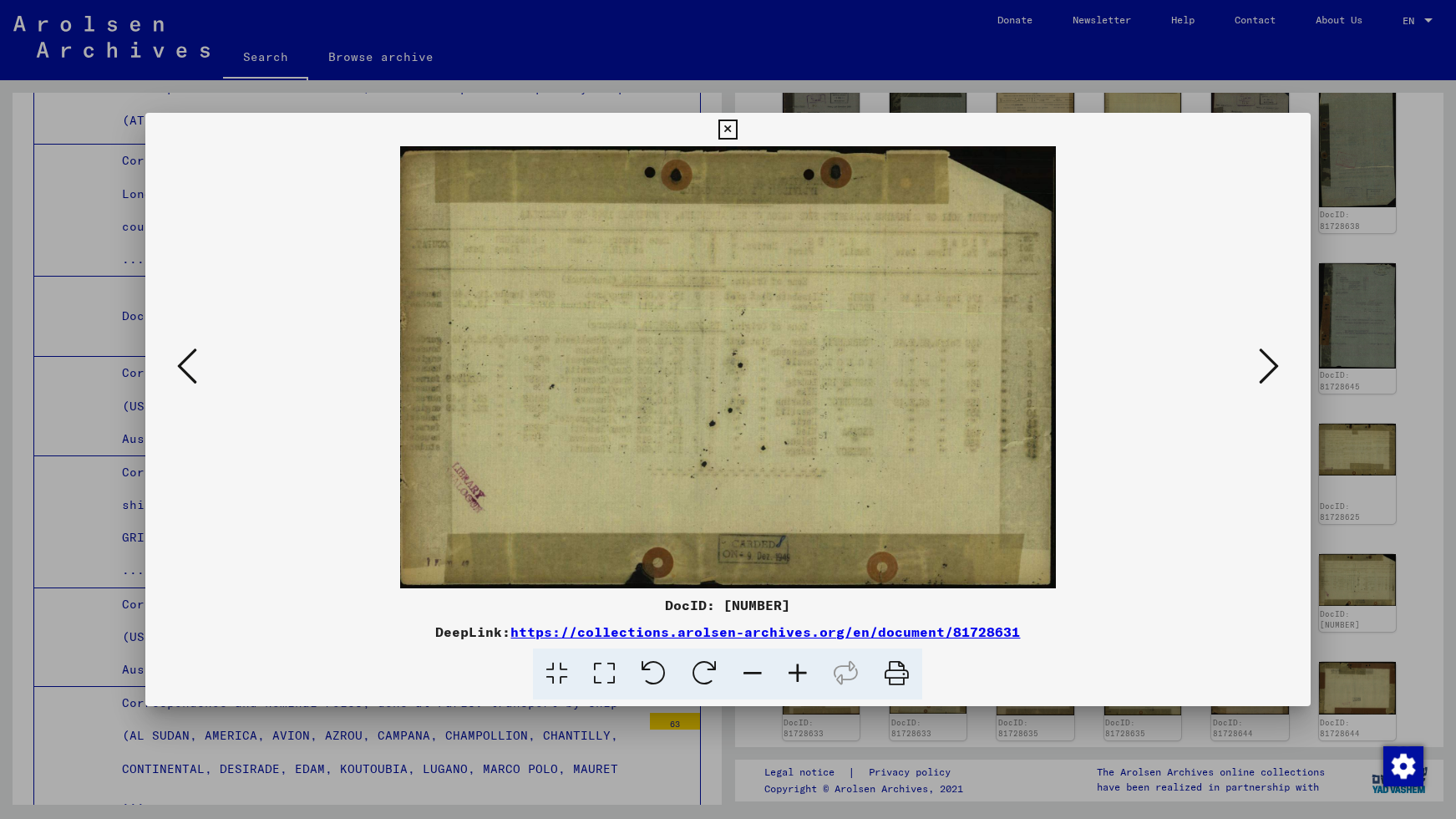 click at bounding box center (1269, 366) 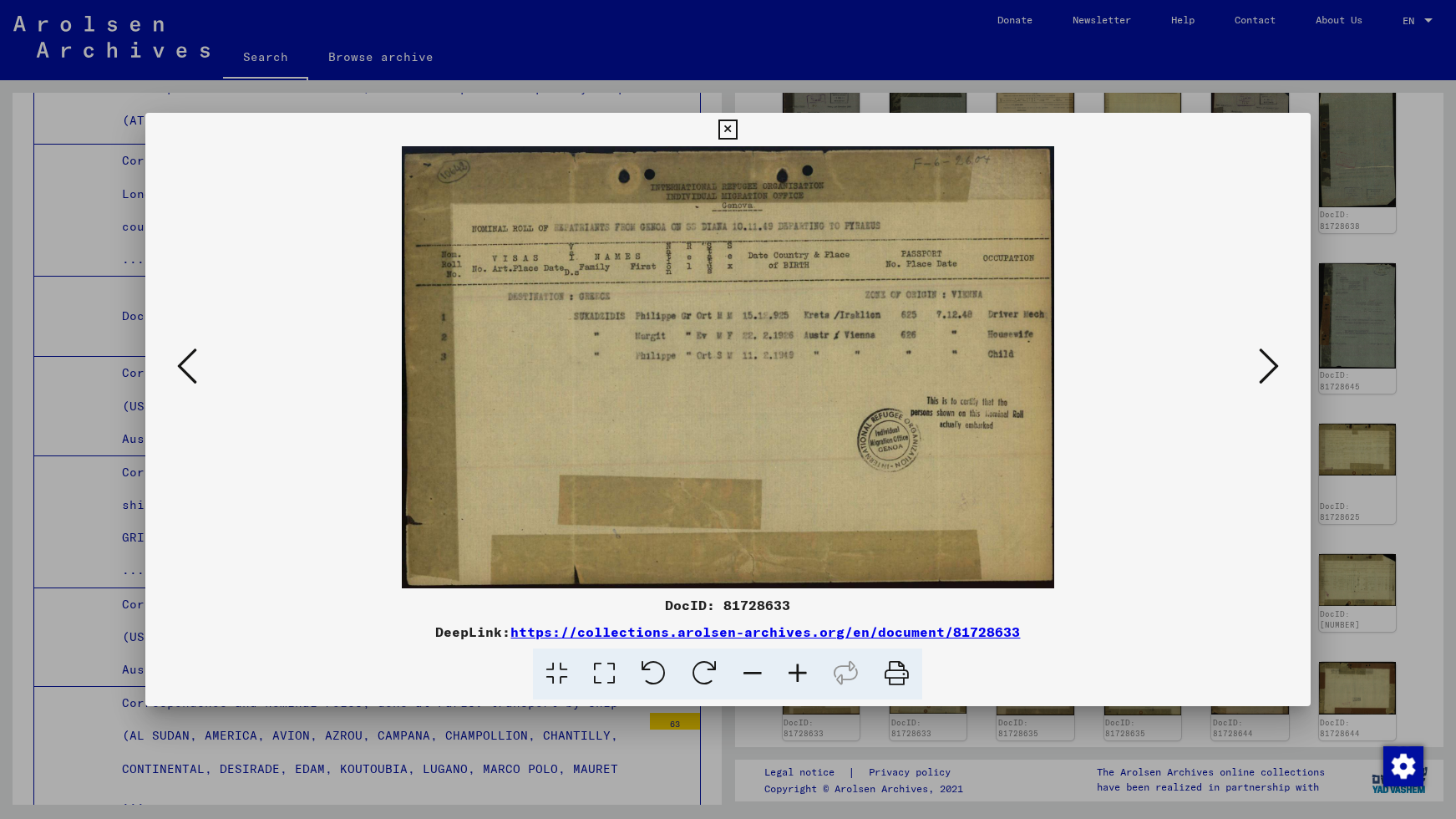 click at bounding box center (1269, 366) 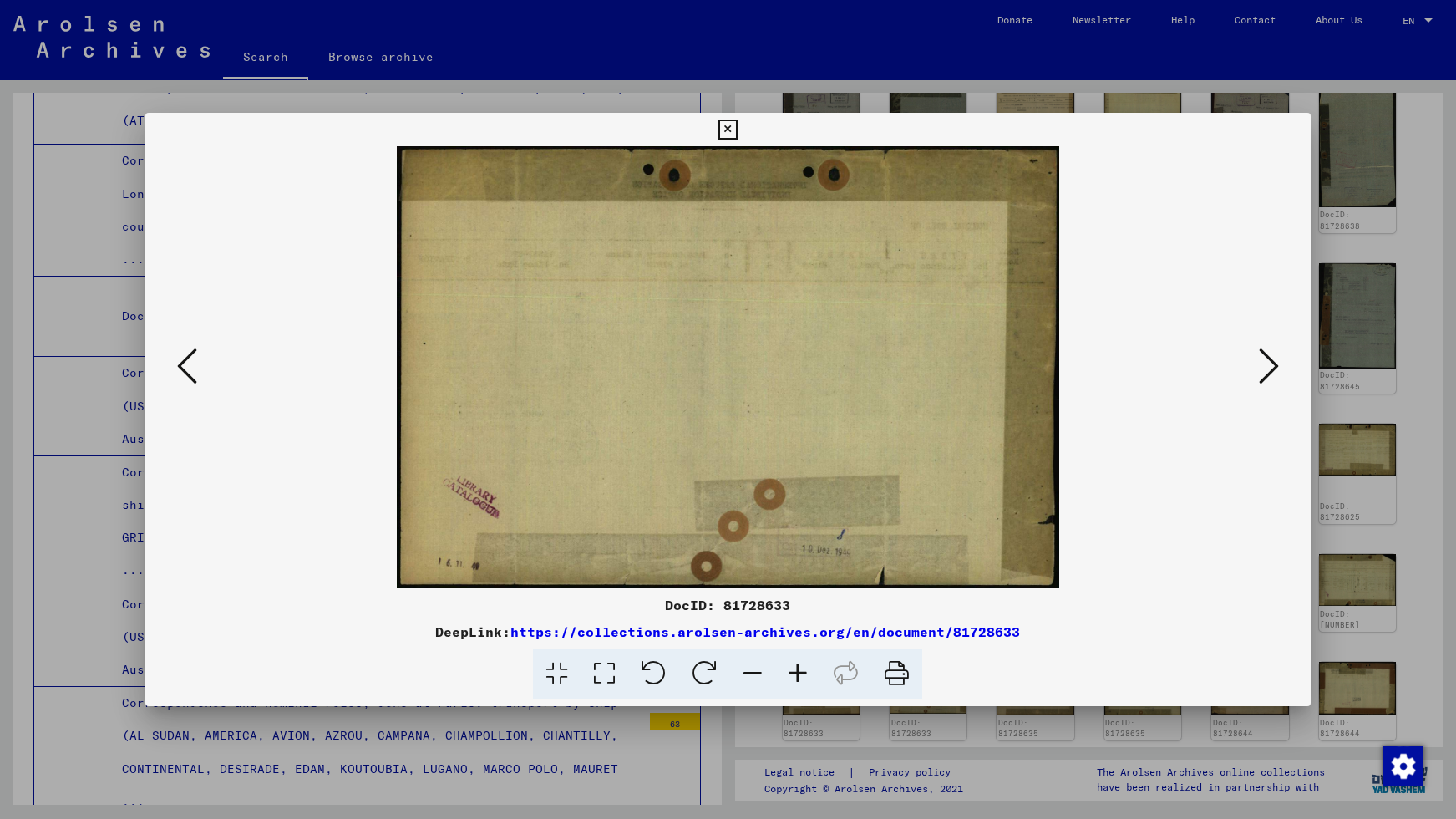 click at bounding box center (1269, 366) 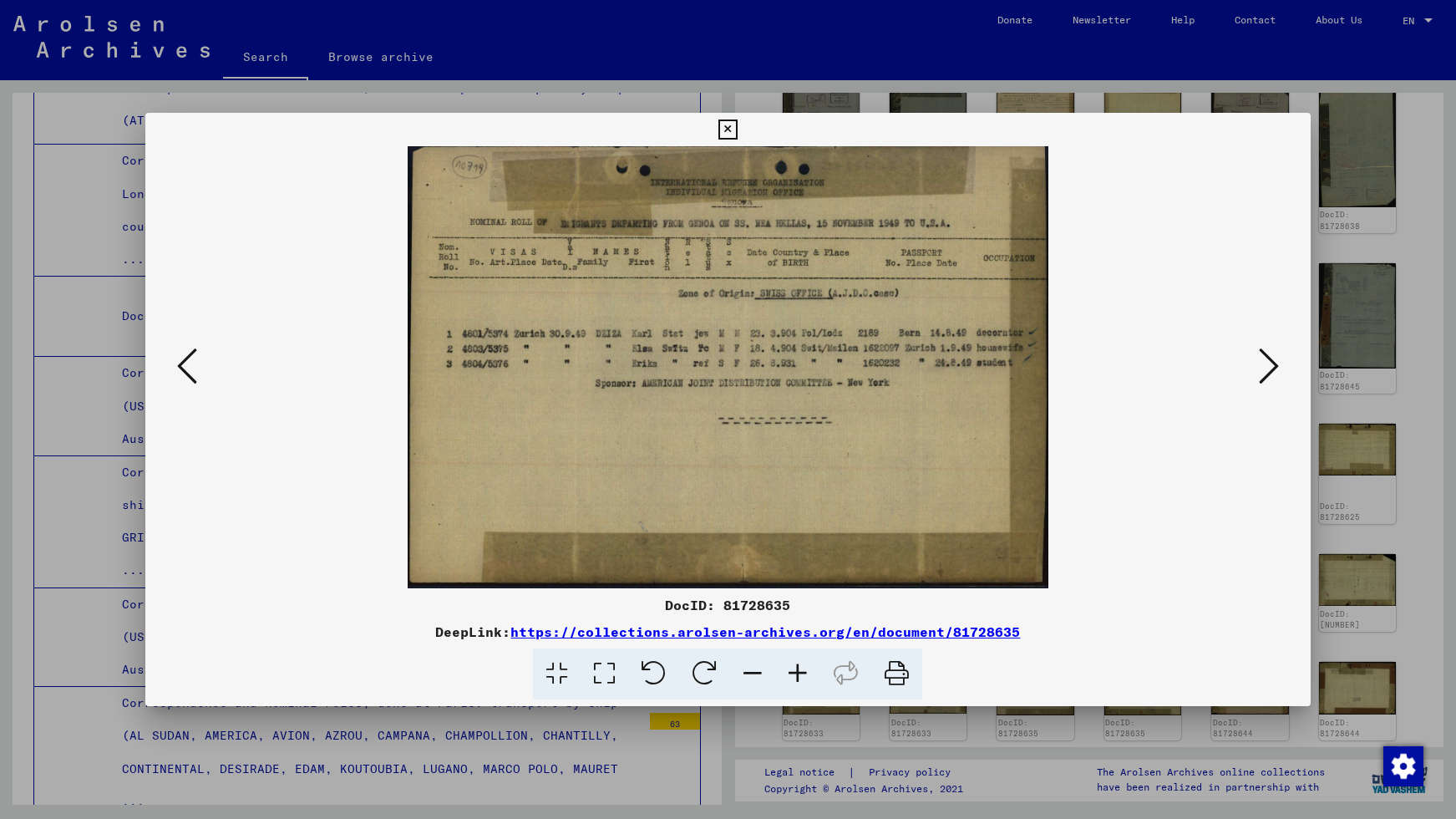 click at bounding box center (1269, 366) 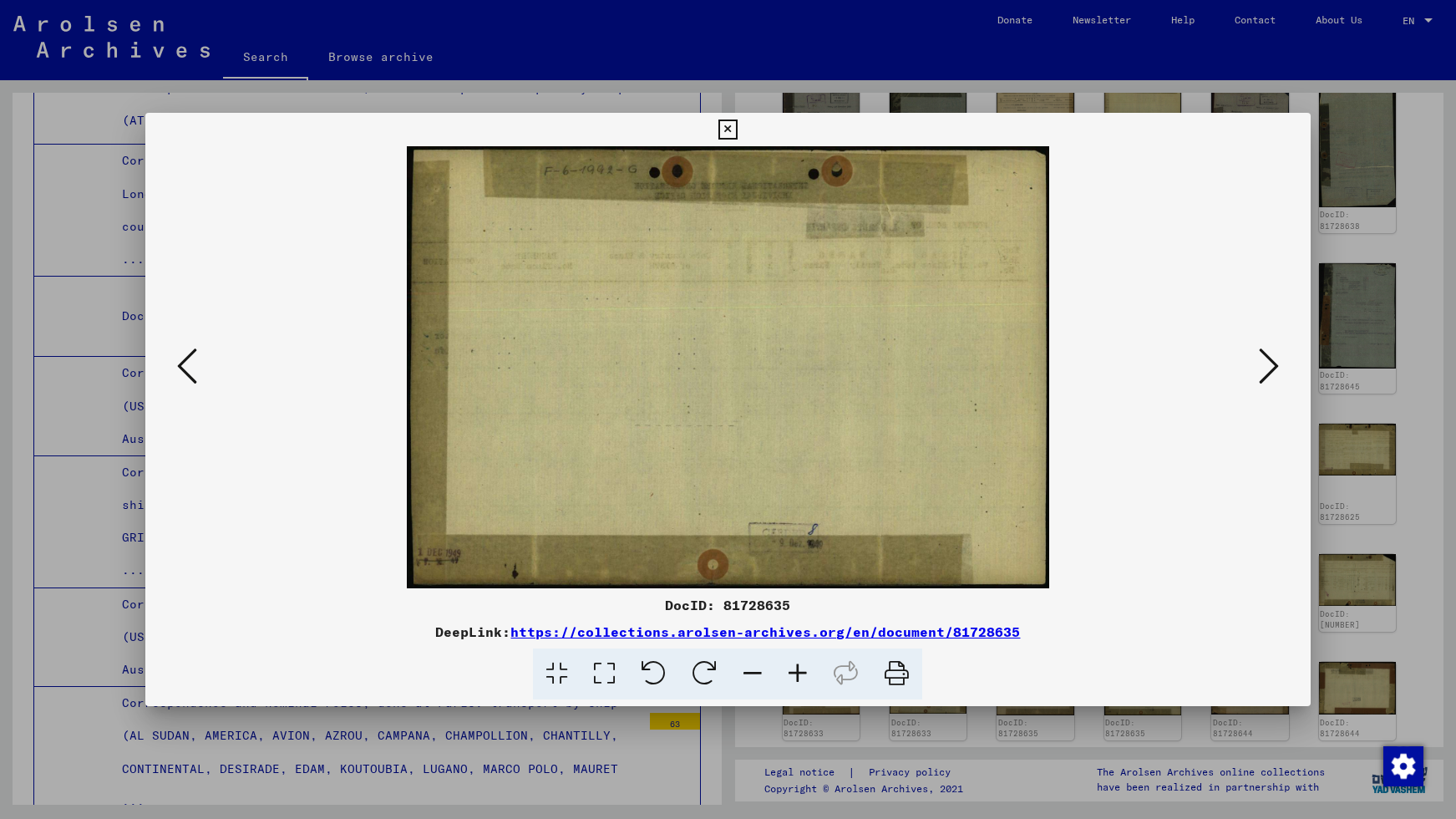 click at bounding box center (1269, 366) 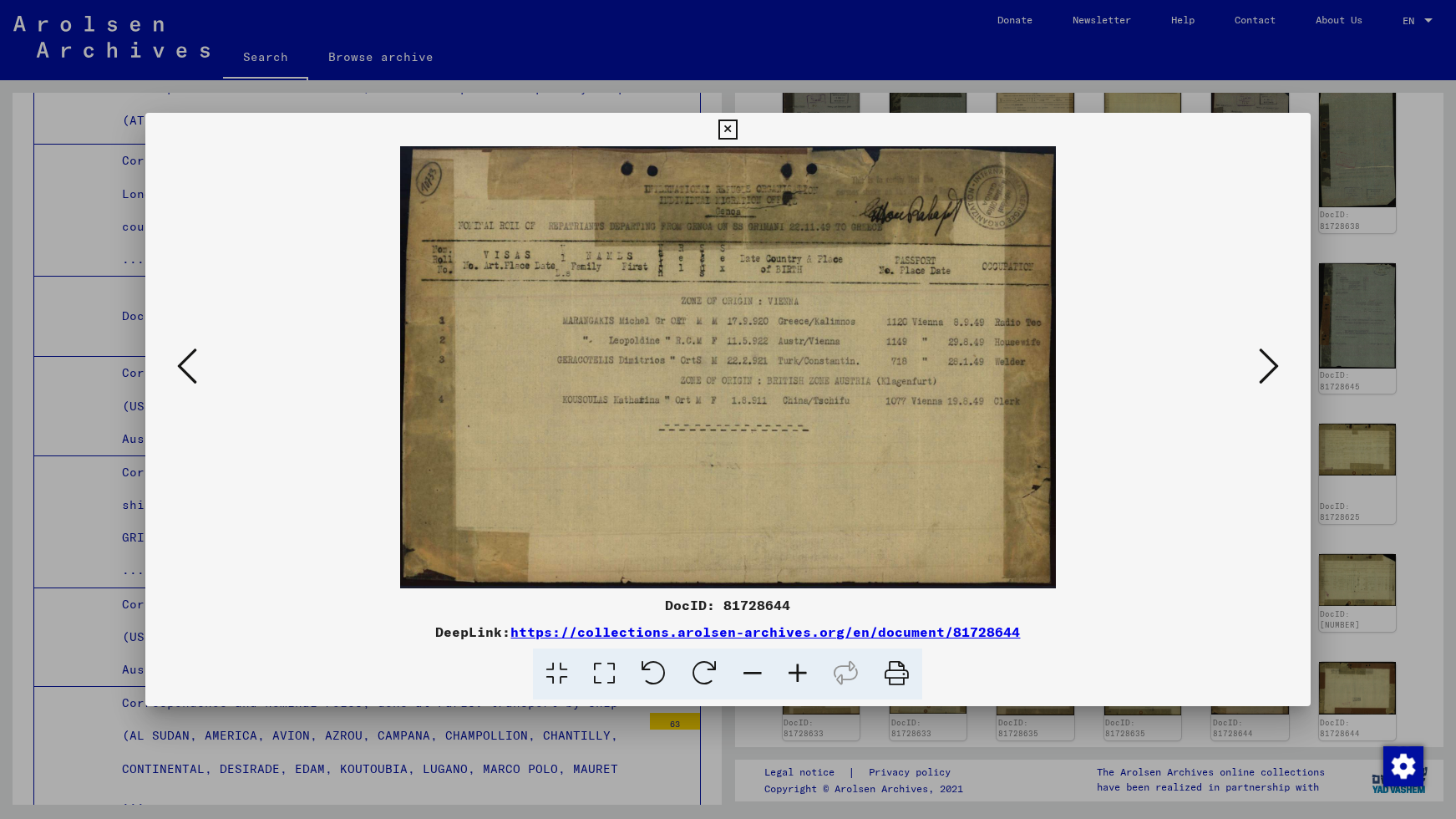 click at bounding box center [1269, 366] 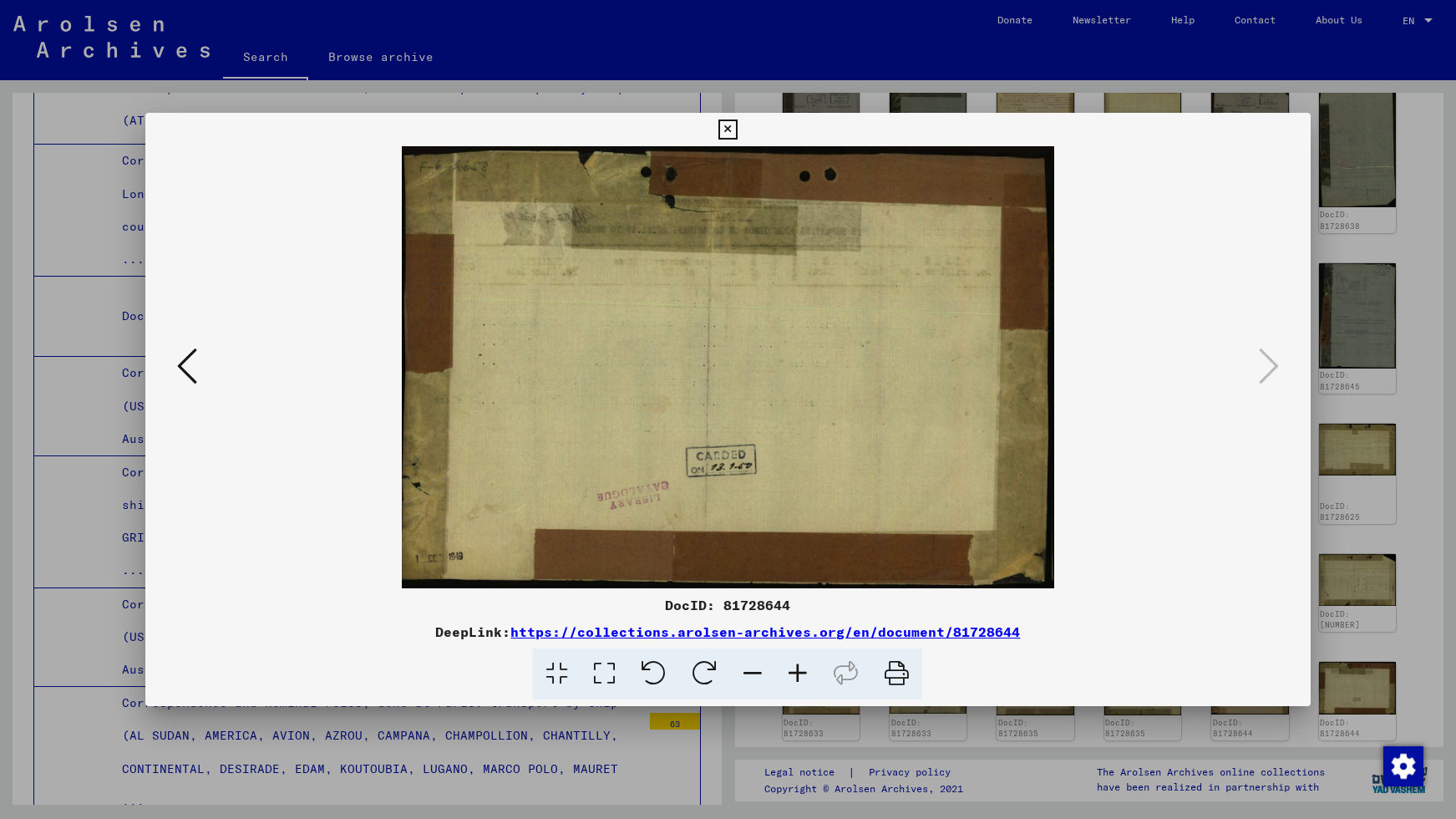 click at bounding box center (728, 130) 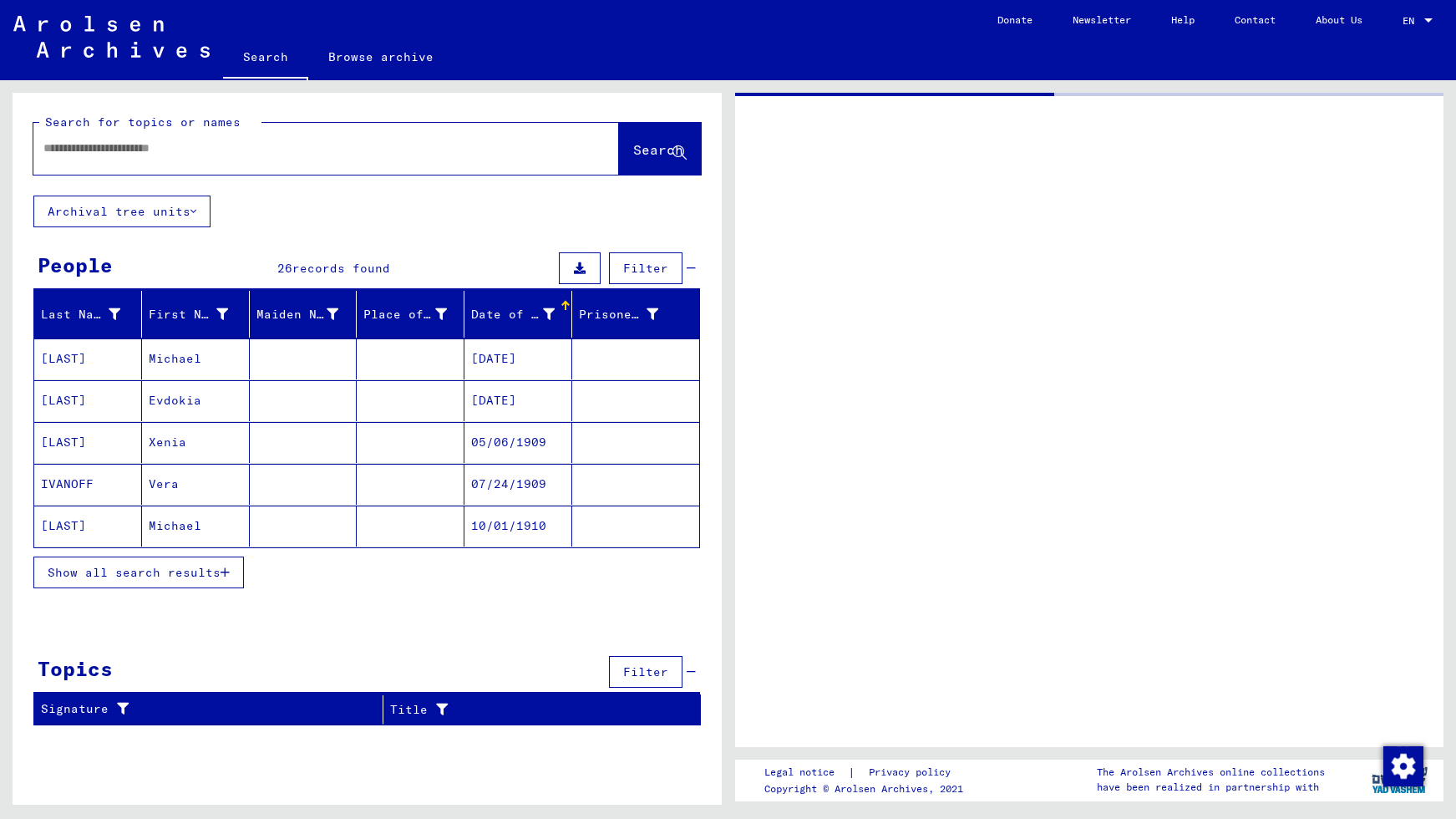 type on "********" 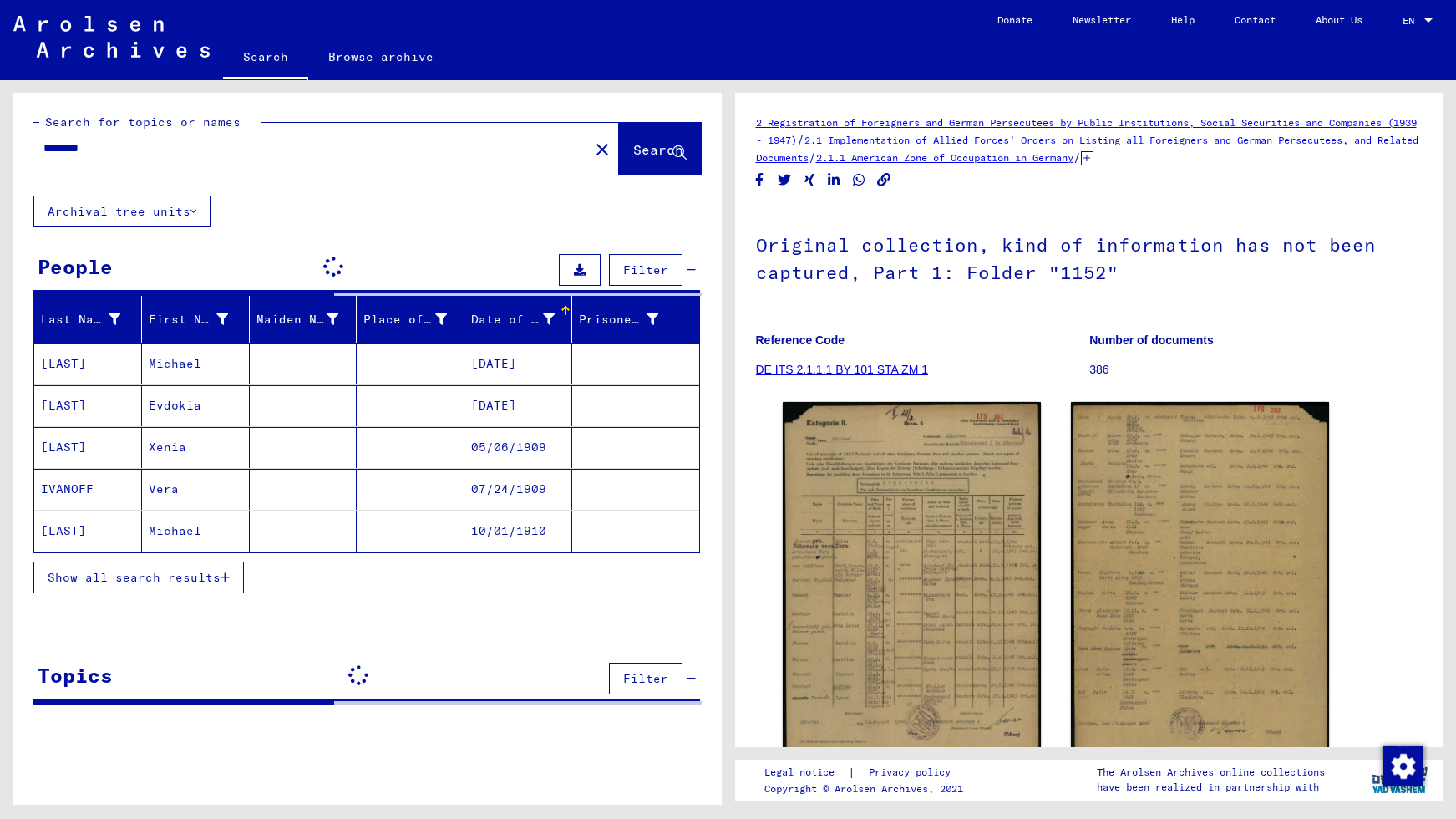scroll, scrollTop: 0, scrollLeft: 0, axis: both 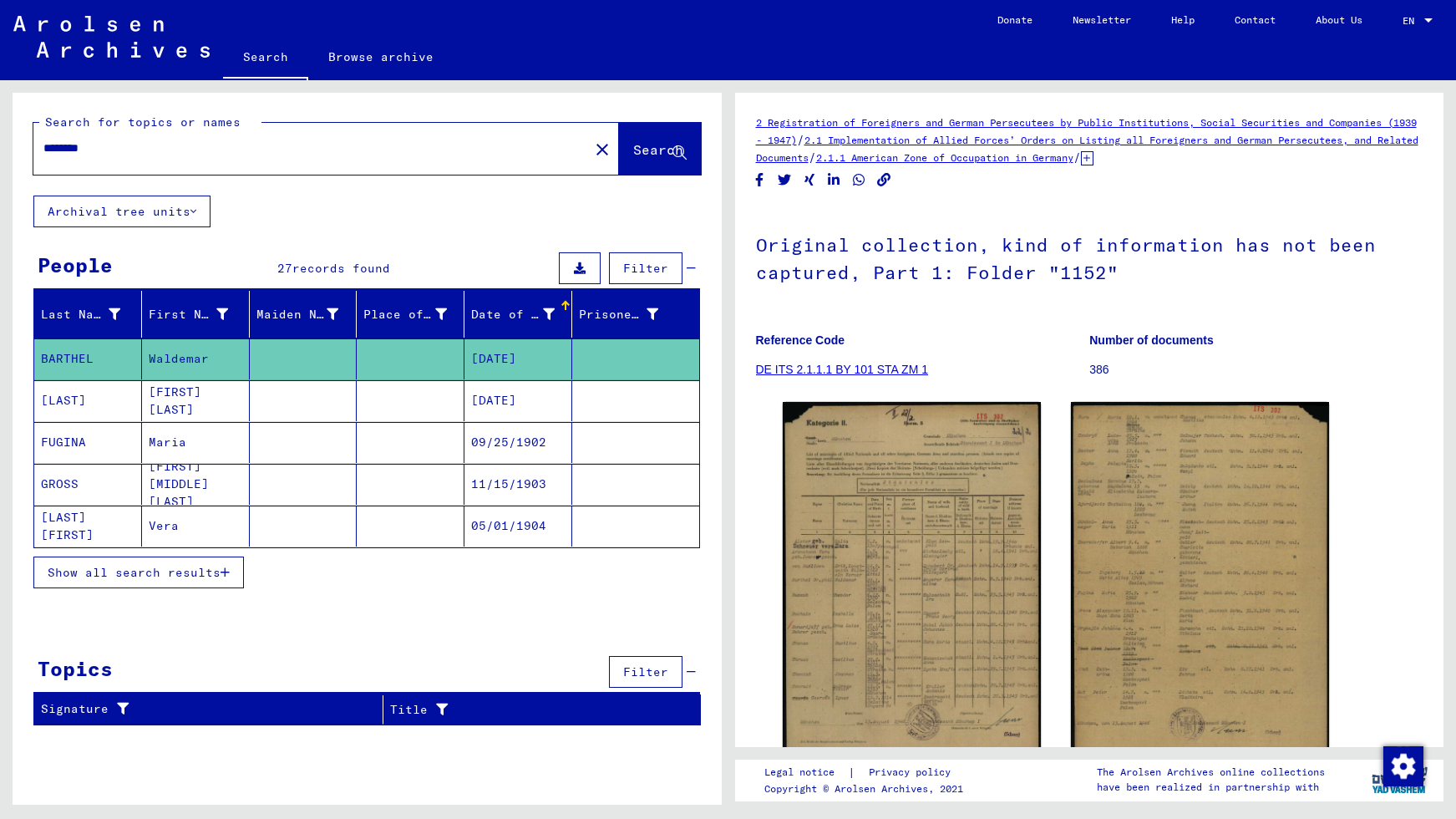click on "Show all search results" at bounding box center [134, 572] 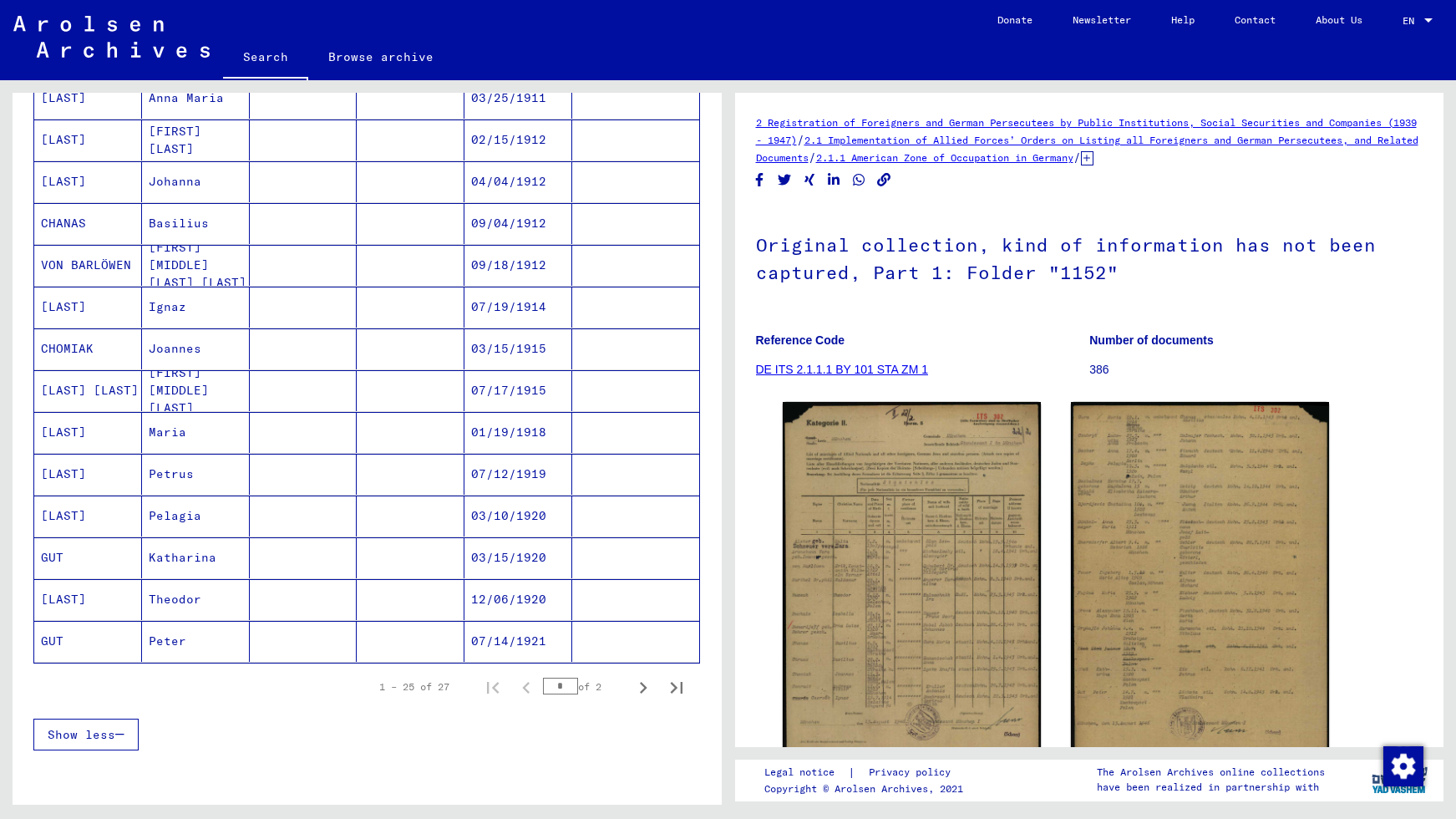 scroll, scrollTop: 715, scrollLeft: 0, axis: vertical 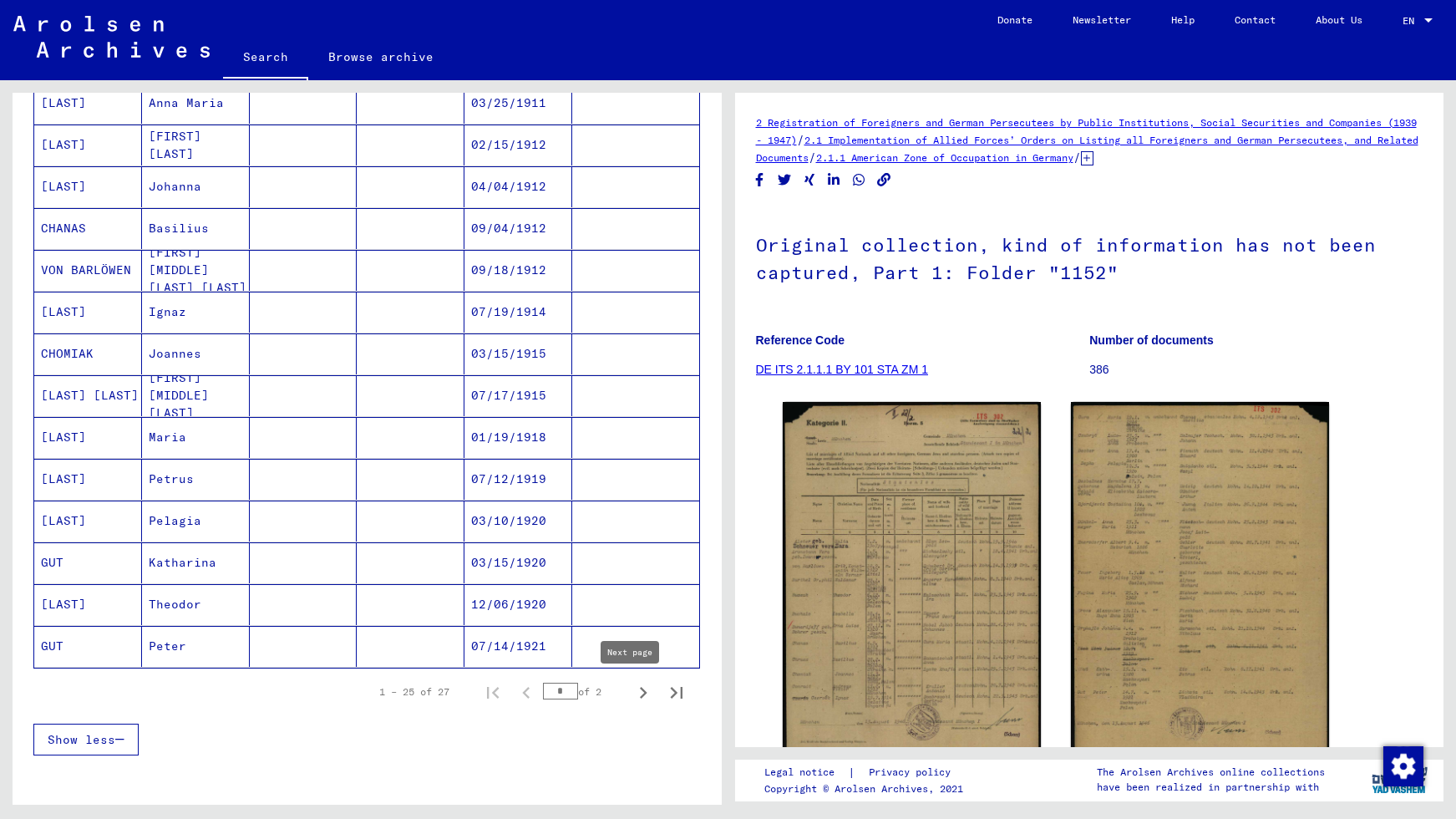 click 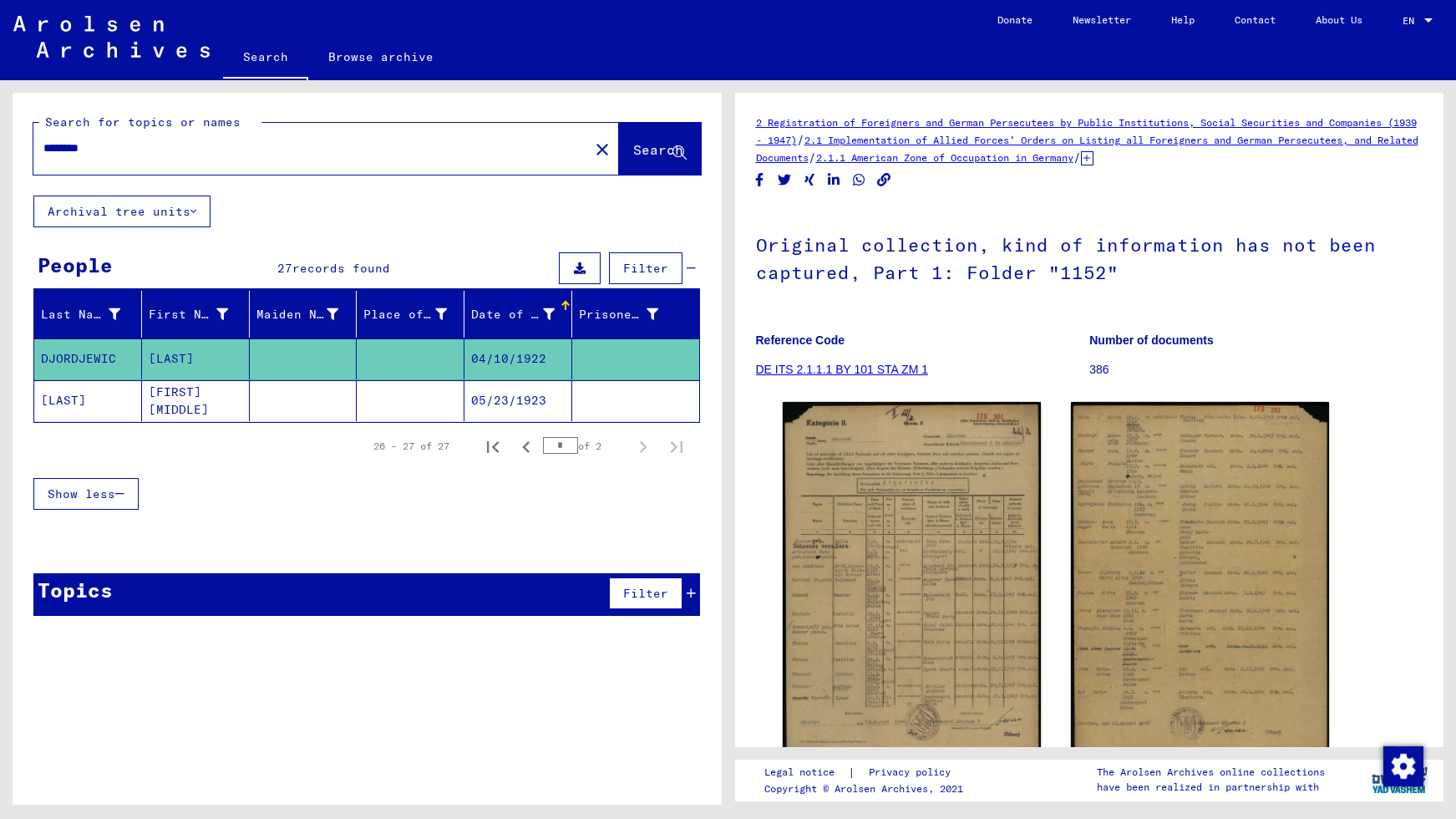 scroll, scrollTop: 0, scrollLeft: 0, axis: both 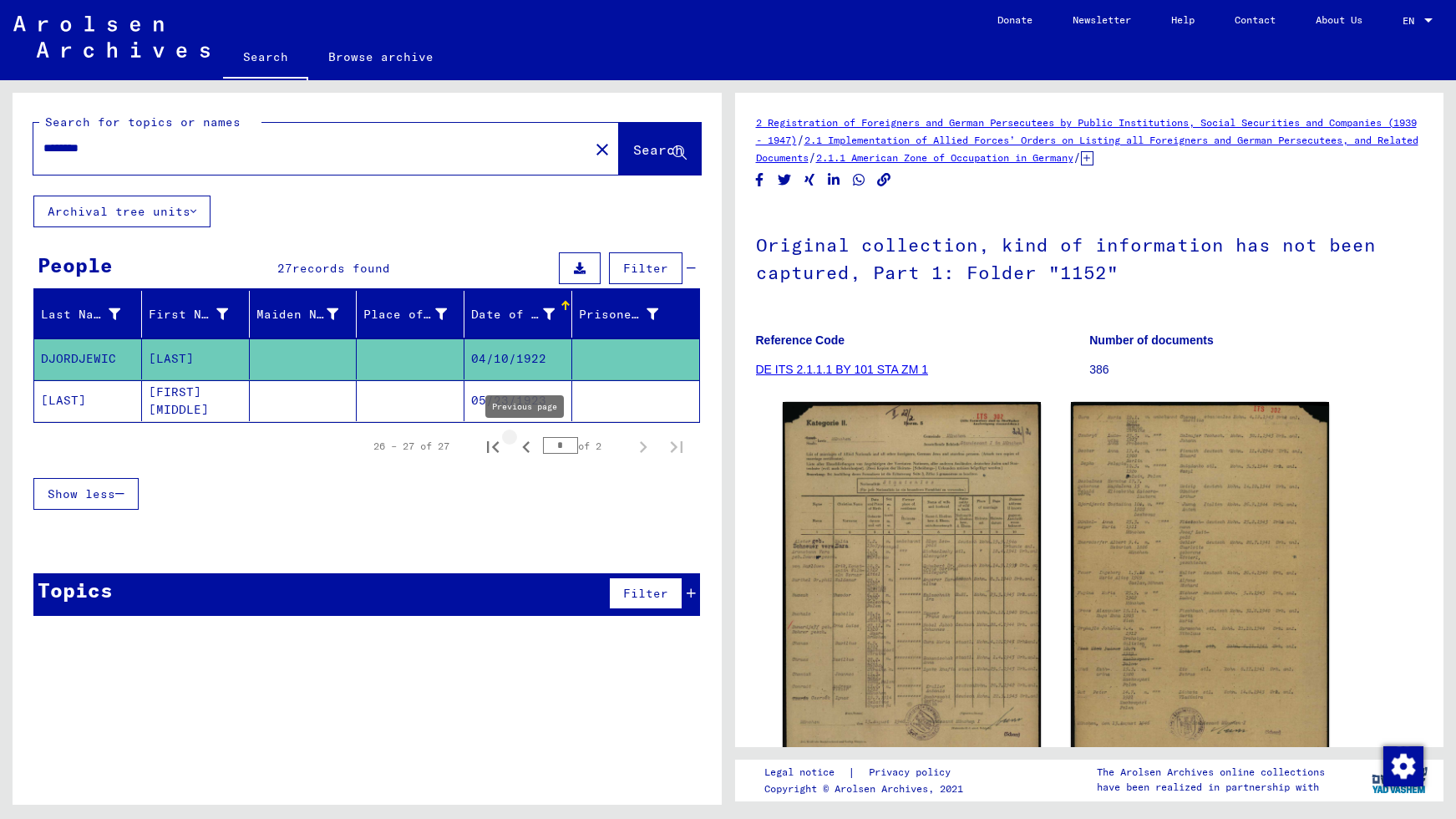 click 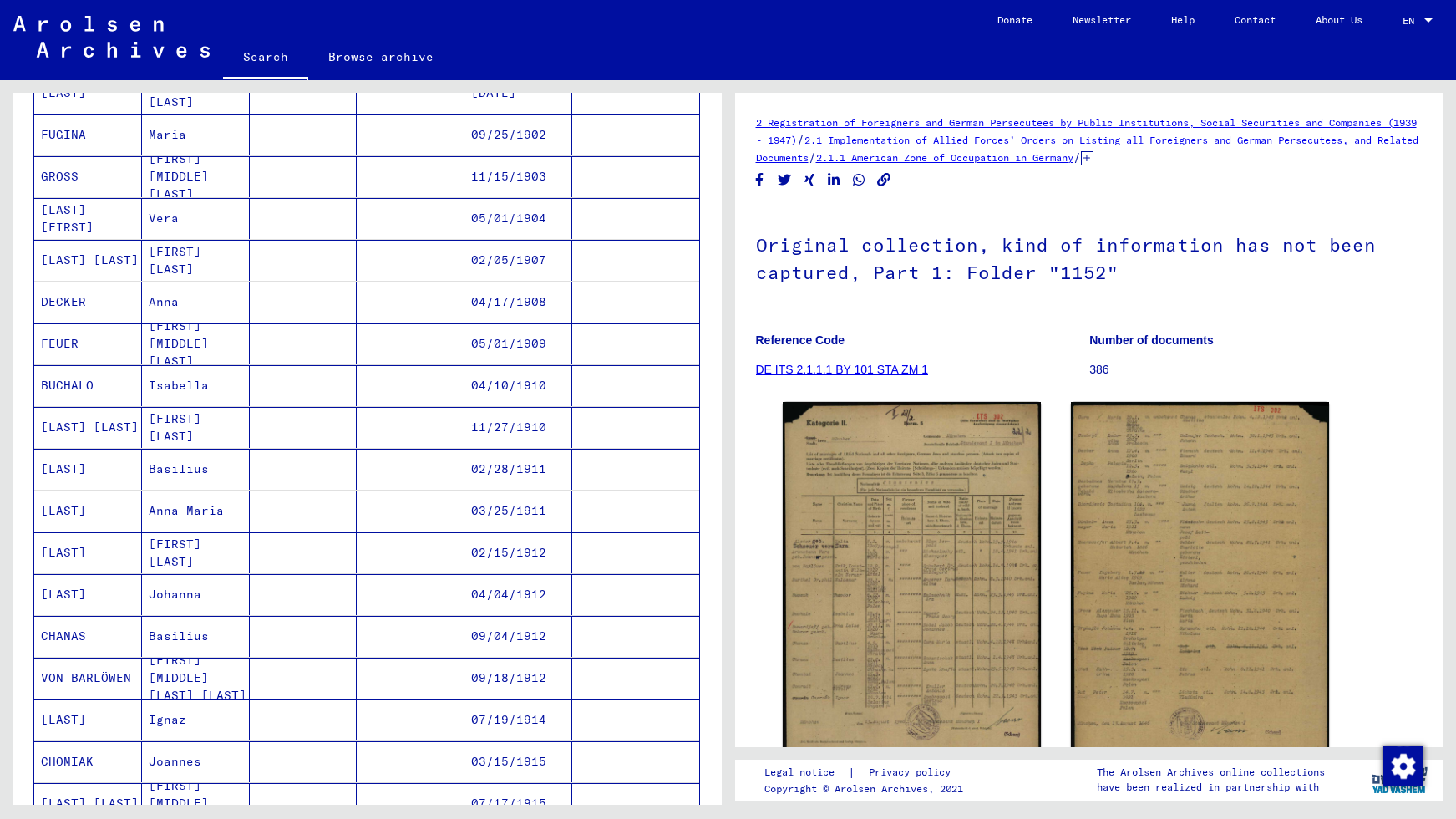 scroll, scrollTop: 0, scrollLeft: 0, axis: both 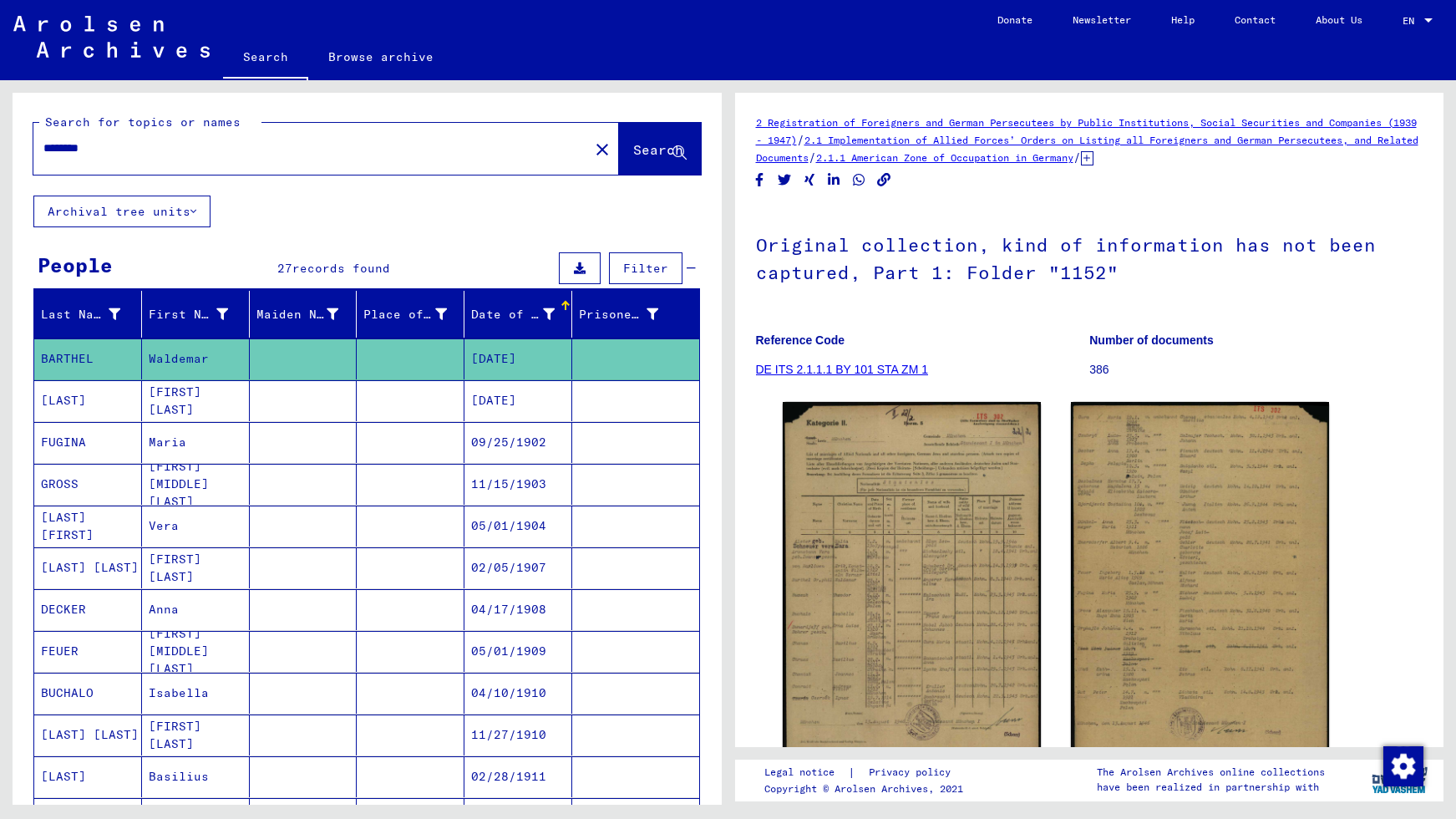 type on "**********" 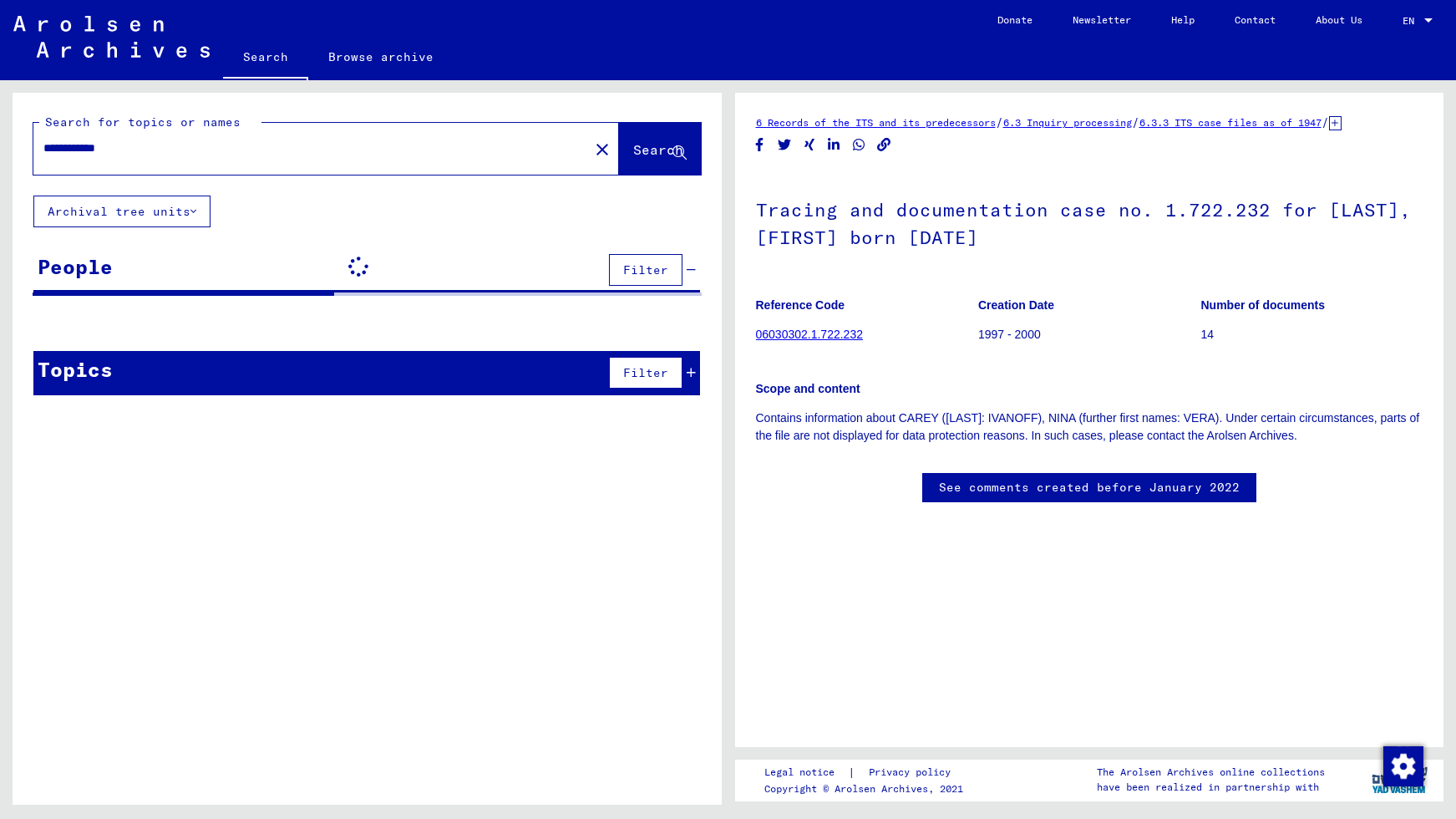 scroll, scrollTop: 0, scrollLeft: 0, axis: both 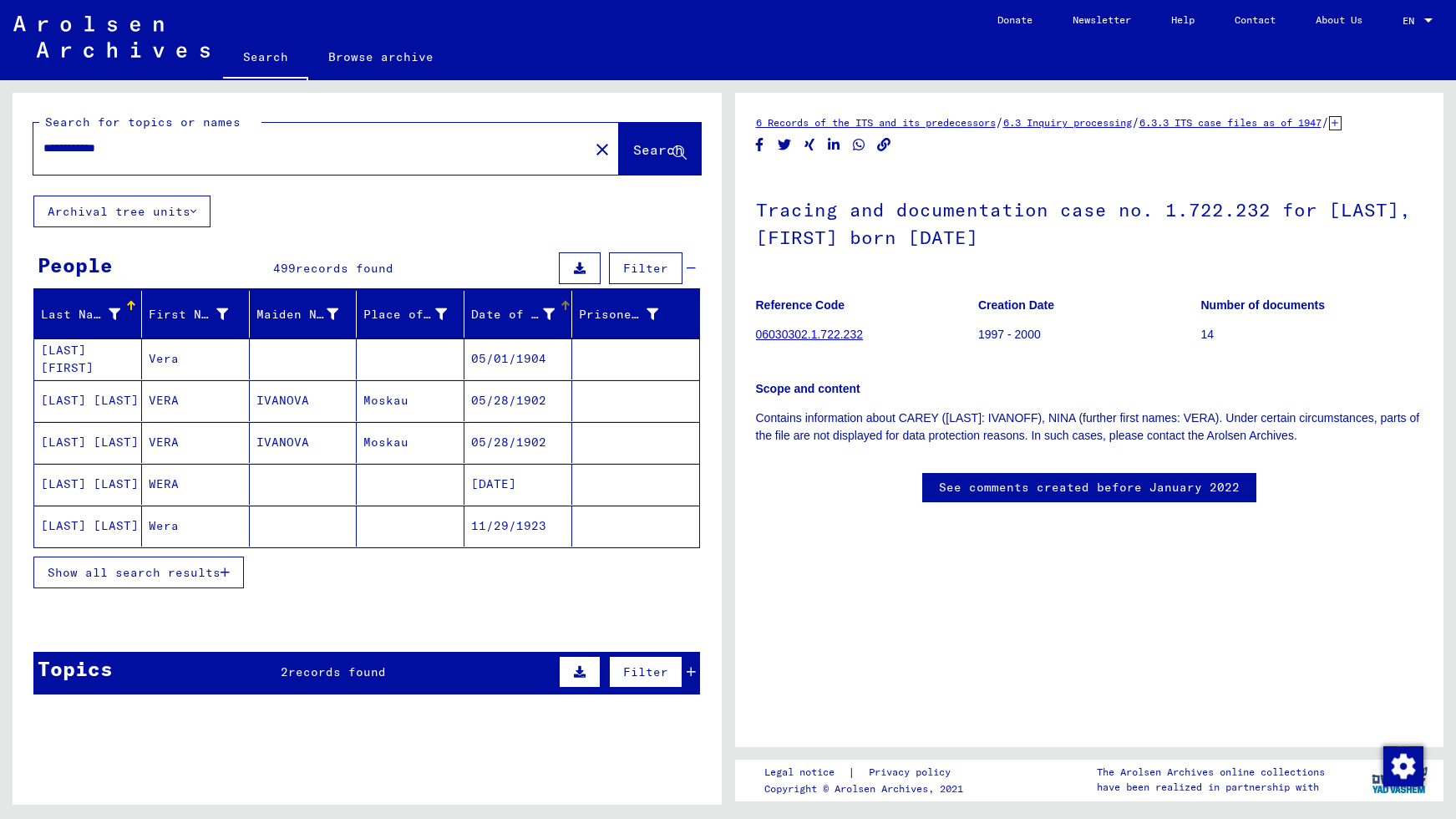 click at bounding box center [549, 314] 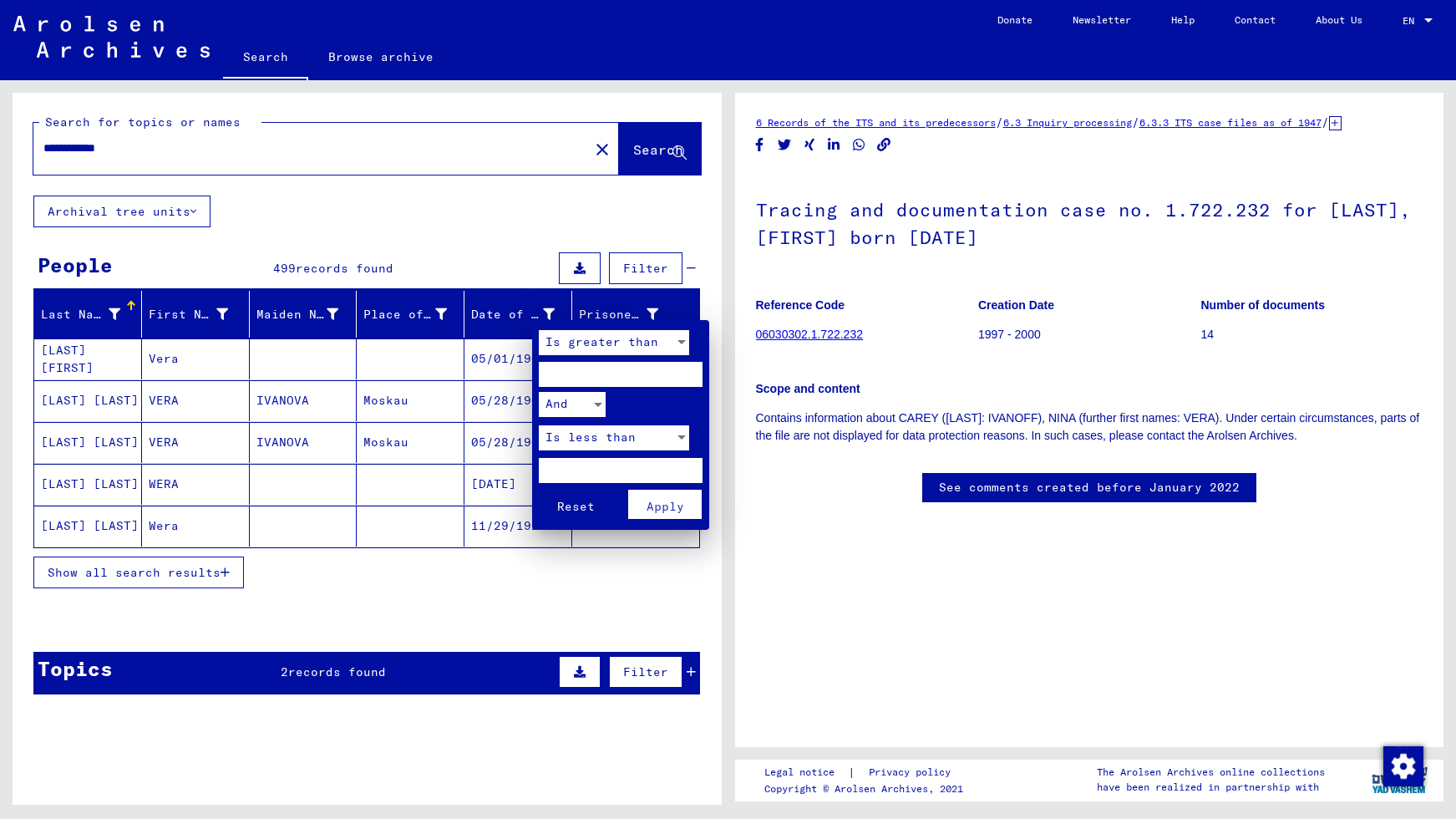 click at bounding box center [728, 410] 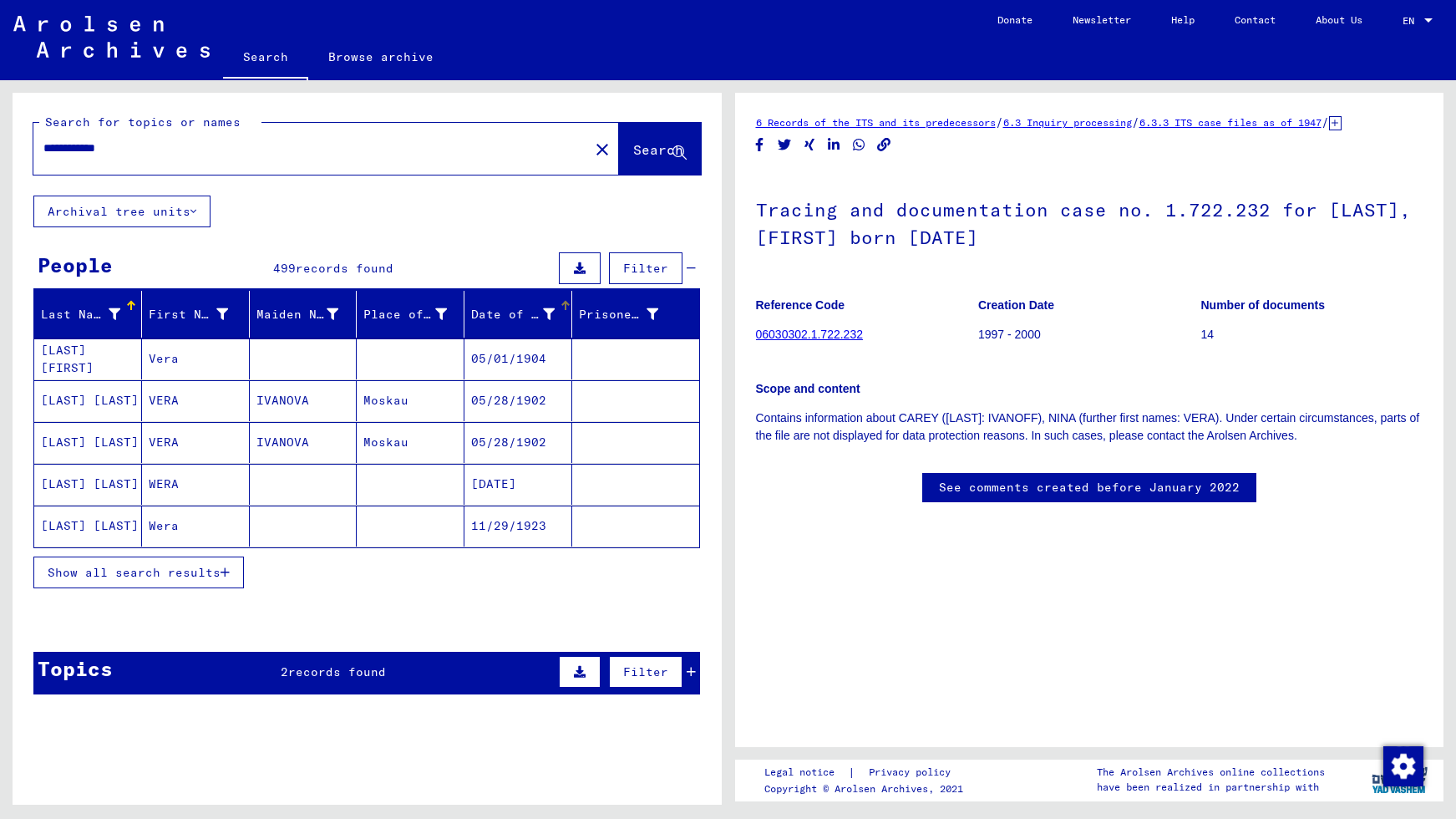 click at bounding box center [564, 303] 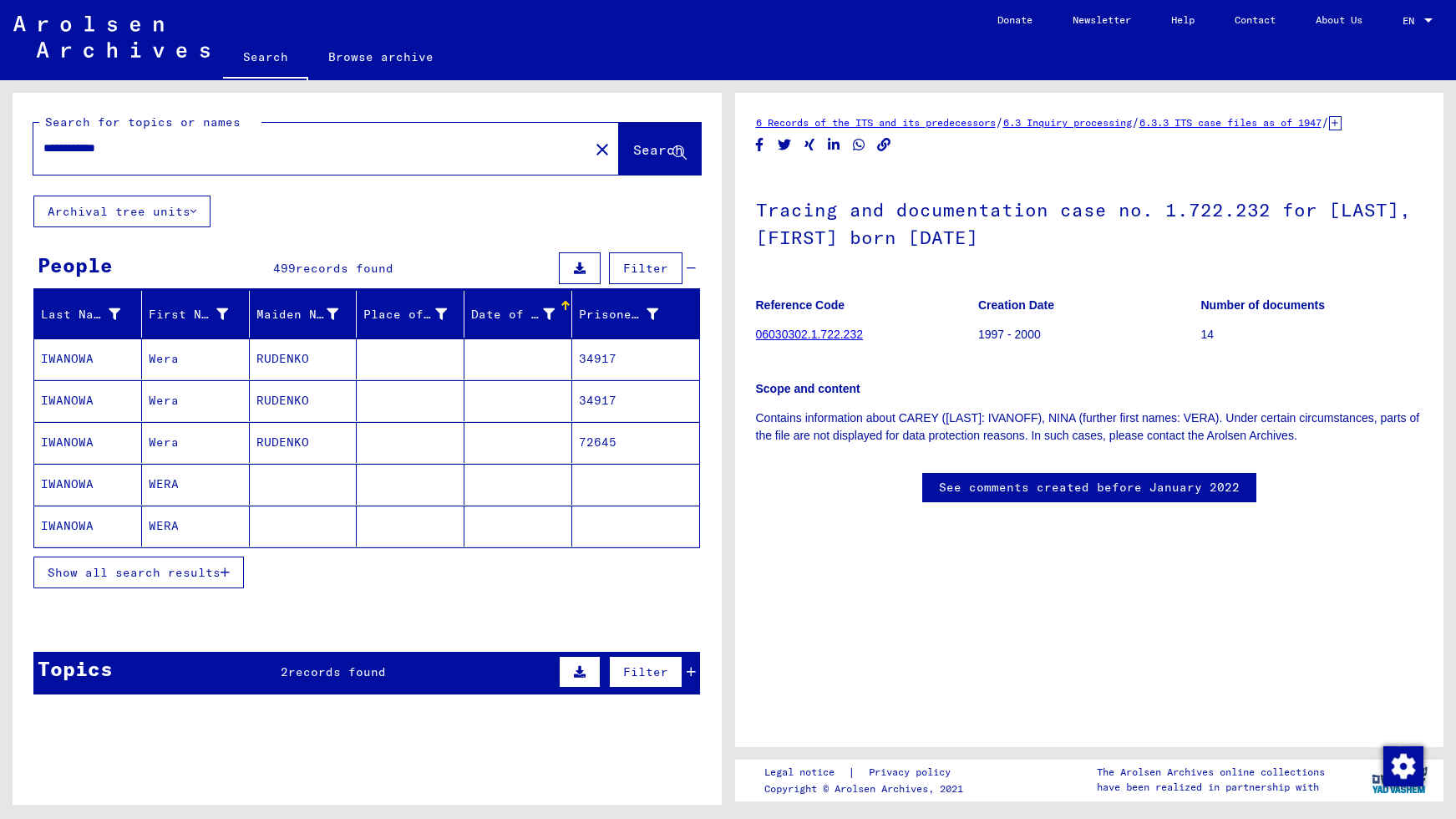 click on "Show all search results" at bounding box center (134, 572) 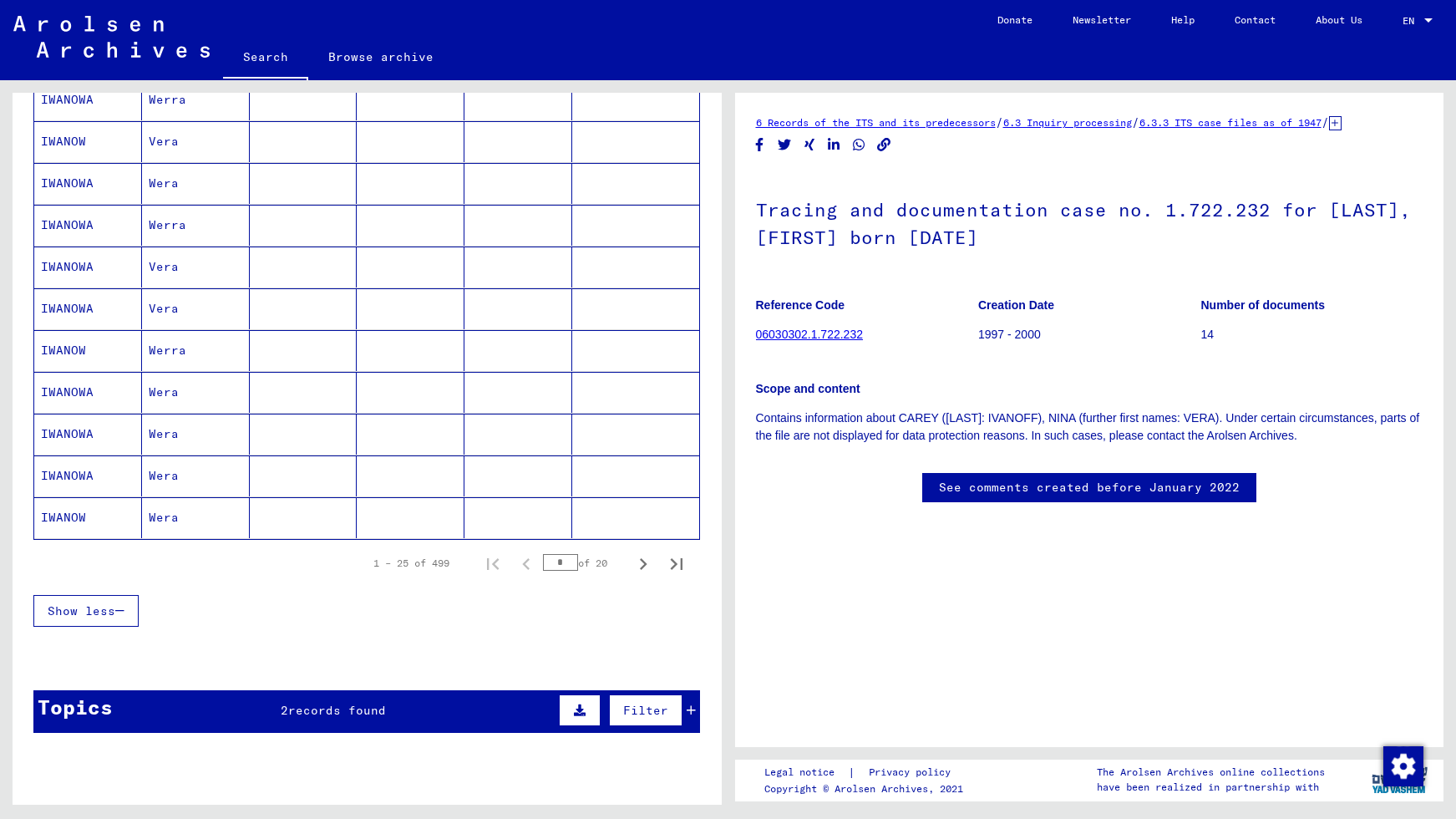 scroll, scrollTop: 840, scrollLeft: 0, axis: vertical 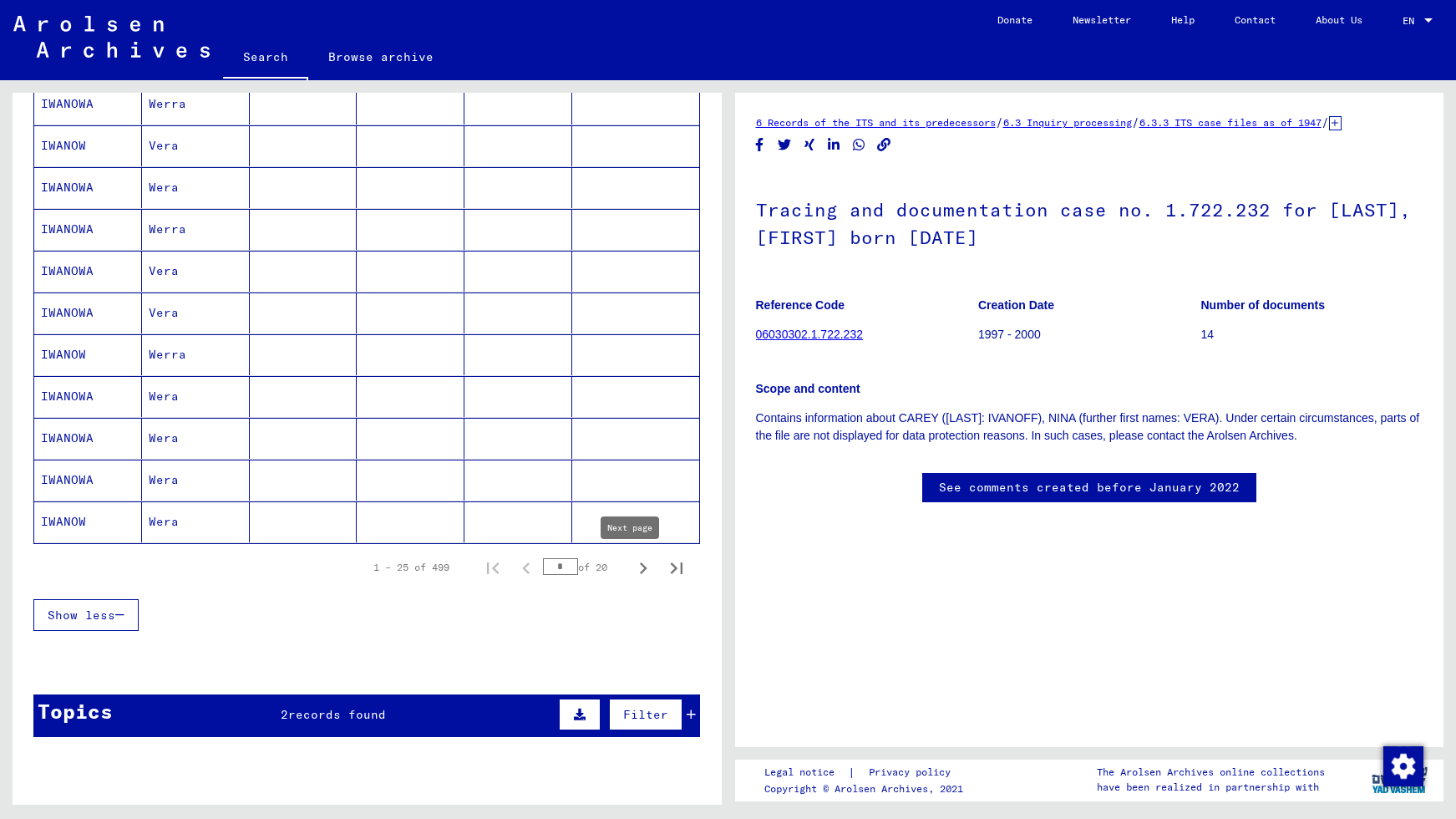 click 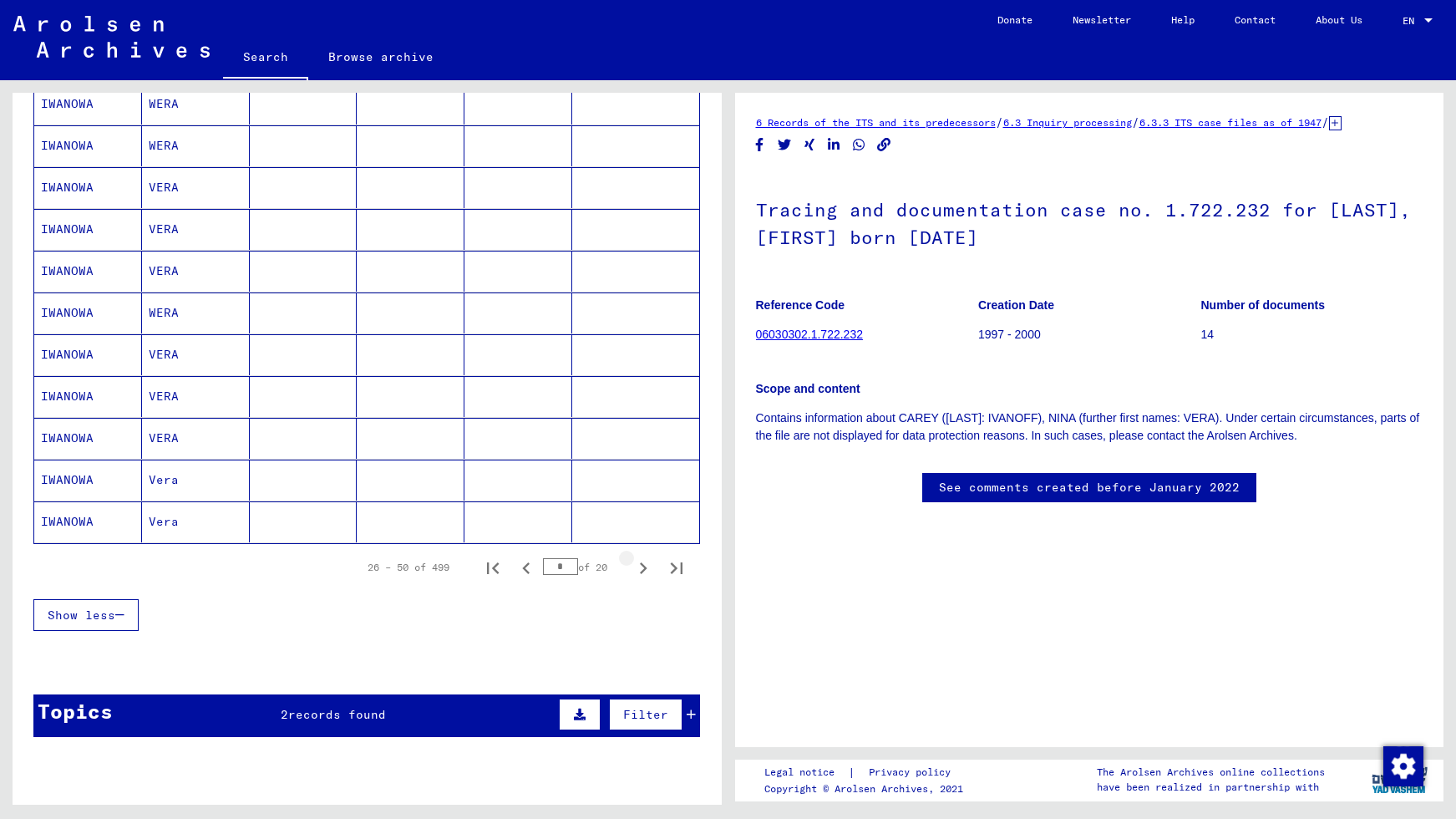 click 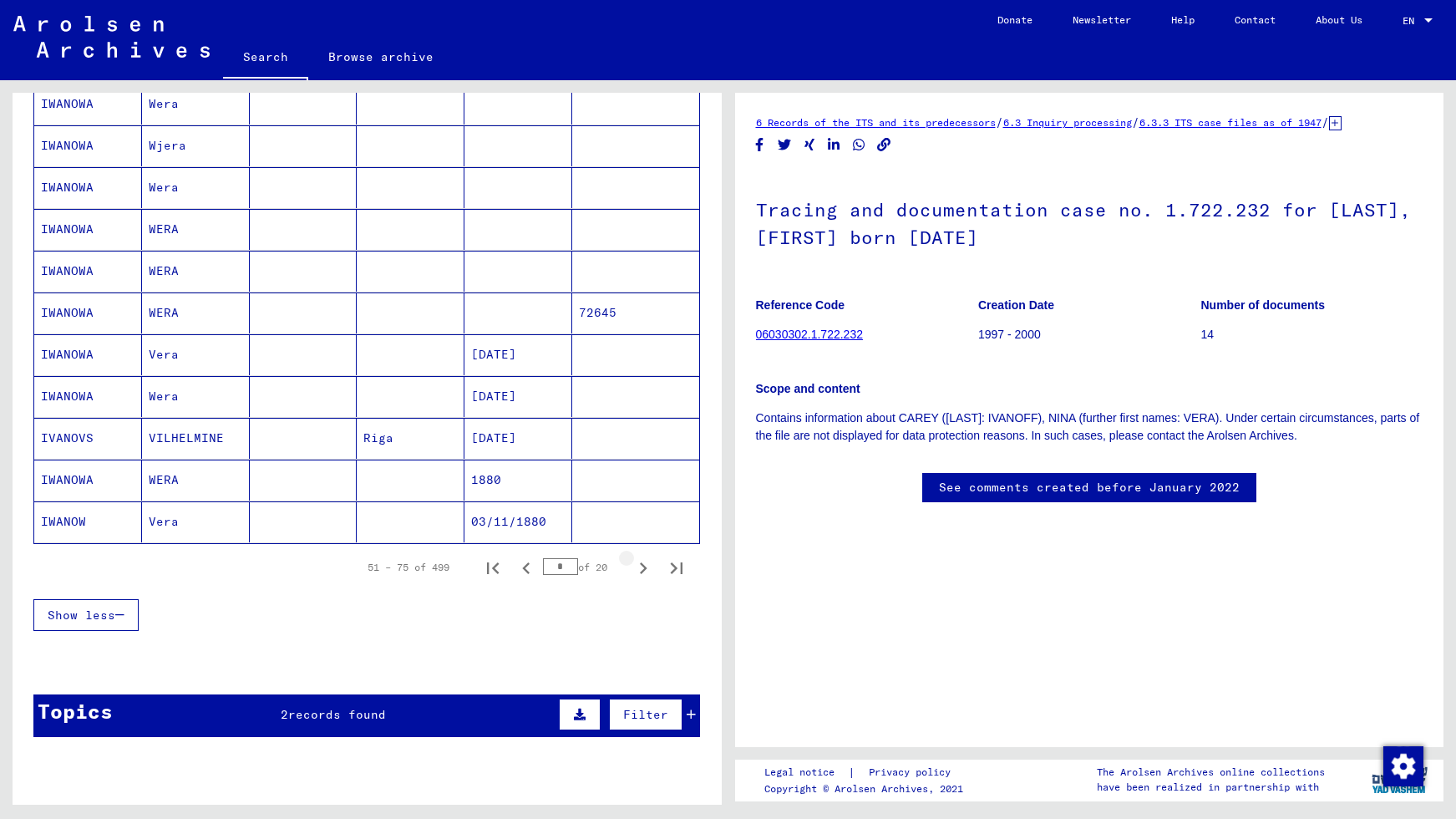 click 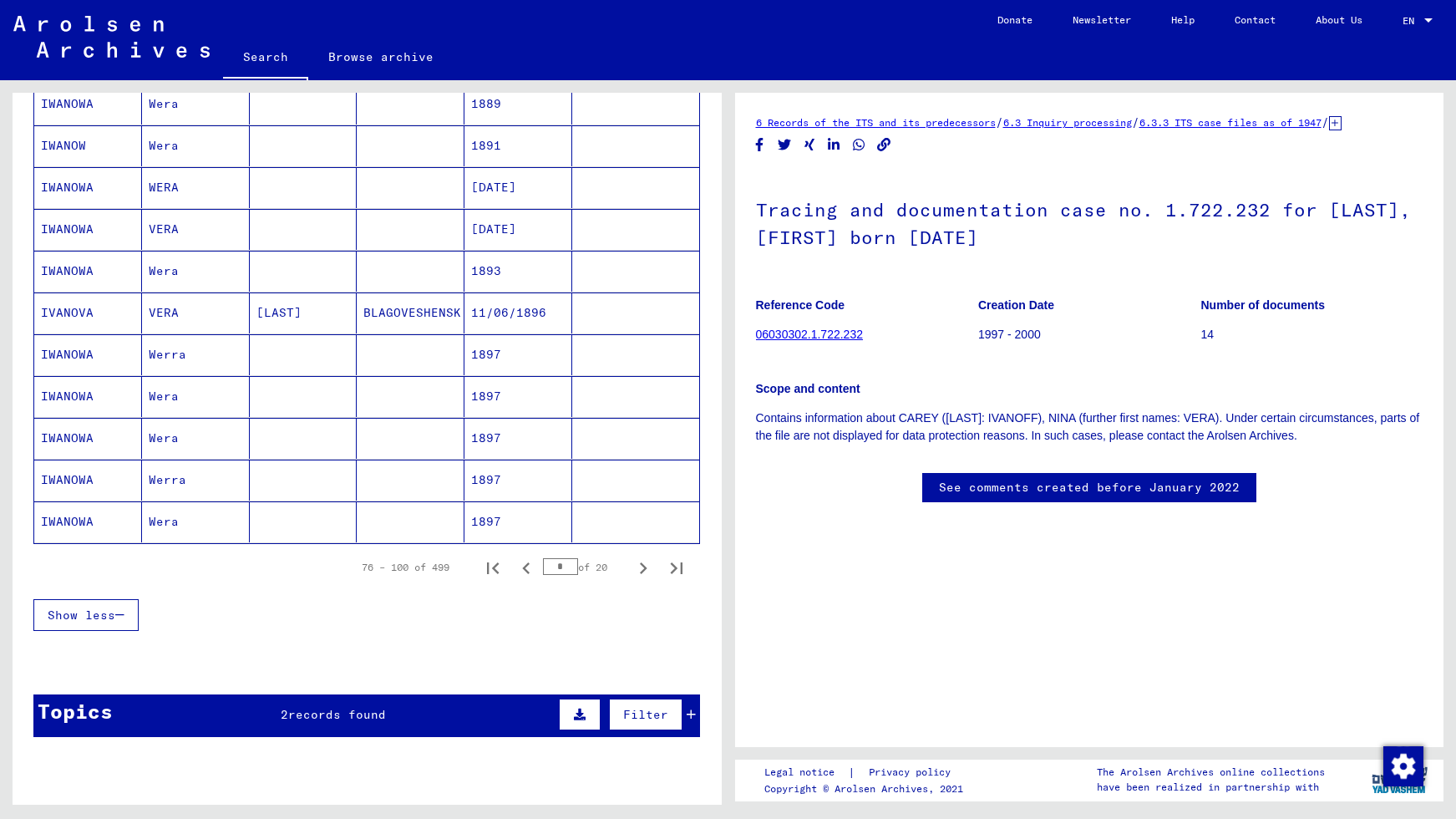 click 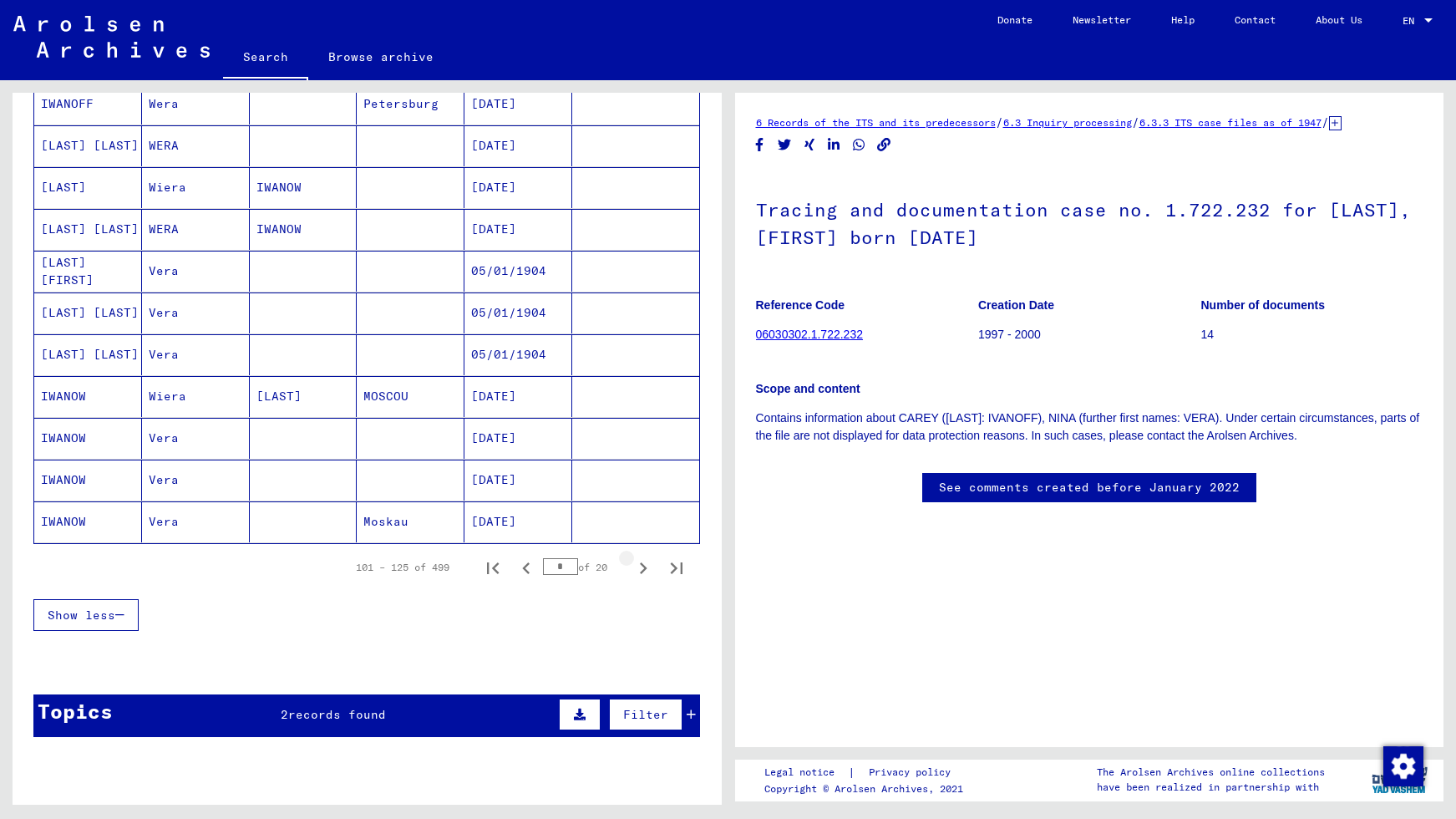 click 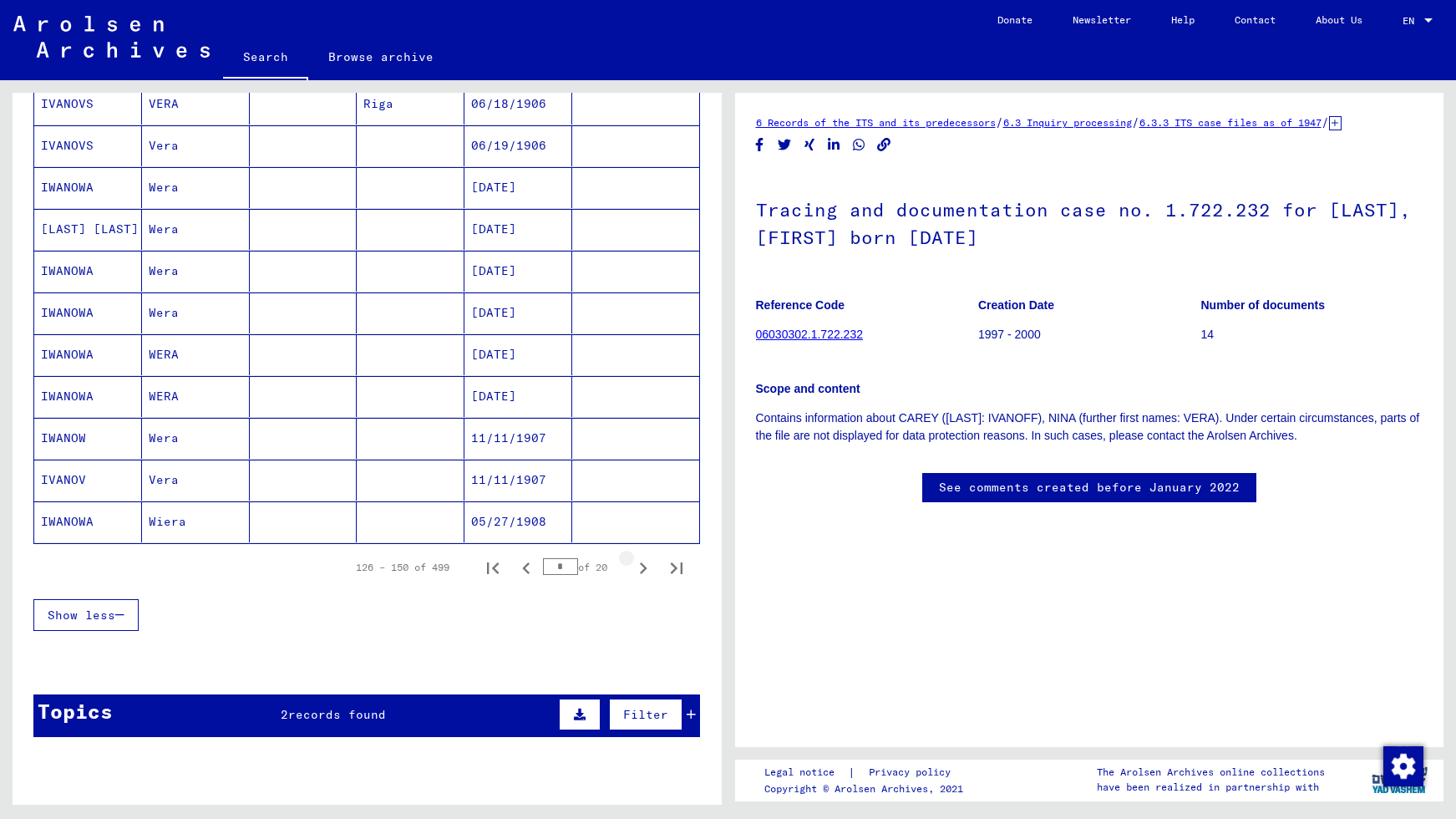 click 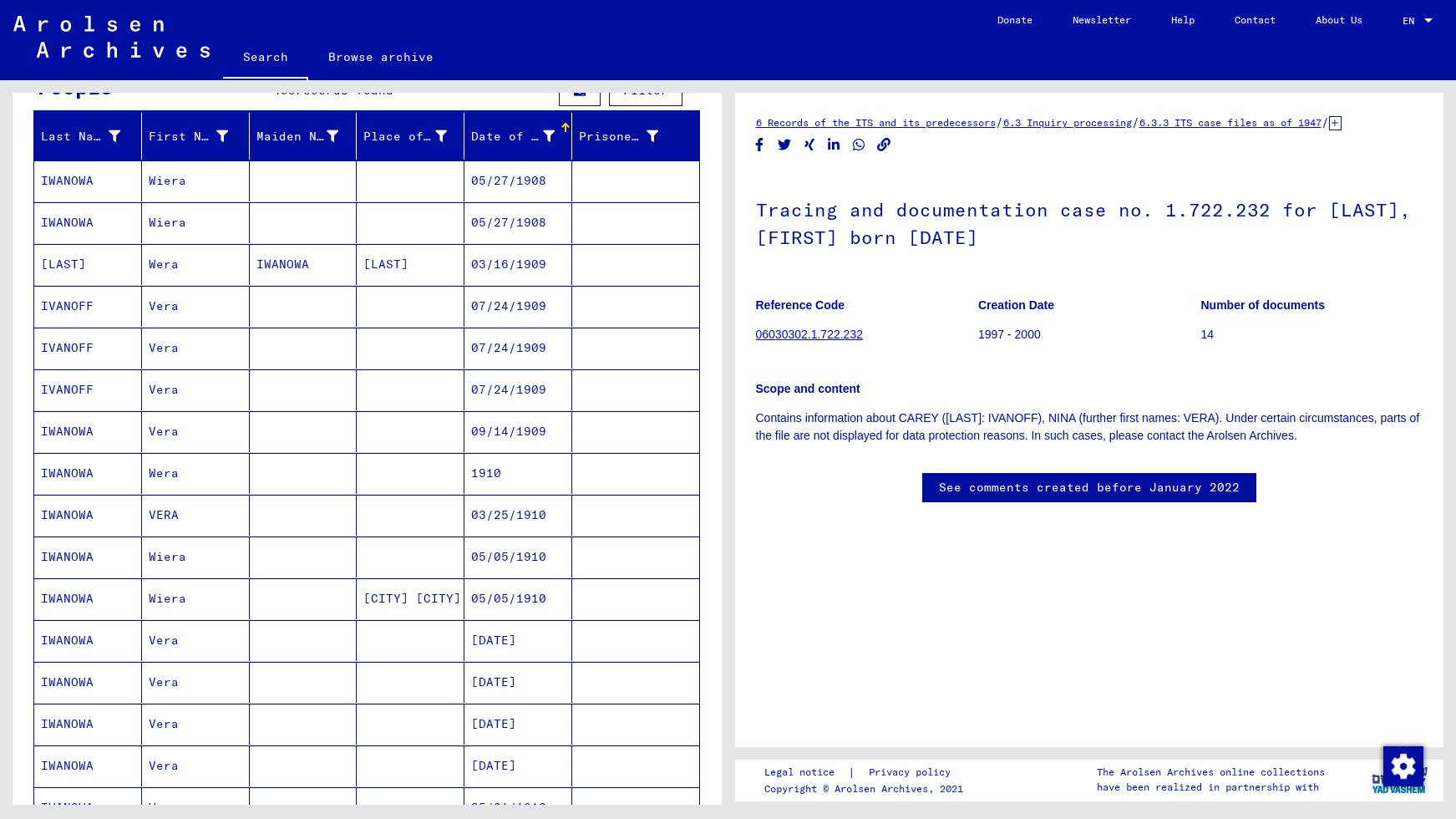 scroll, scrollTop: 172, scrollLeft: 0, axis: vertical 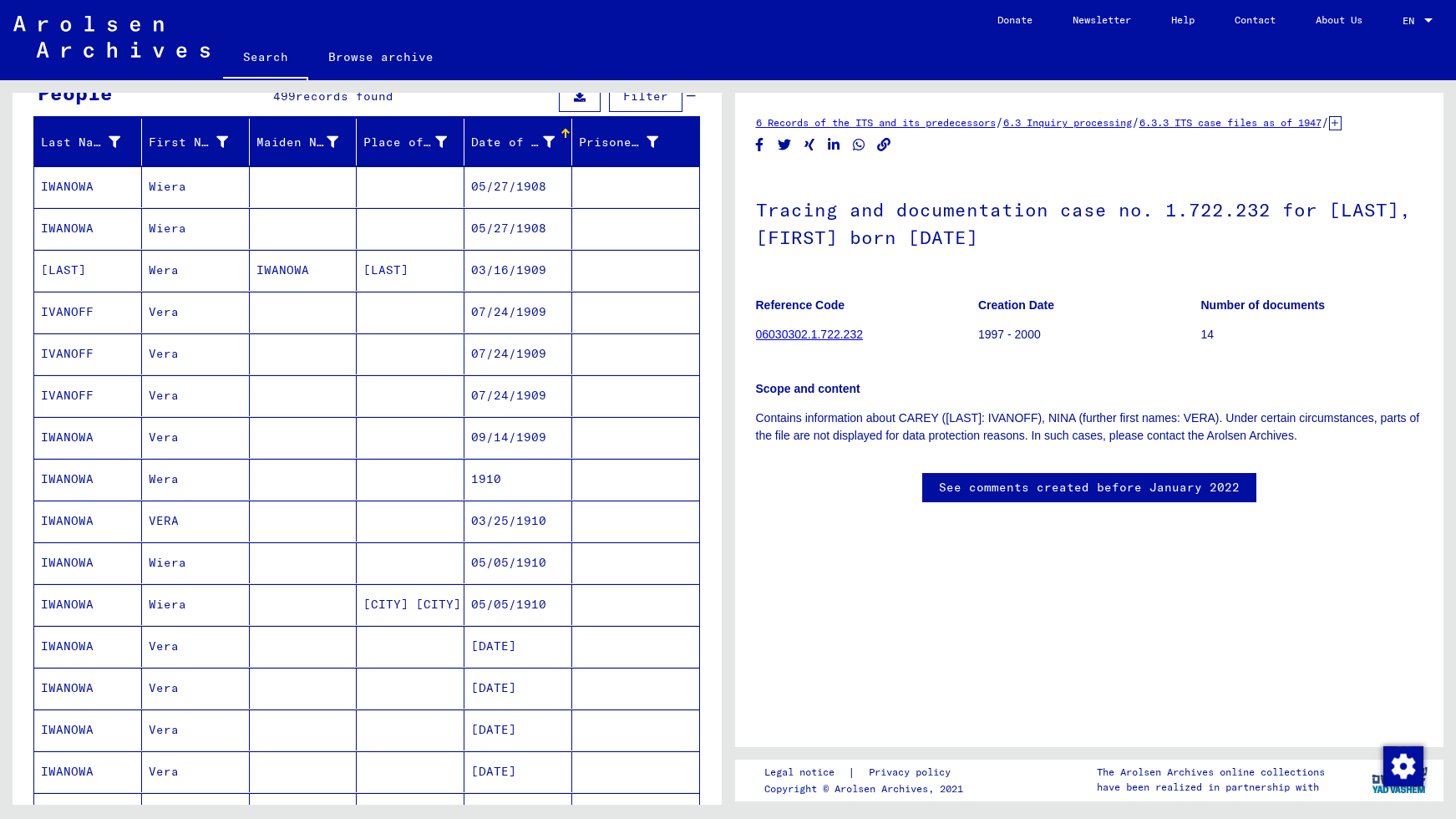 click on "Vera" at bounding box center [195, 437] 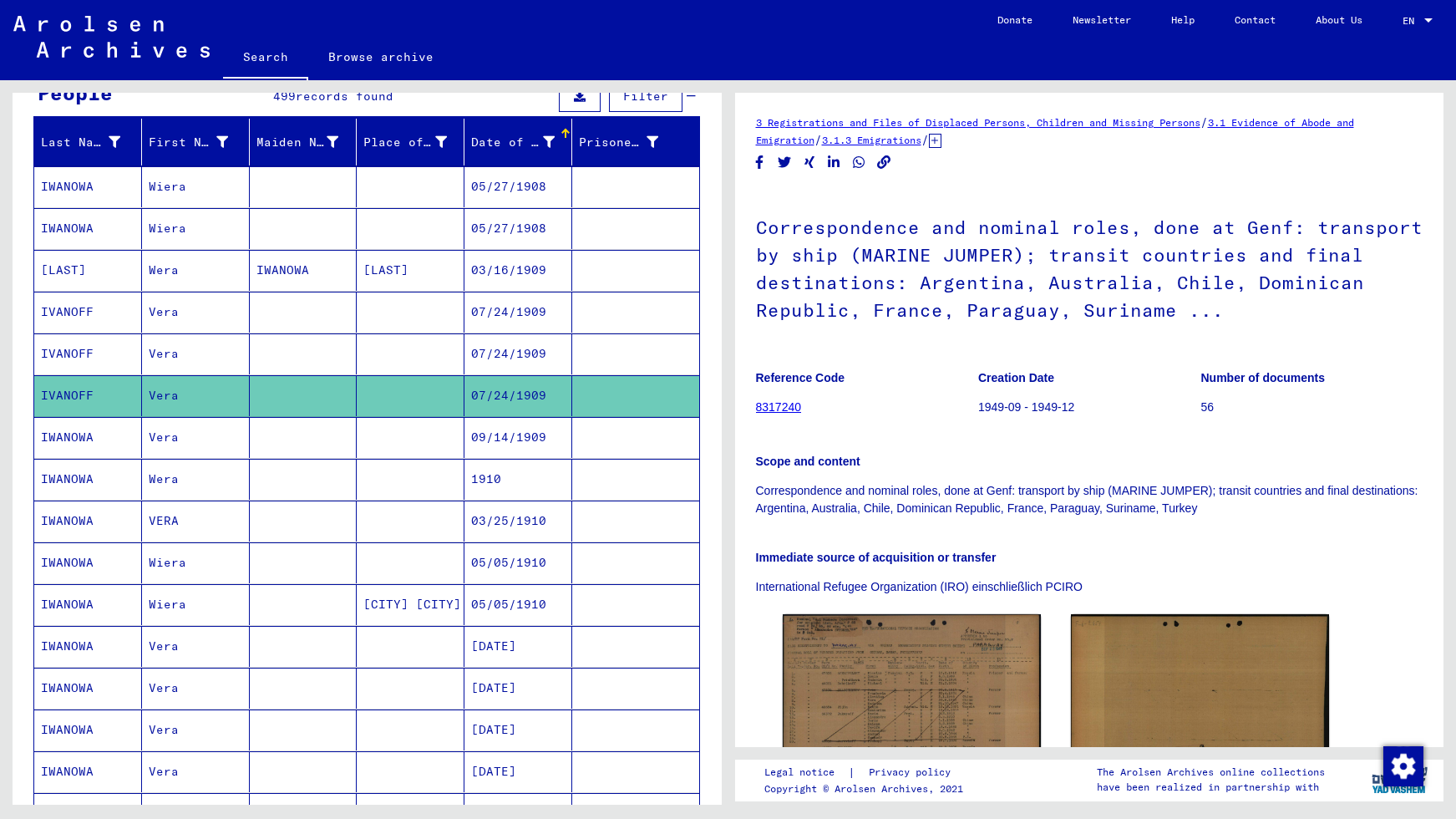 scroll, scrollTop: 0, scrollLeft: 0, axis: both 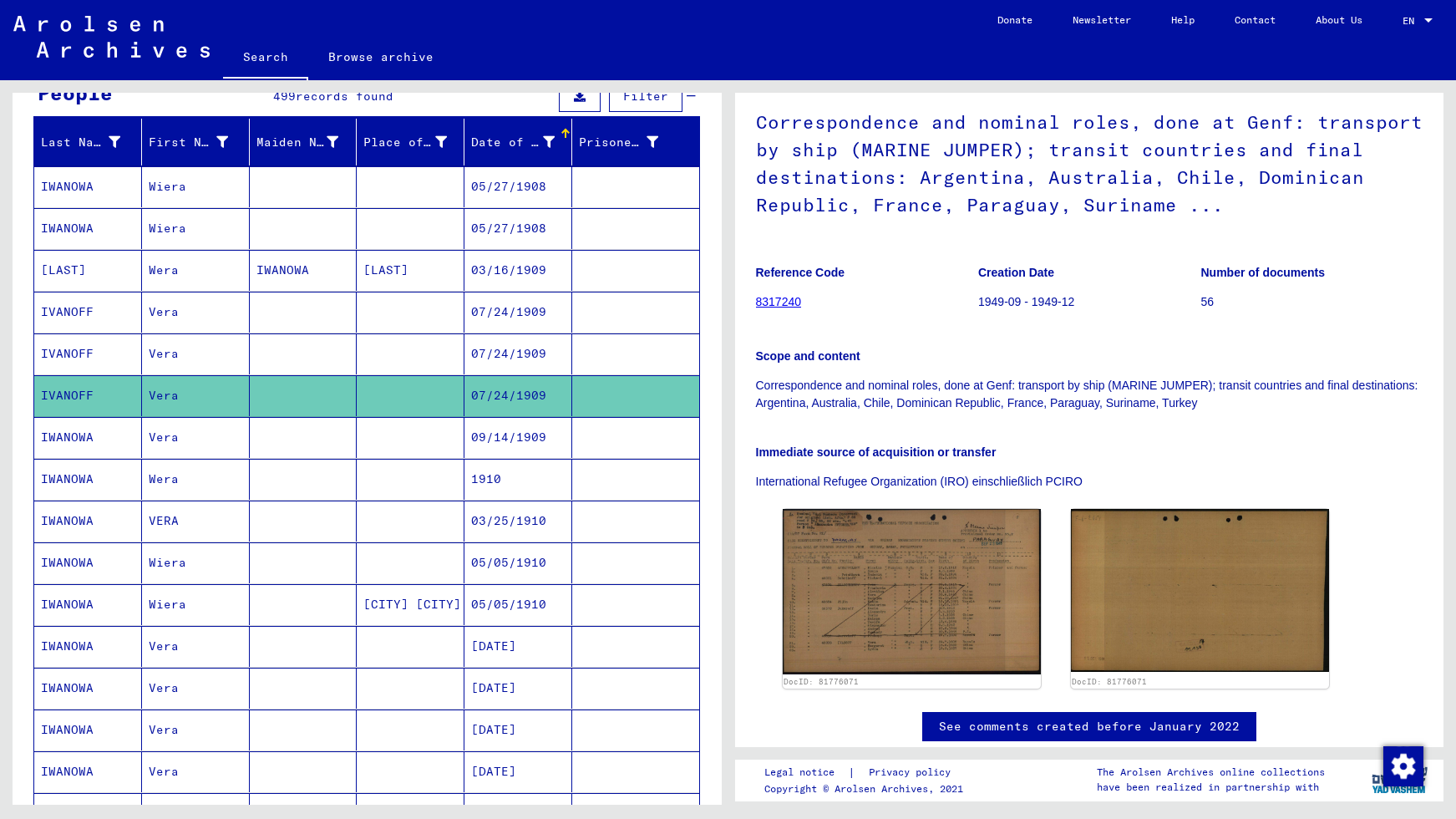 click on "07/24/1909" at bounding box center (518, 395) 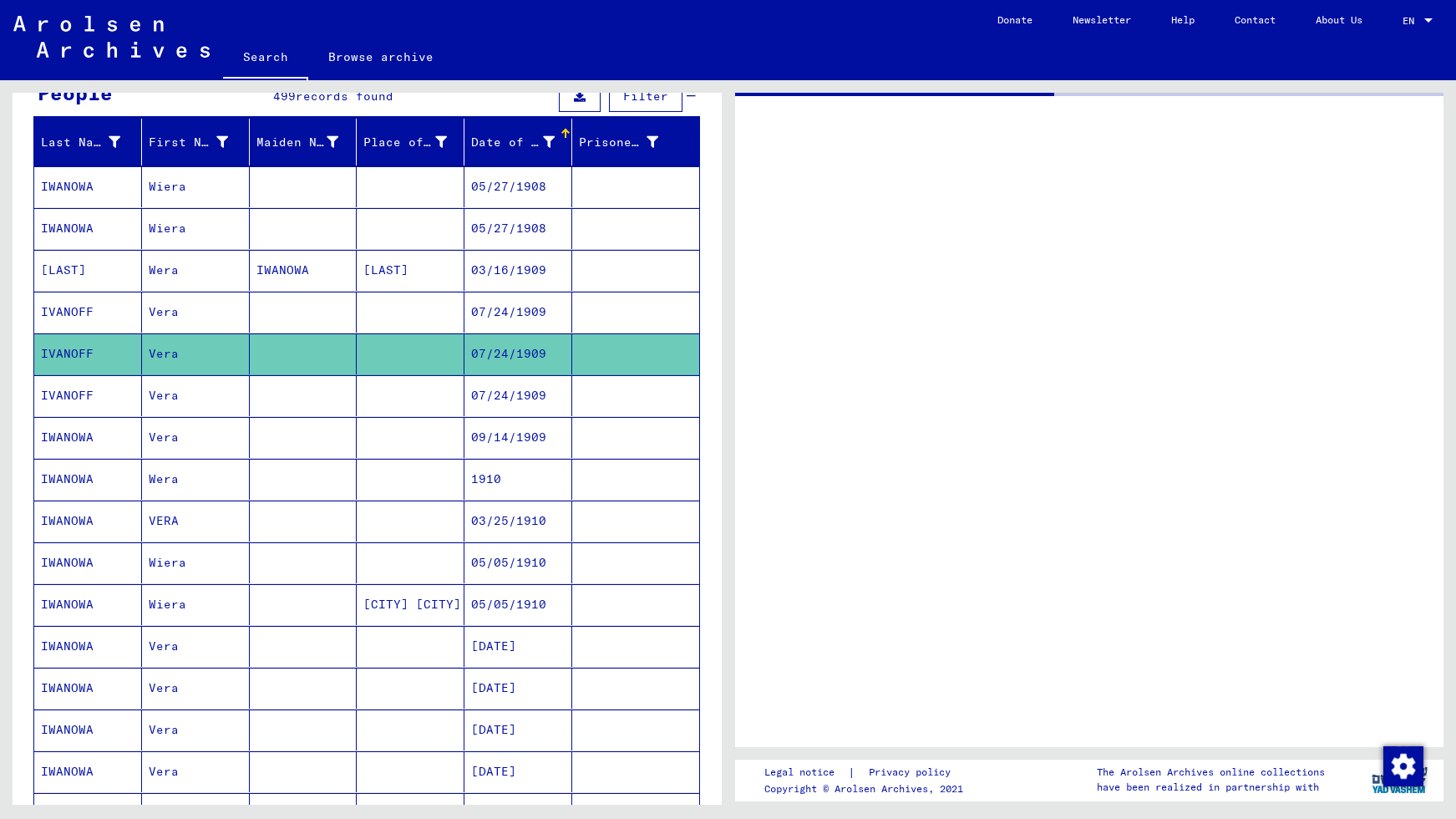 scroll, scrollTop: 0, scrollLeft: 0, axis: both 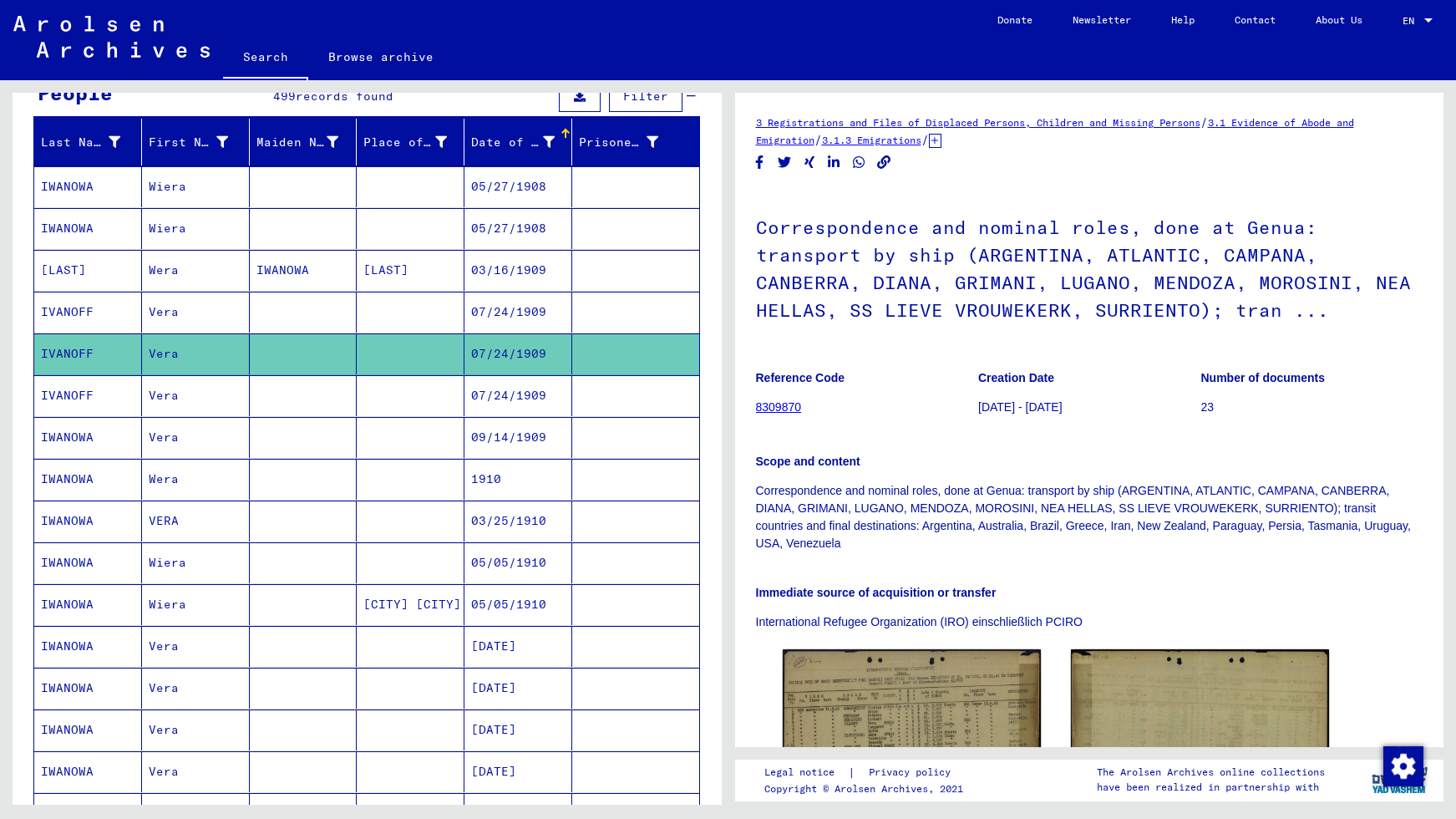 click on "07/24/1909" at bounding box center (518, 354) 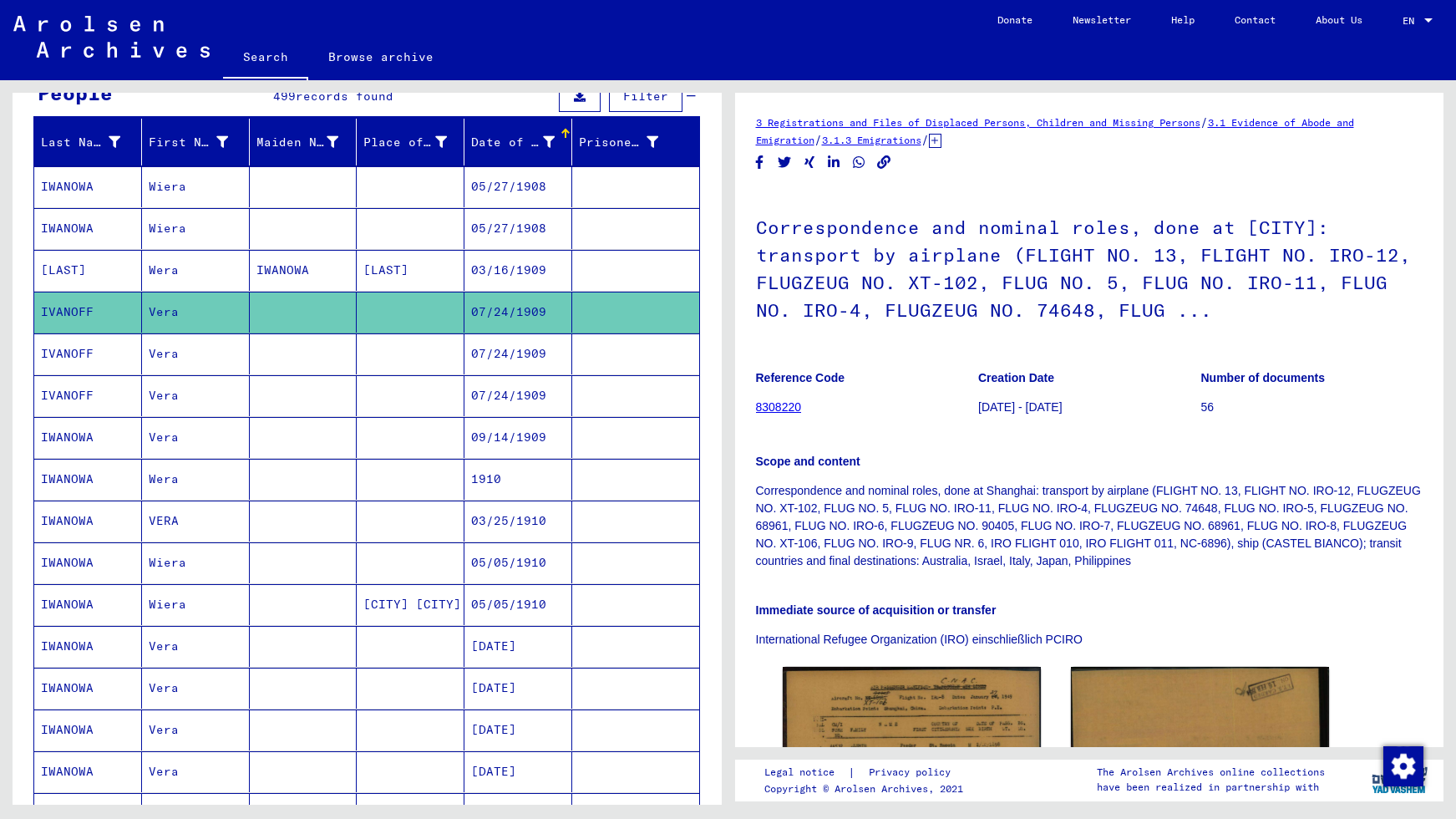 scroll, scrollTop: 0, scrollLeft: 0, axis: both 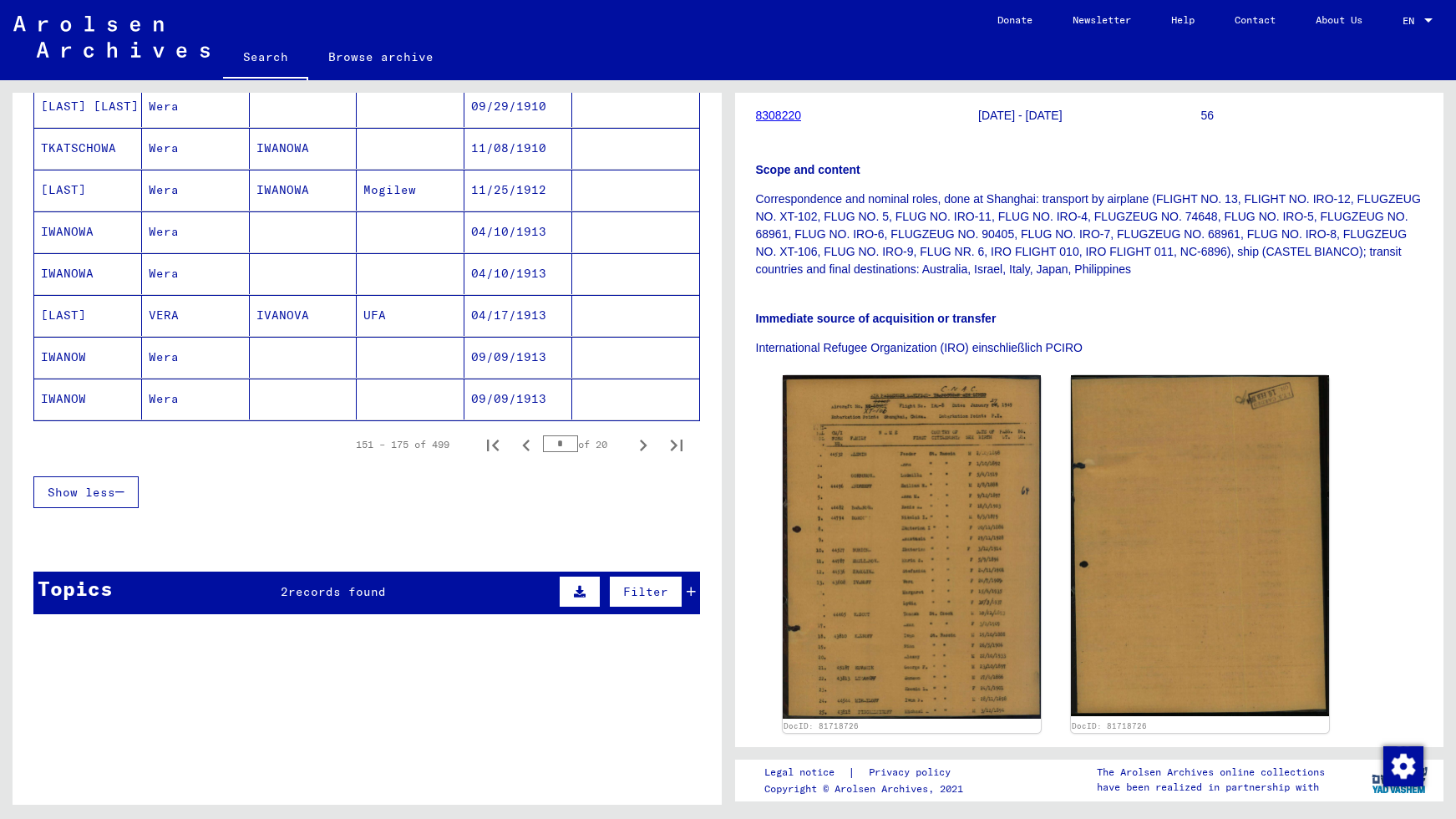 click on "records found" at bounding box center (337, 592) 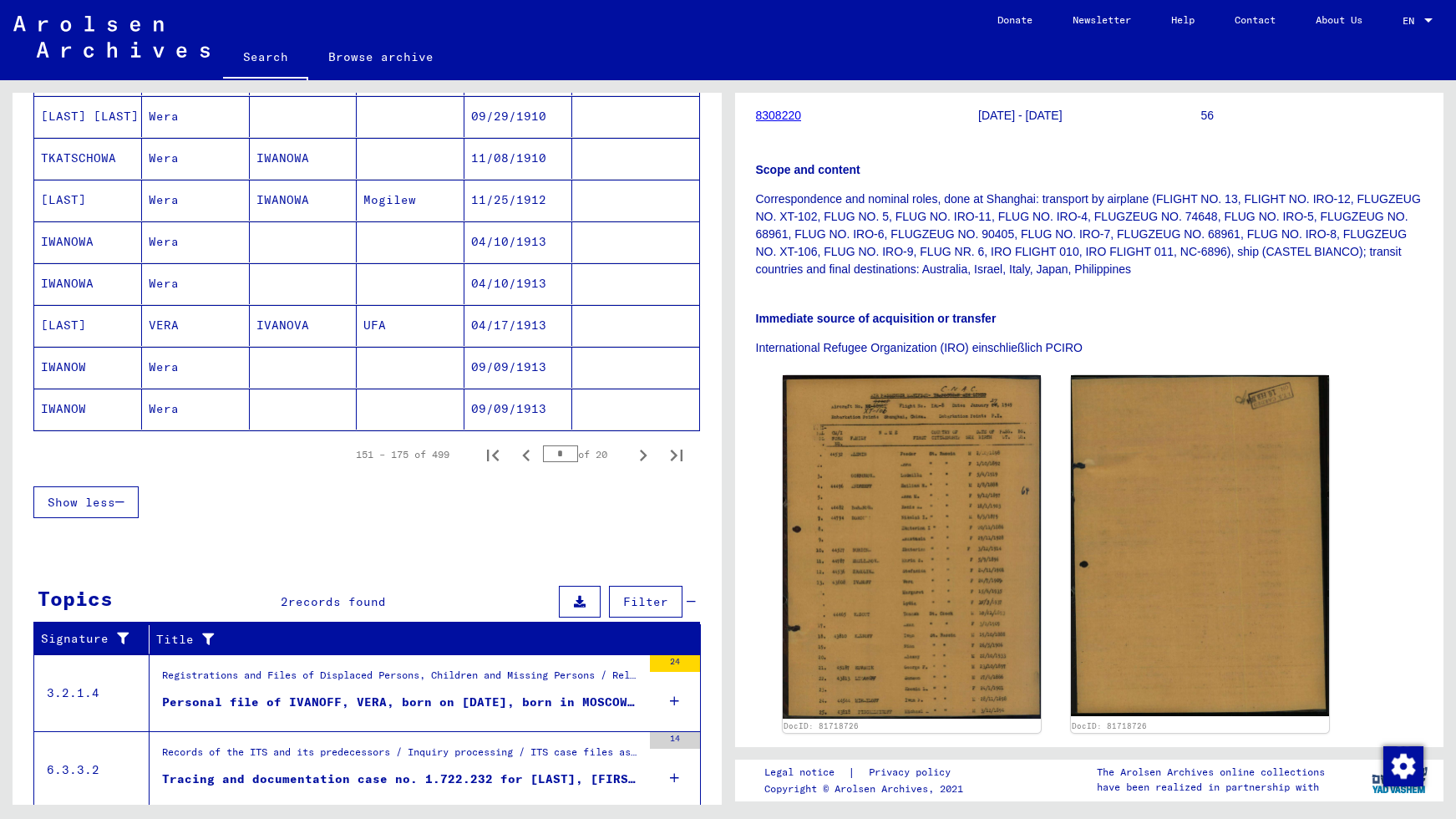 scroll, scrollTop: 946, scrollLeft: 0, axis: vertical 